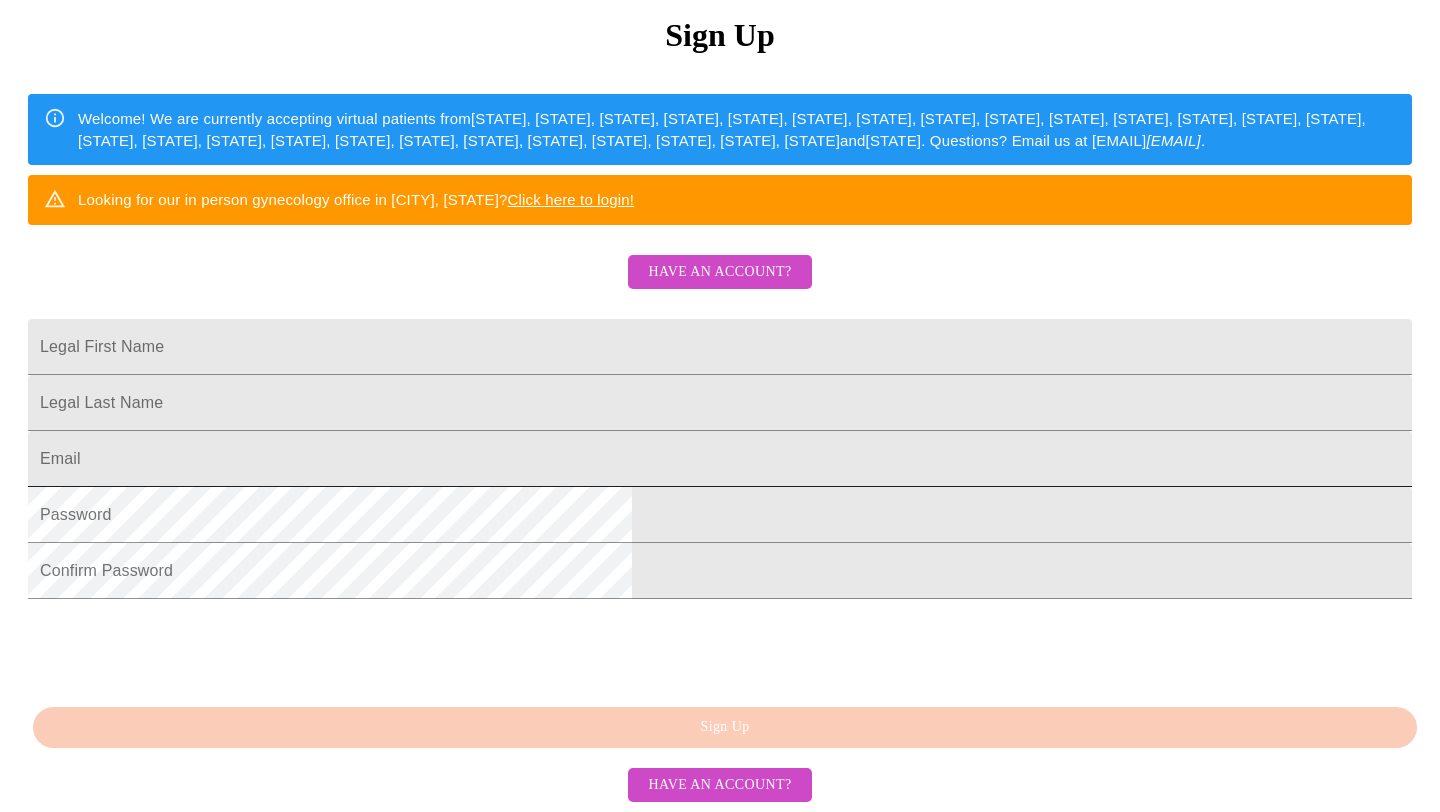 scroll, scrollTop: 427, scrollLeft: 0, axis: vertical 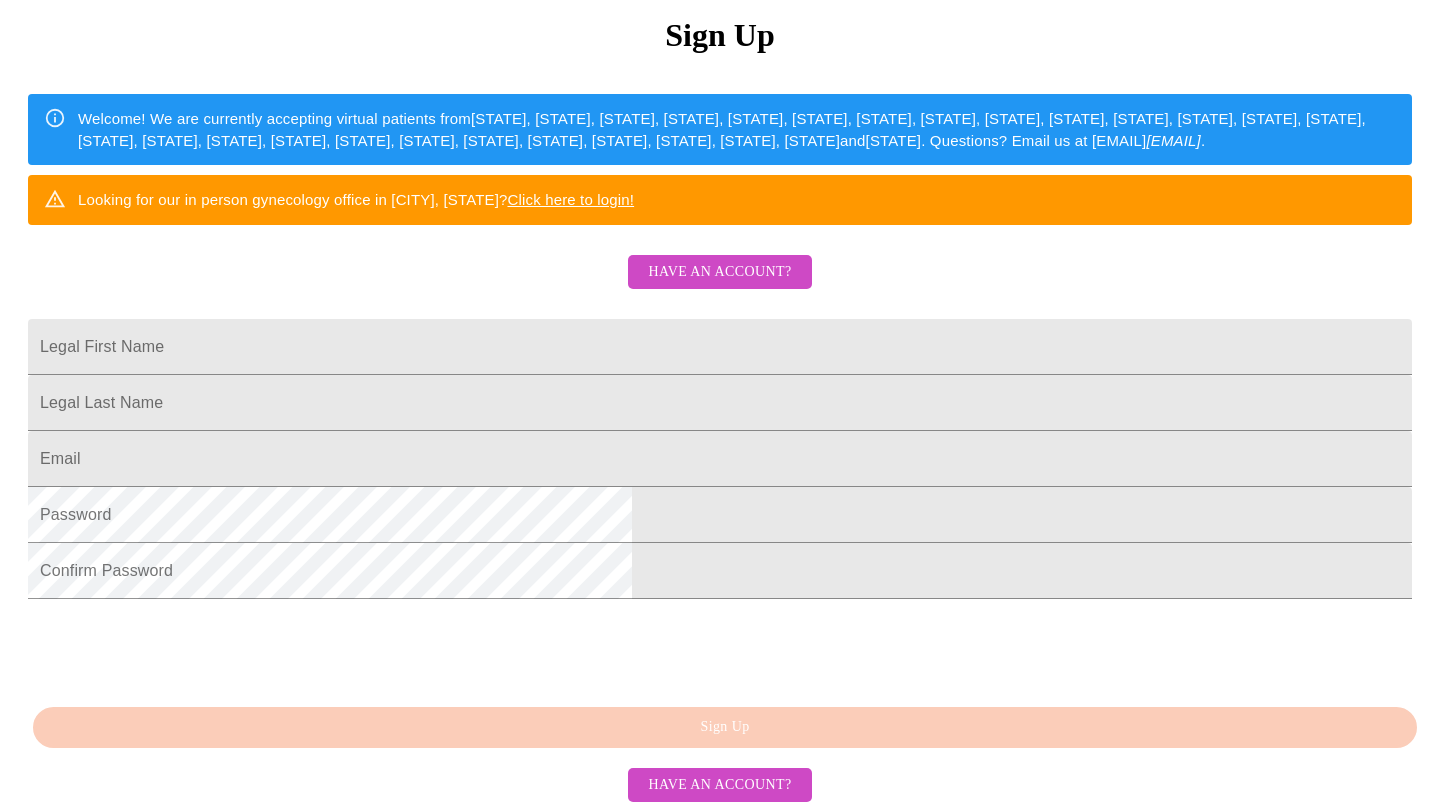 click on "Have an account?" at bounding box center (719, 272) 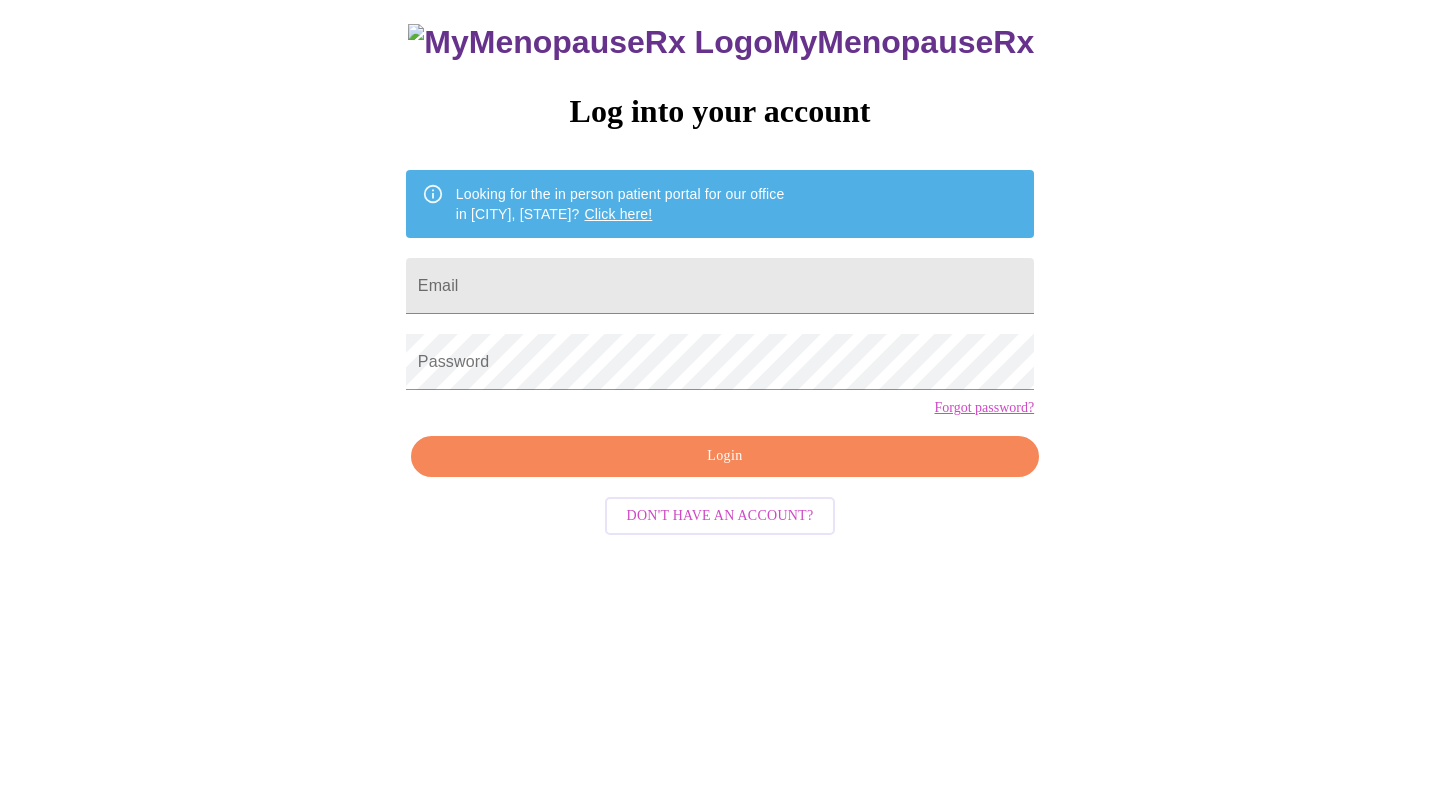 scroll, scrollTop: 20, scrollLeft: 0, axis: vertical 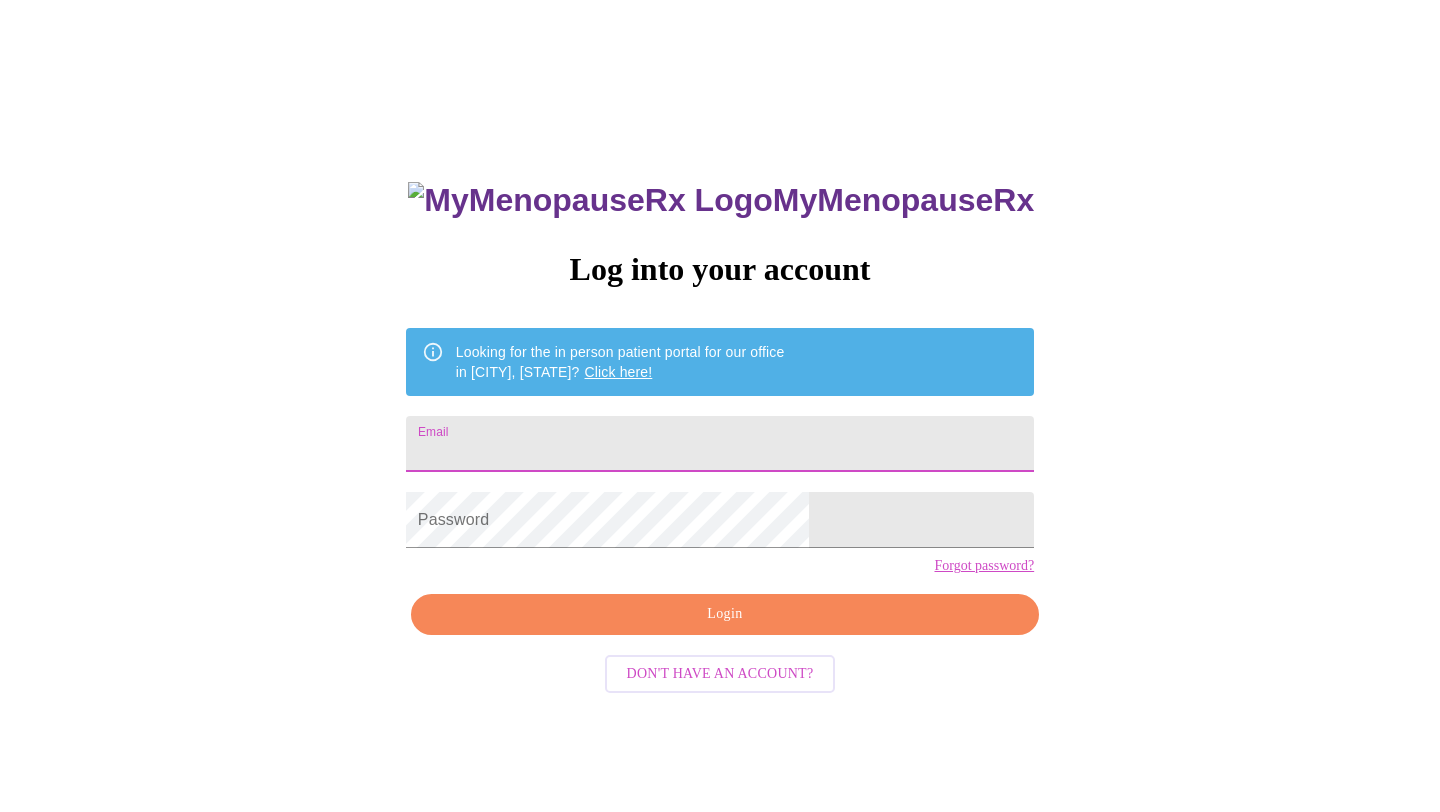 click on "Email" at bounding box center (720, 444) 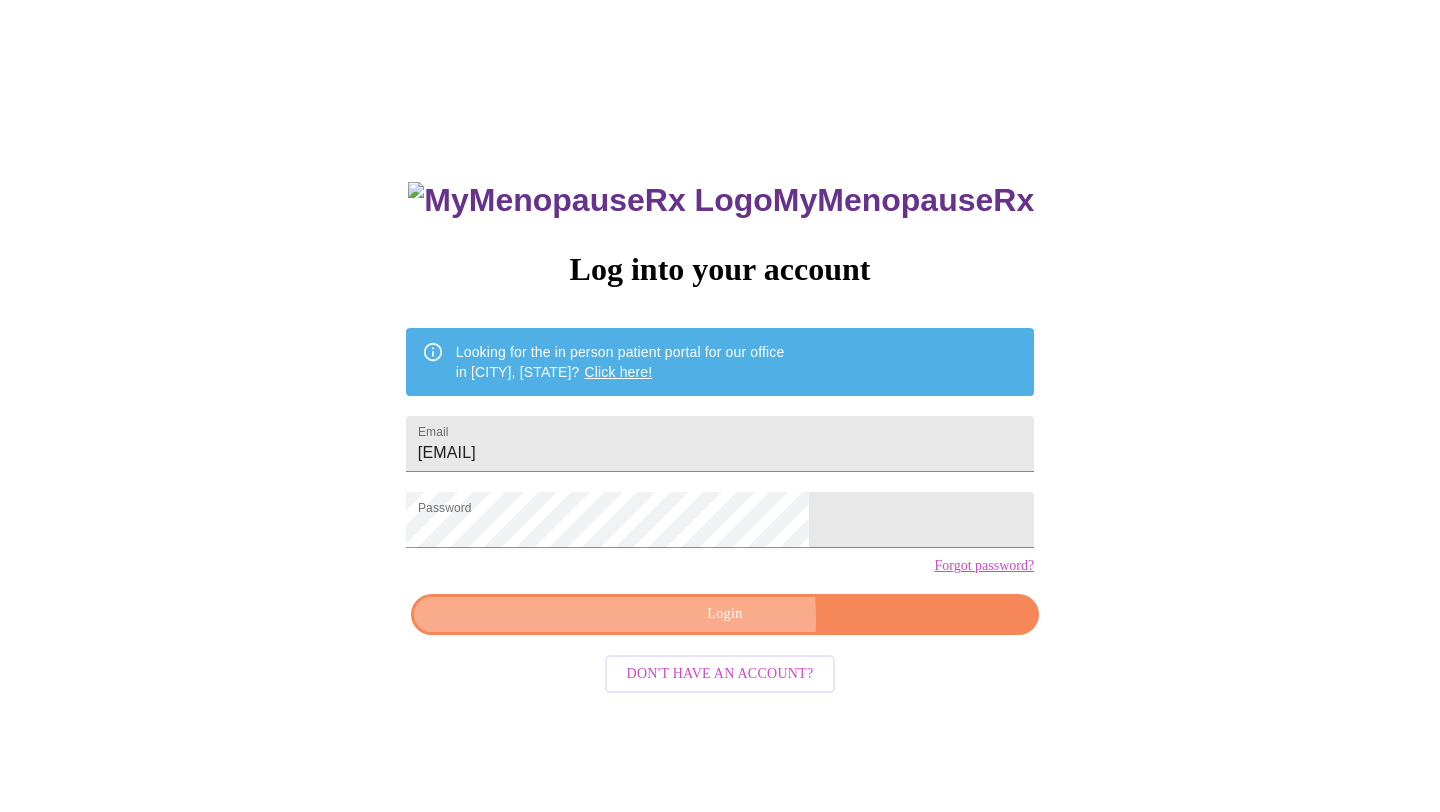 click on "Login" at bounding box center (725, 614) 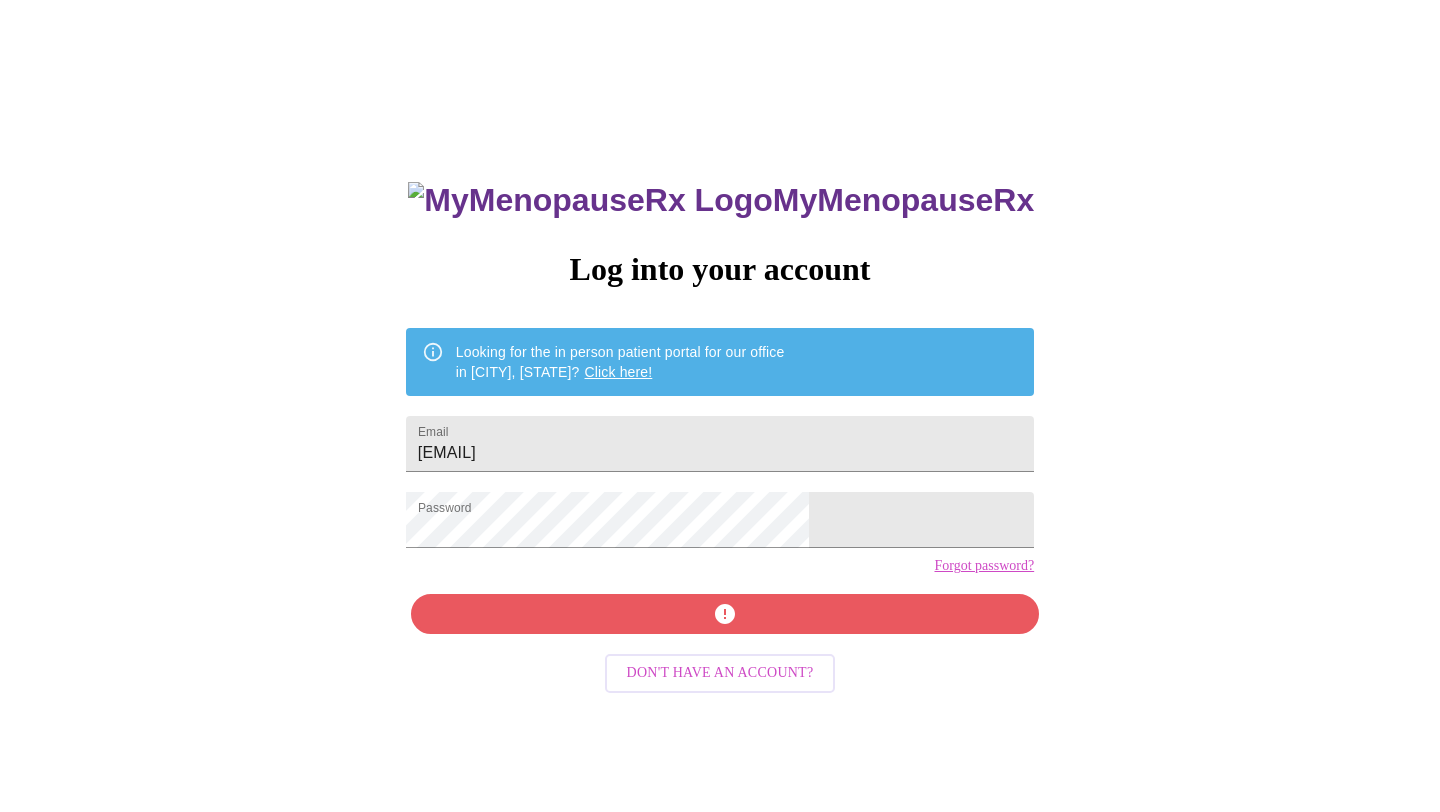 click on "Forgot password?" at bounding box center (984, 566) 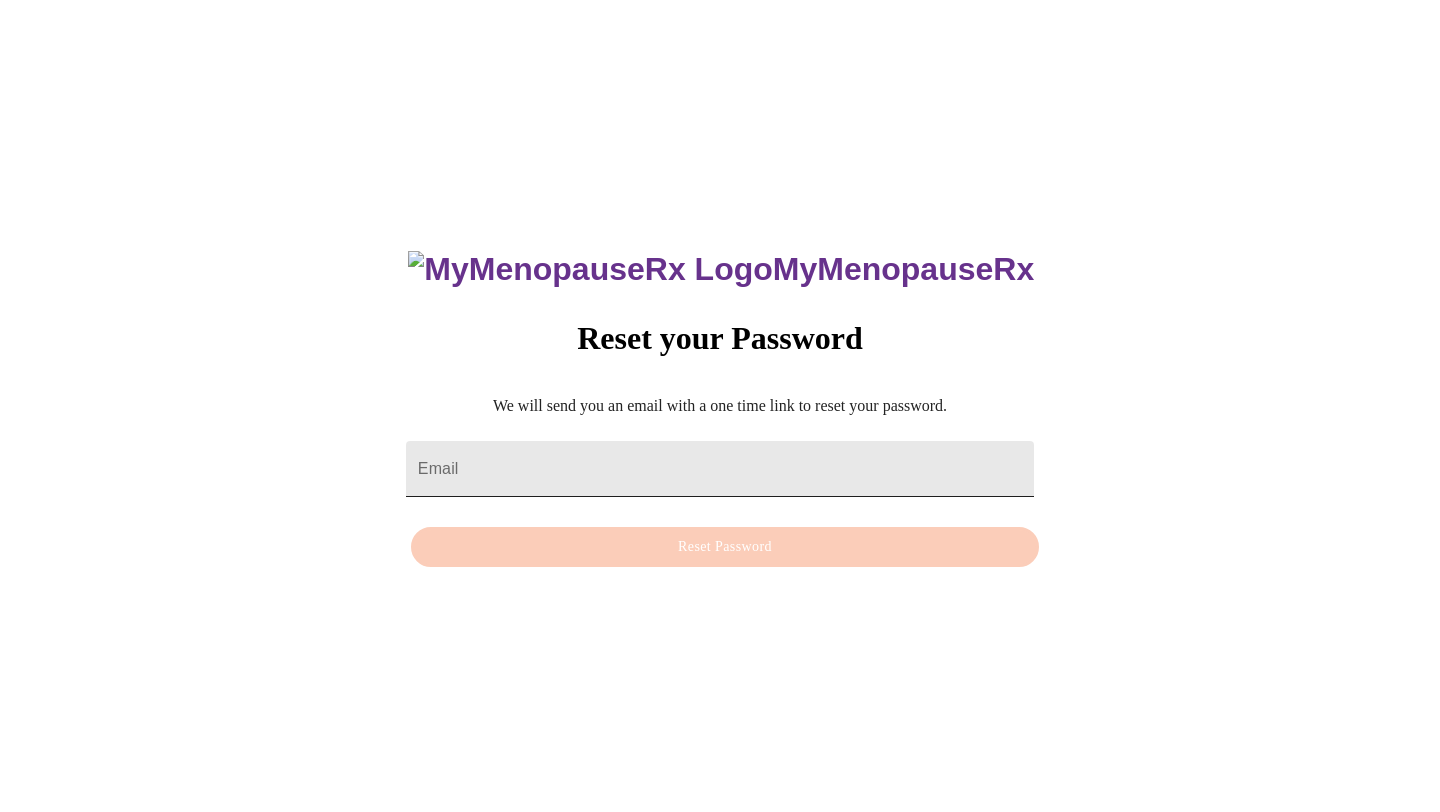 click on "Email" at bounding box center (720, 469) 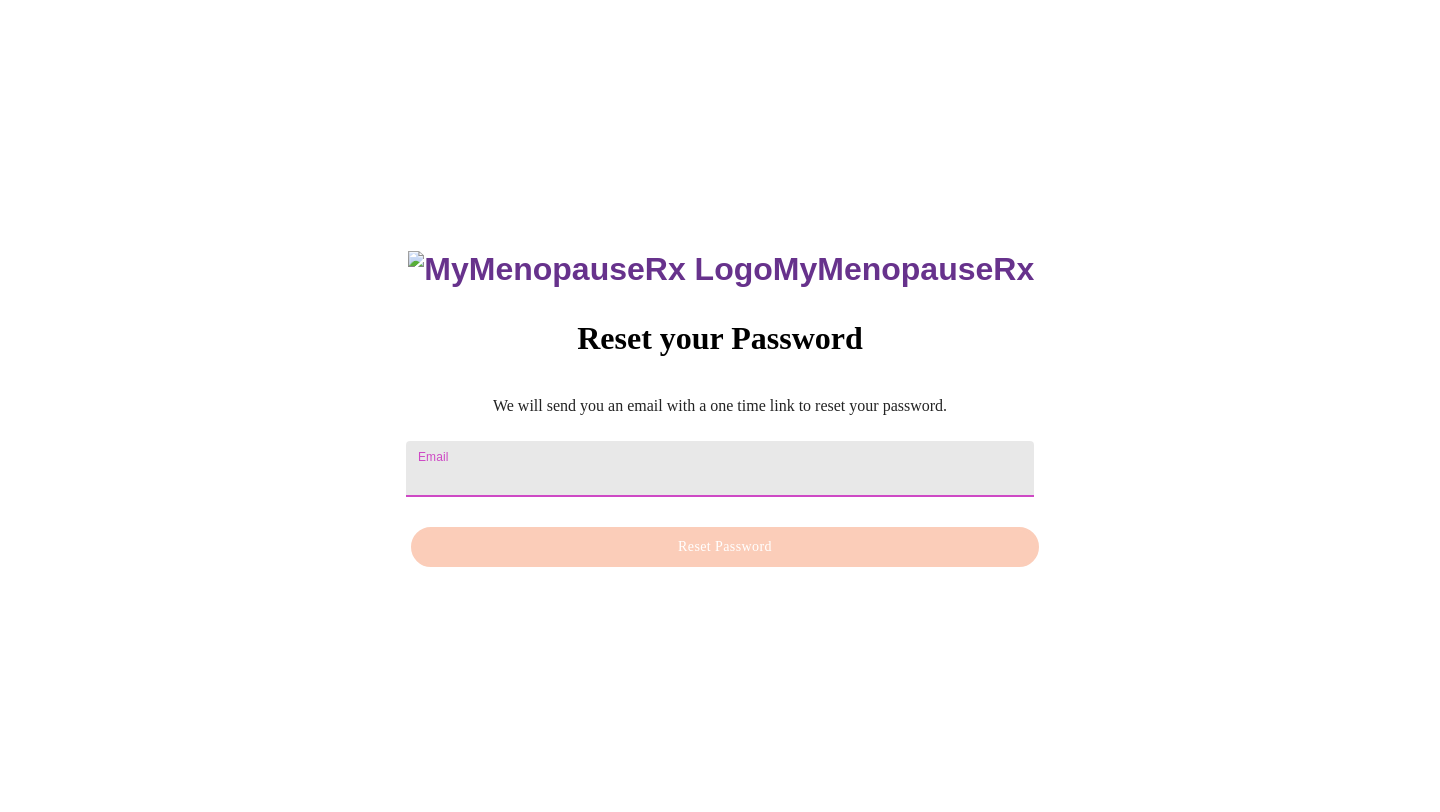 type on "farhanaabid04@gmail.com" 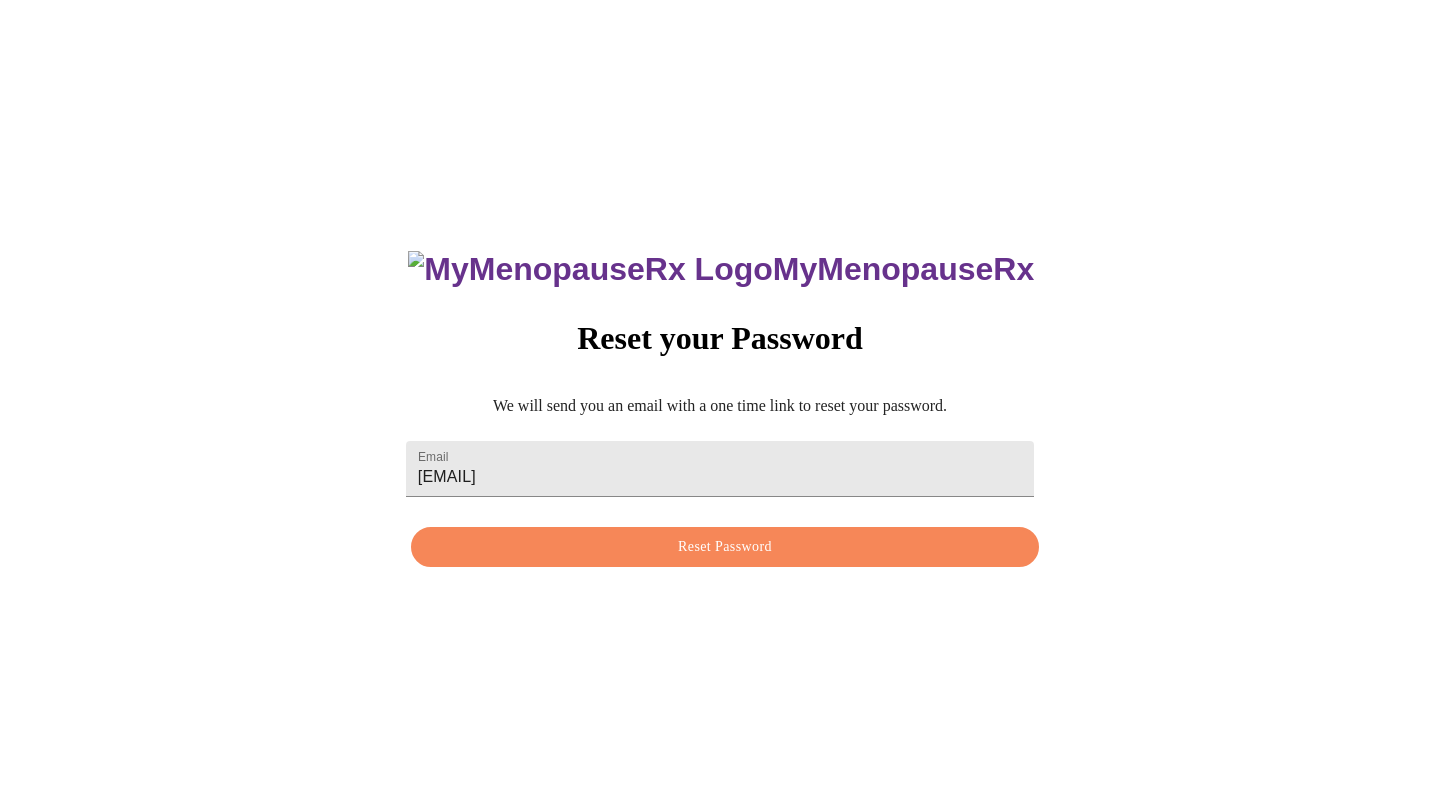 click on "MyMenopauseRx Reset your Password We will send you an email with a one time link to reset your password. Email farhanaabid04@gmail.com Reset Password" at bounding box center [720, 398] 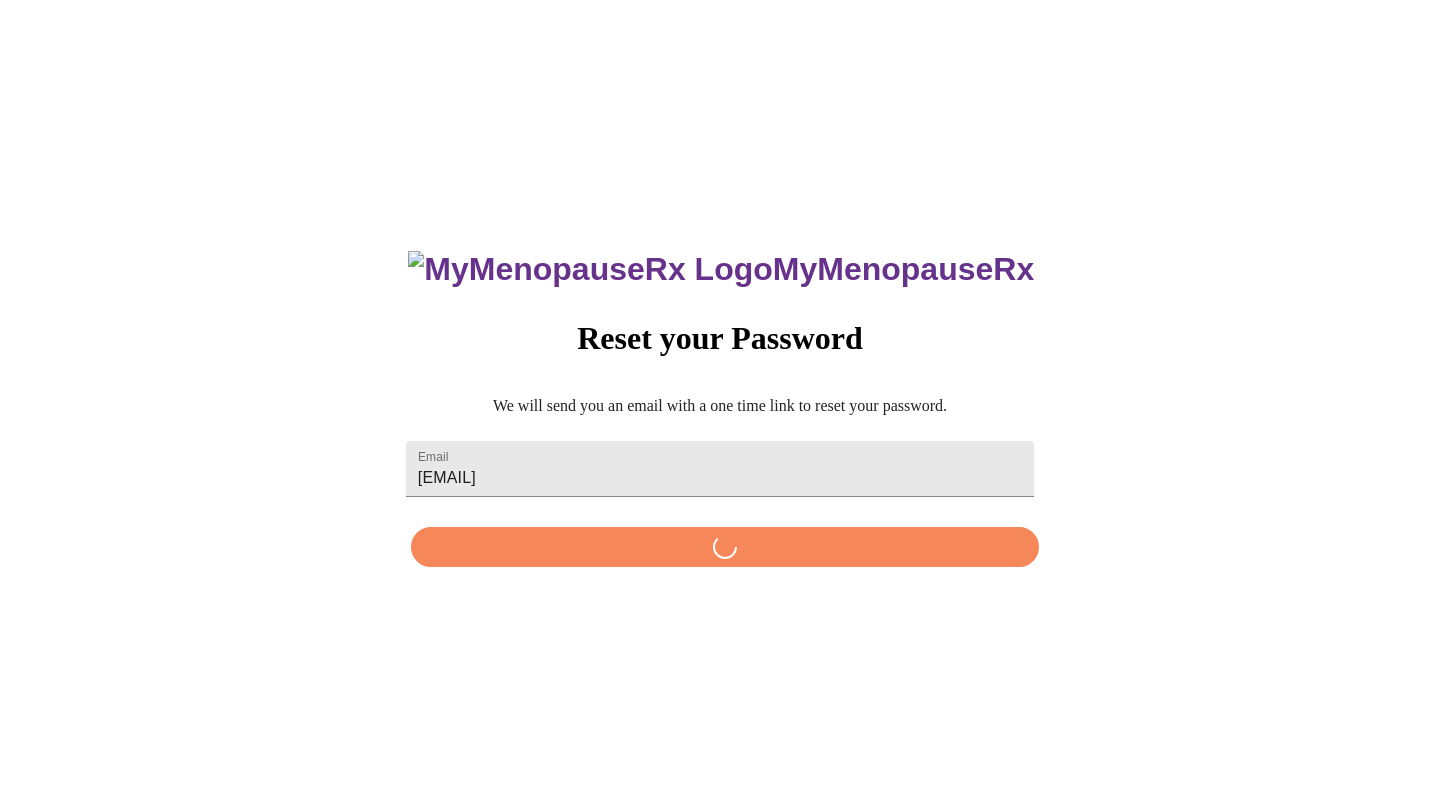 scroll, scrollTop: 0, scrollLeft: 0, axis: both 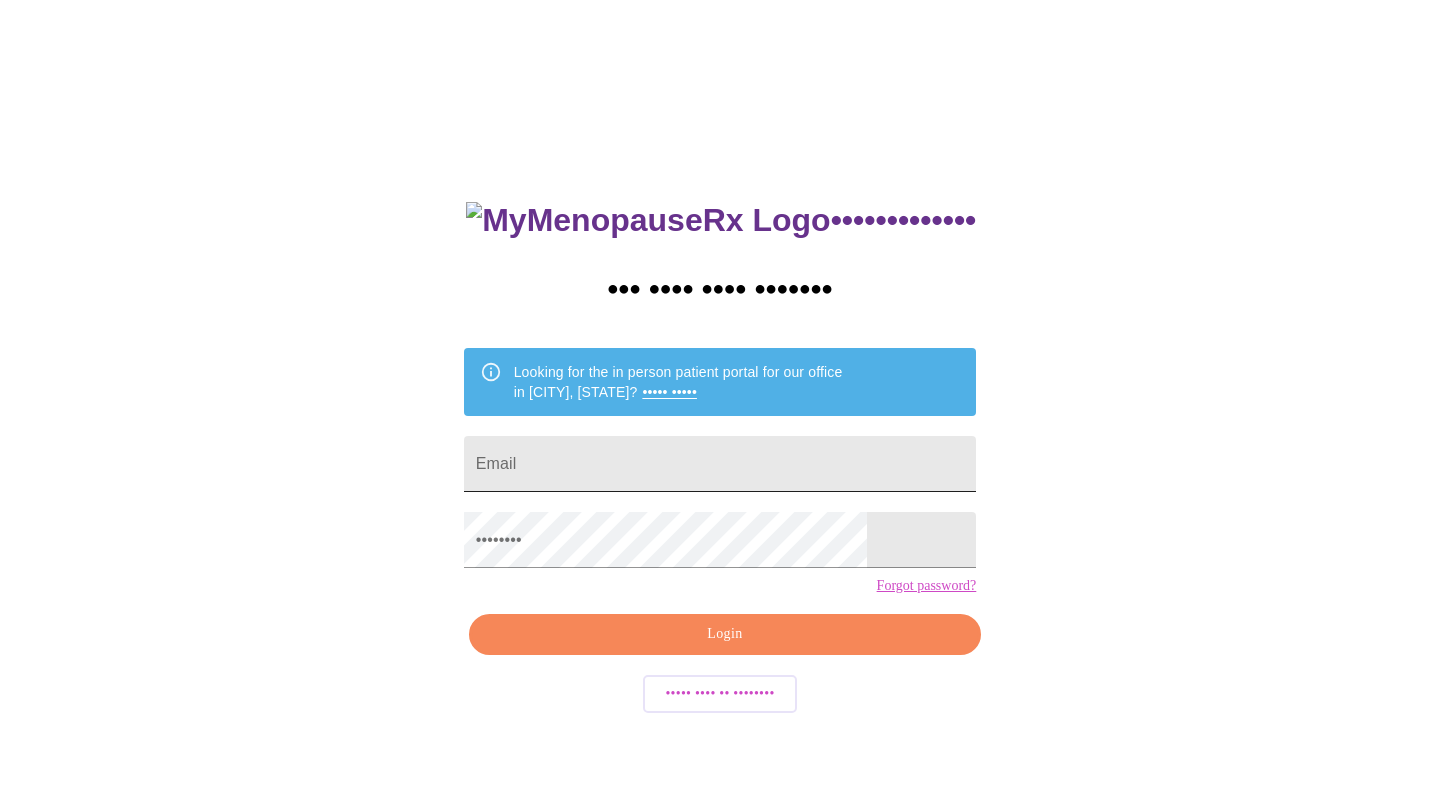 click on "Email" at bounding box center (720, 464) 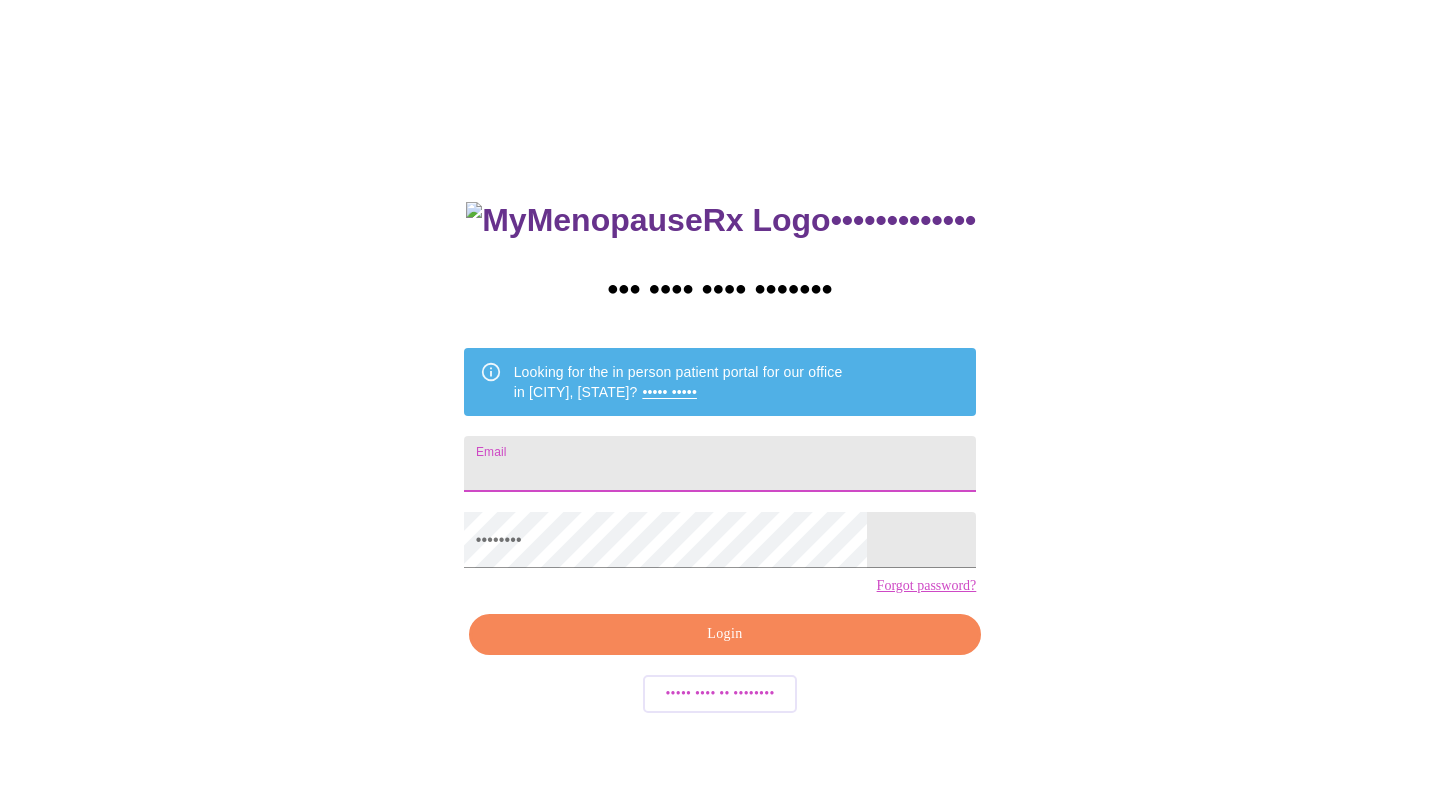 type on "•••••••••••••••••••••••" 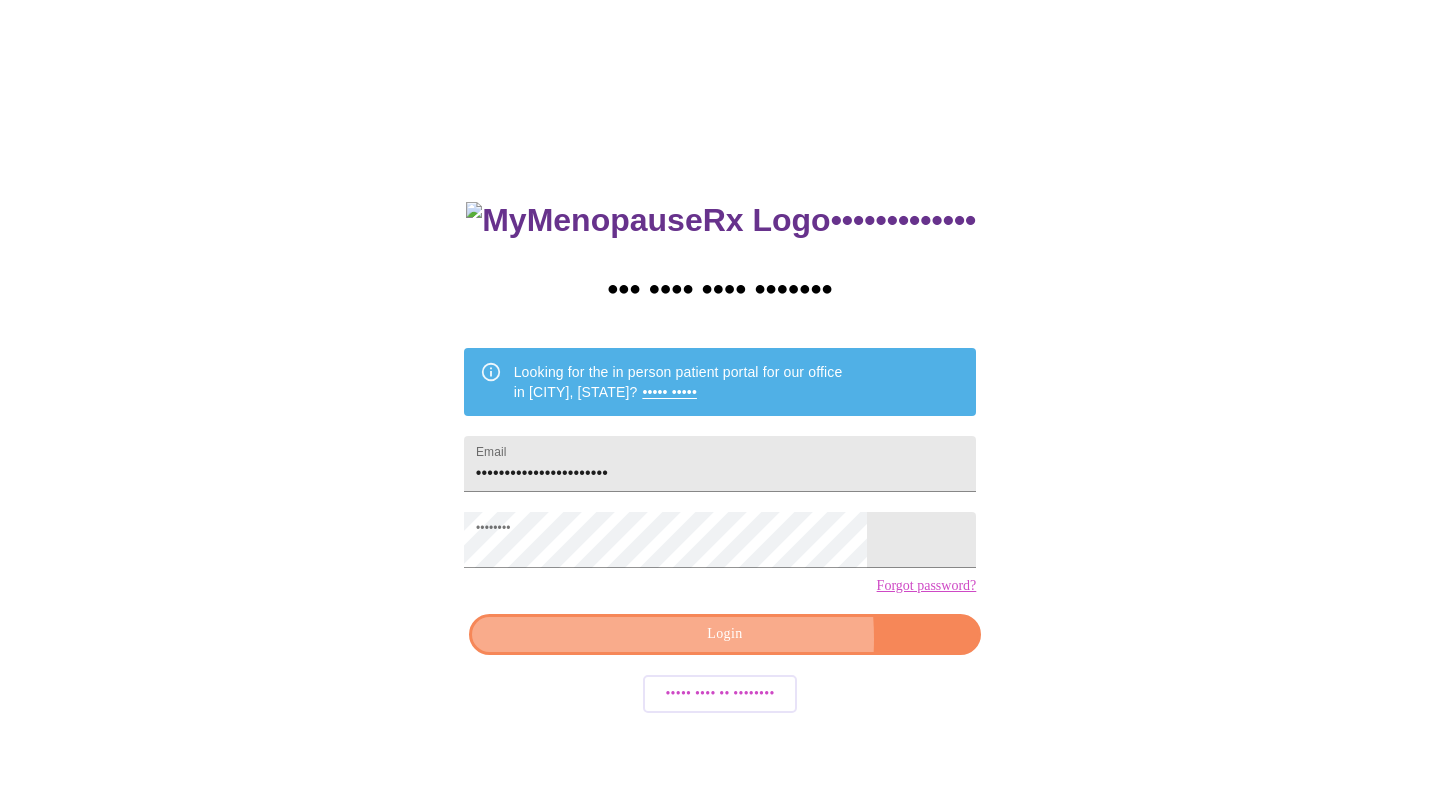 click on "Login" at bounding box center [725, 634] 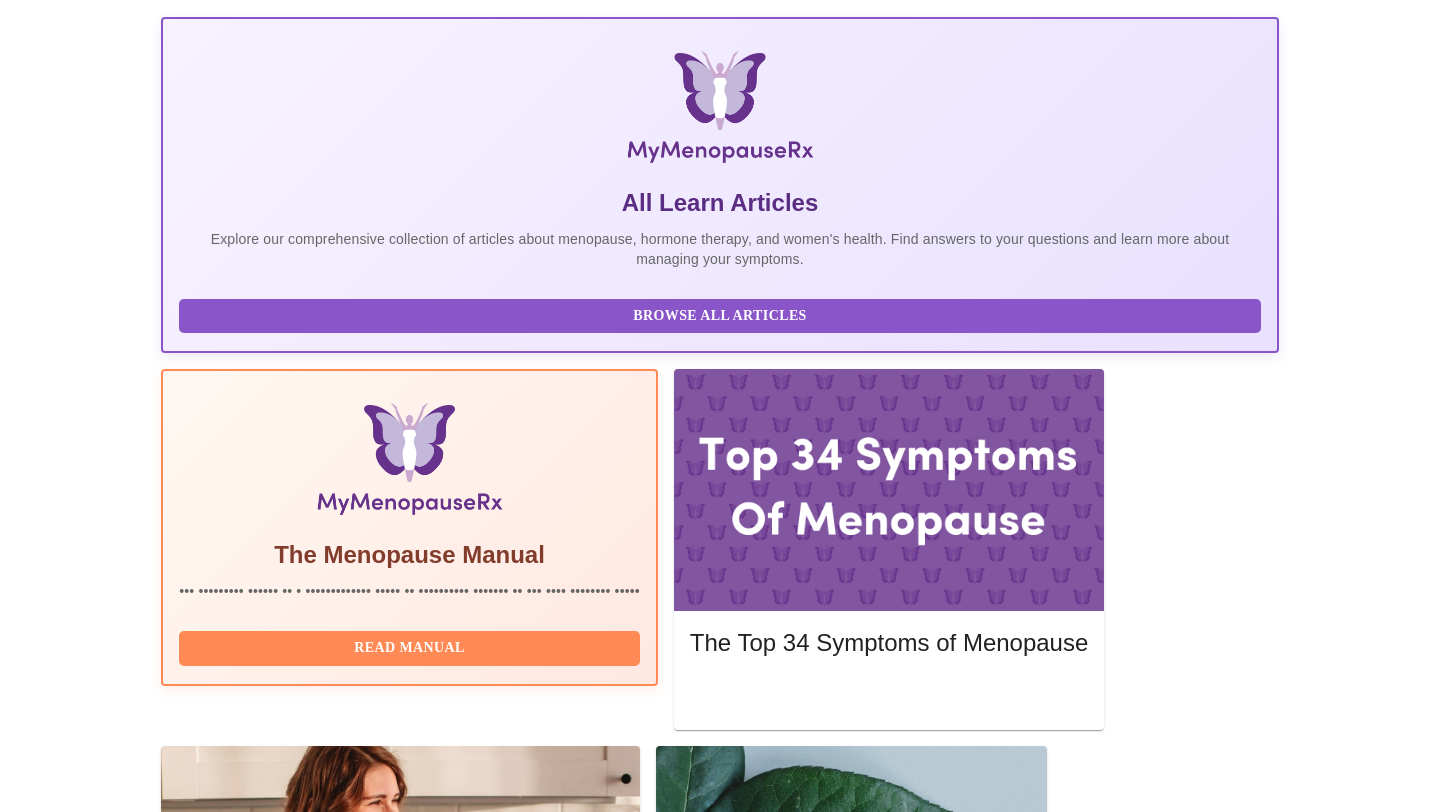 scroll, scrollTop: 282, scrollLeft: 0, axis: vertical 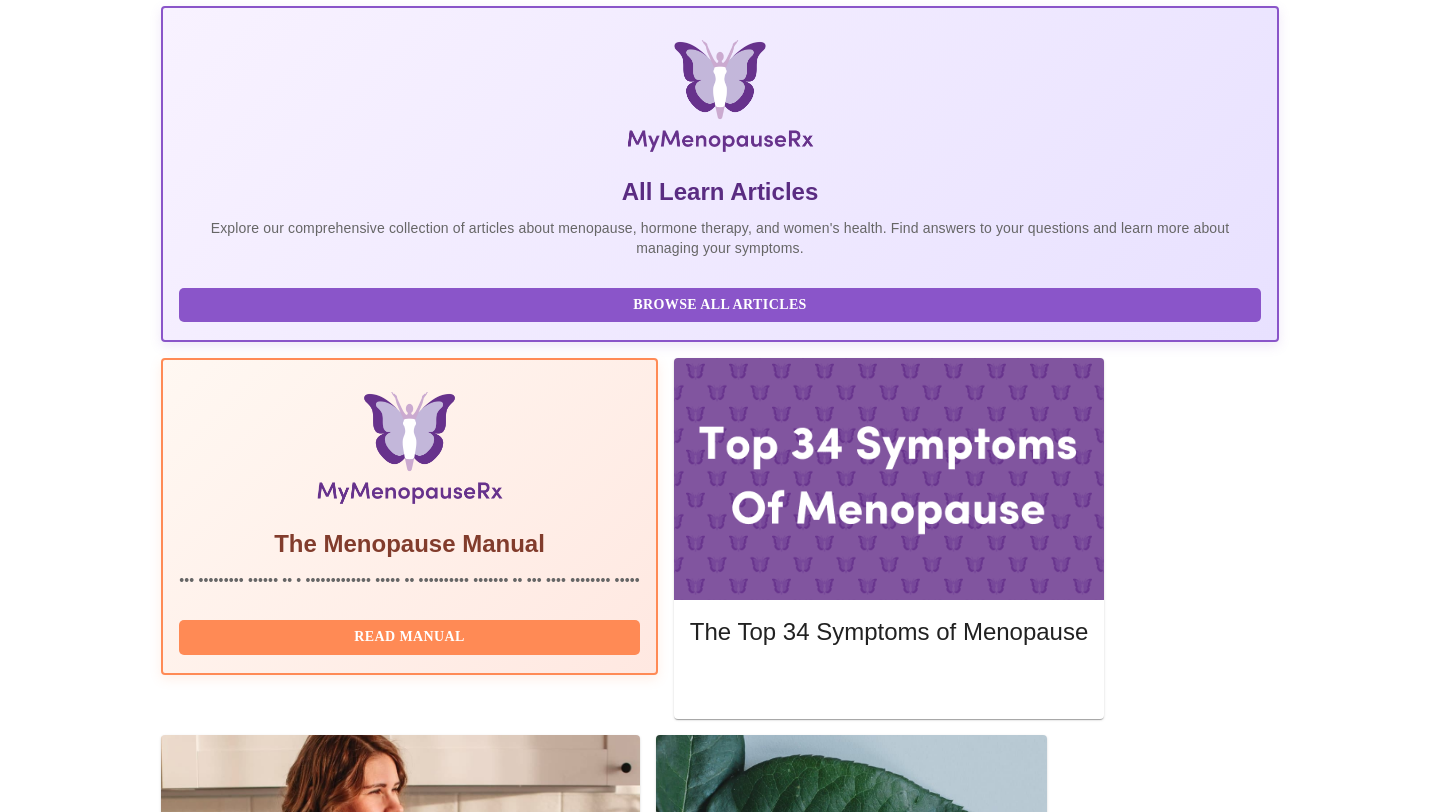 click on "•••••••• ••••••••••••••" at bounding box center [1186, 1899] 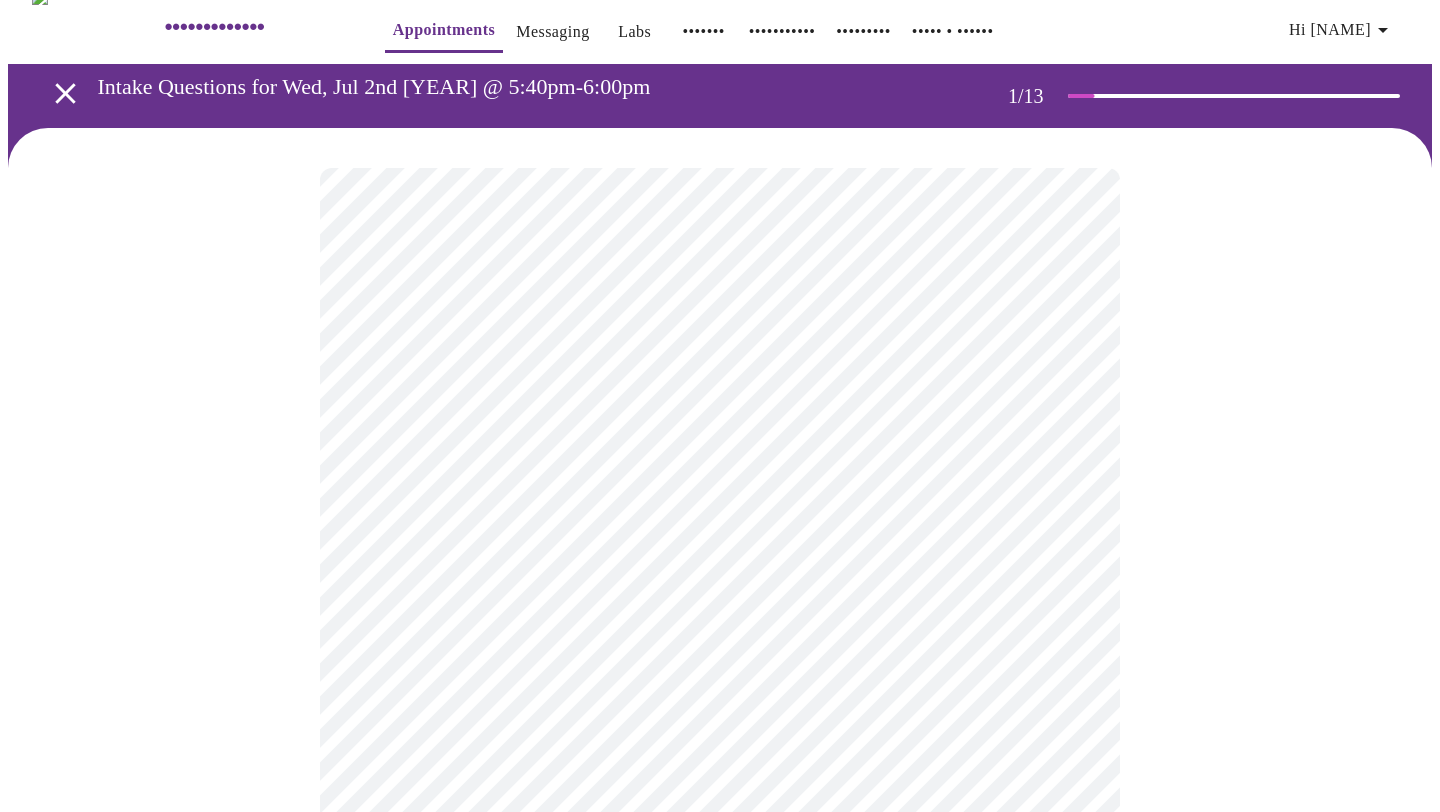 scroll, scrollTop: 21, scrollLeft: 0, axis: vertical 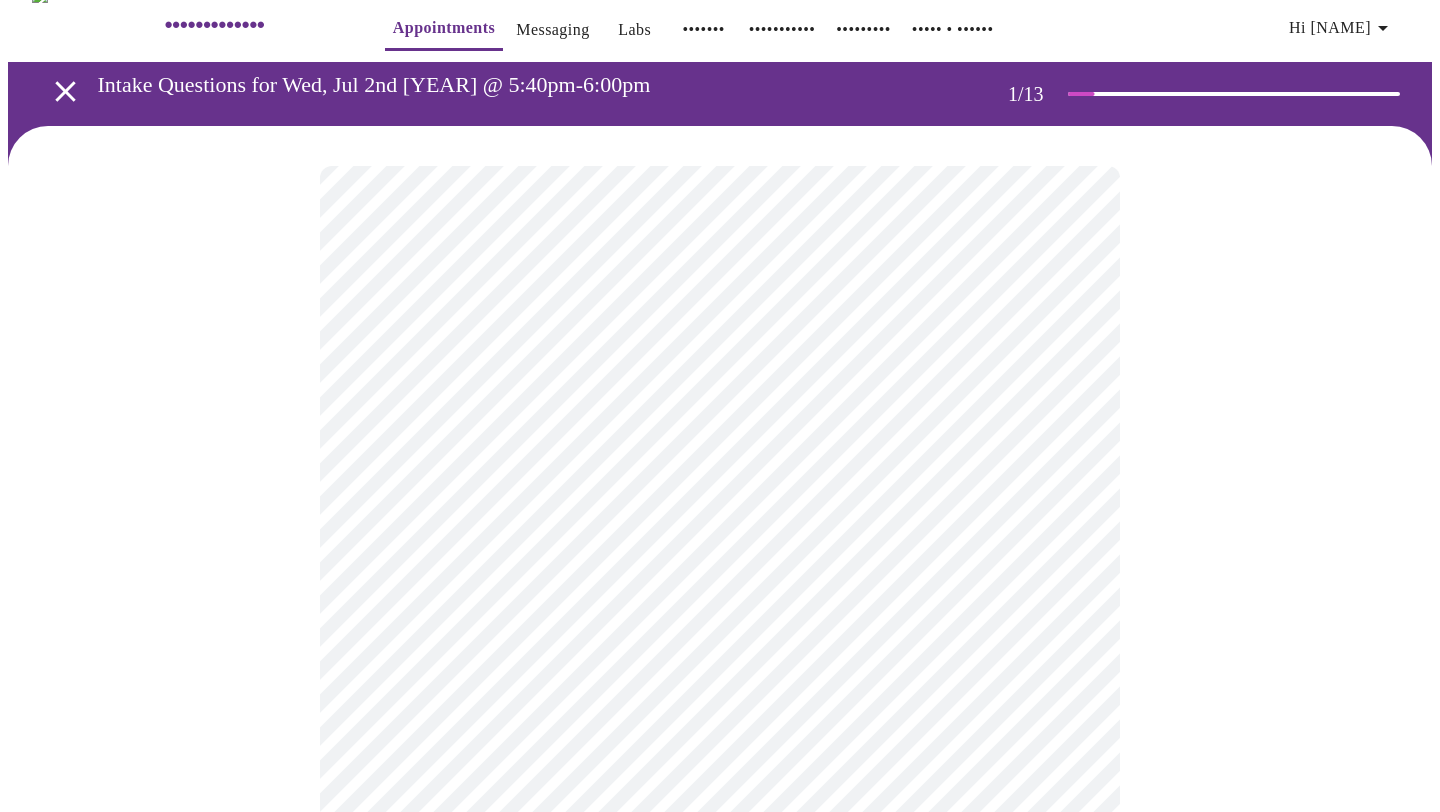 click on "Hi [NAME] Intake Questions for Wed, Jul 2nd [YEAR] @ 5:40pm-6:00pm 1 / 13 Settings Billing Invoices Log out" at bounding box center [720, 1359] 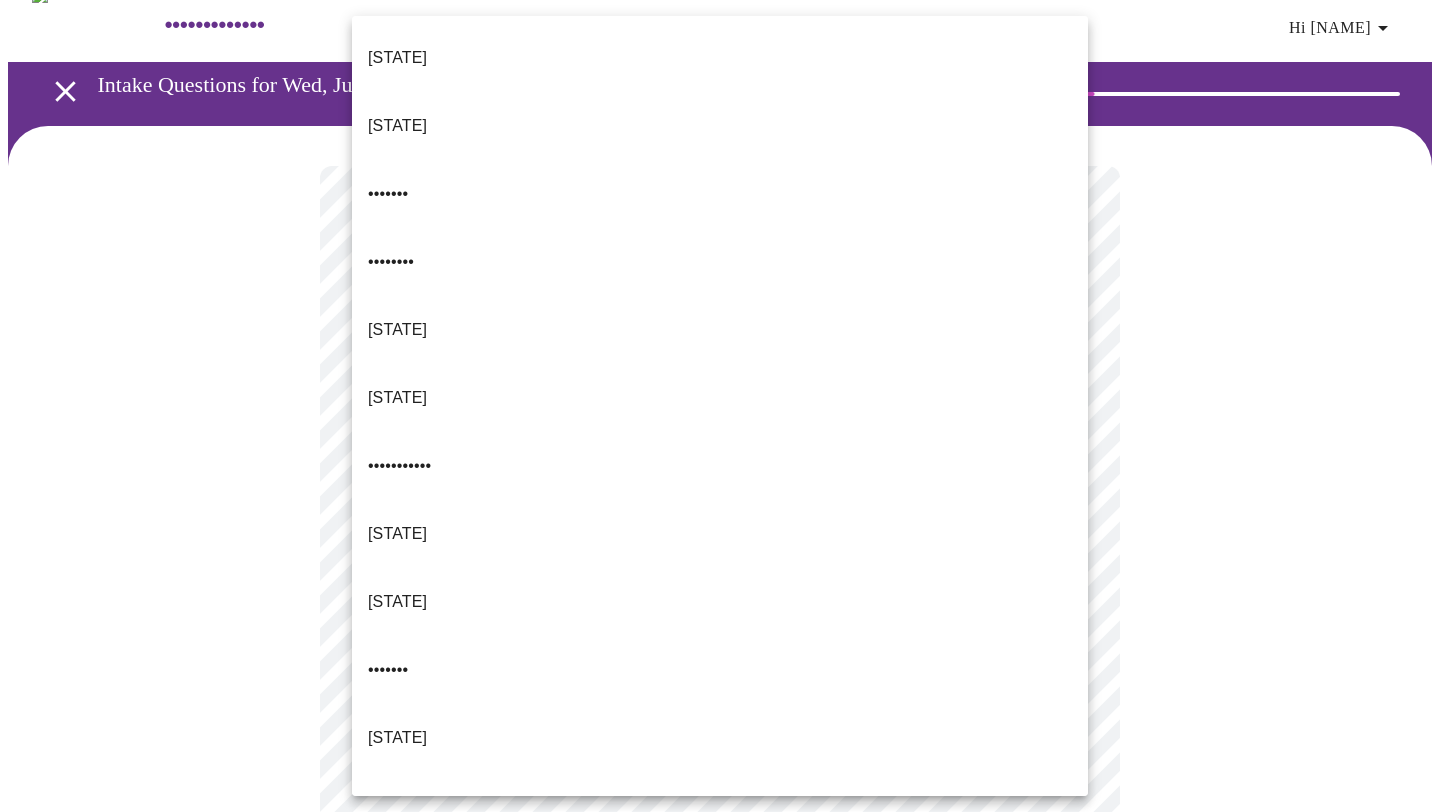 click on "[STATE]" at bounding box center [720, 874] 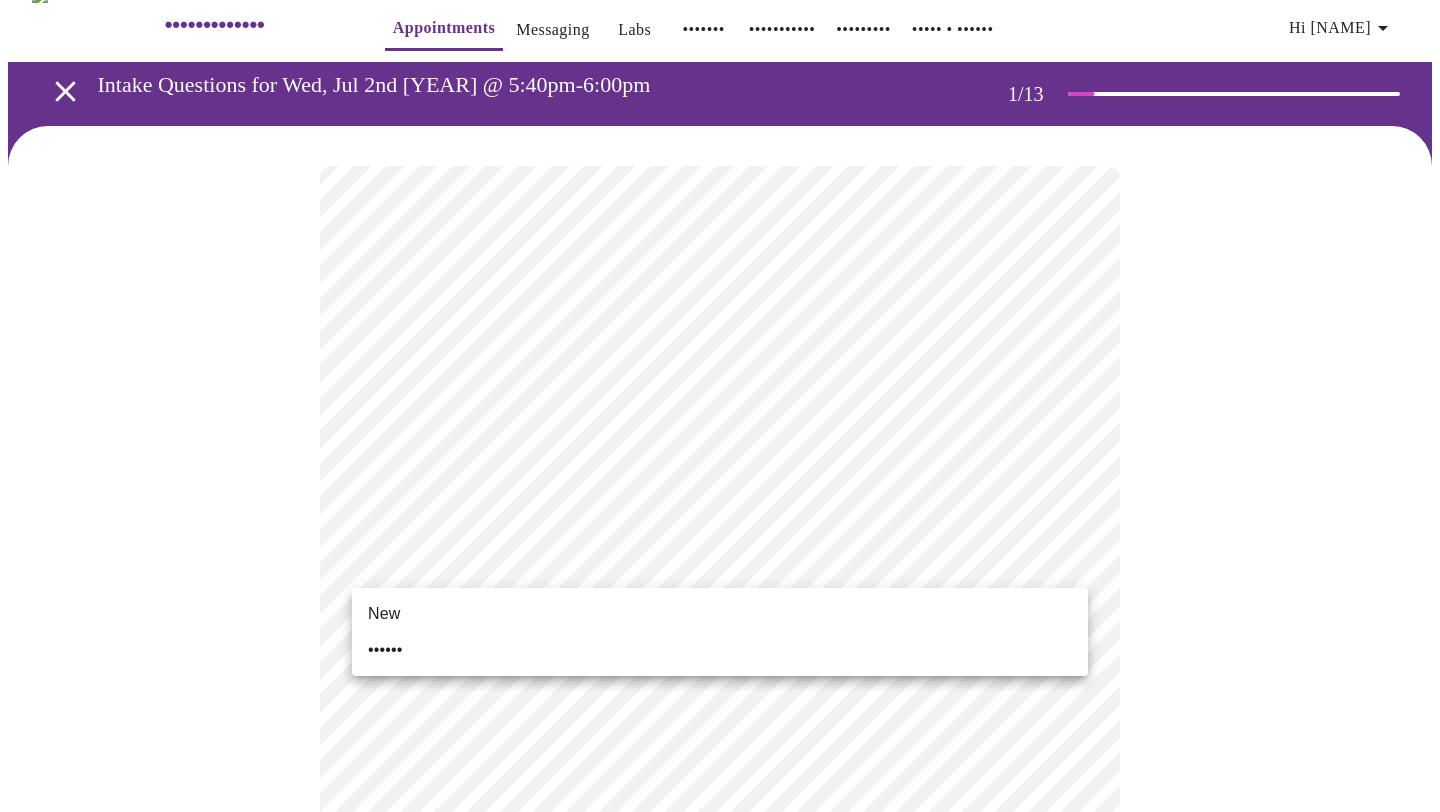 click on "••••••••••••• •••••••••••• ••••••••• •••• ••••••• ••••••••••• ••••••••• ••••• • •••••• •• •••••••    •••••• ••••••••• ••• •••• ••• ••• •••• • ••••••••••••• •  •  •• •••••••• ••••••• •••••••• ••• ••• ••• ••••••" at bounding box center (720, 1353) 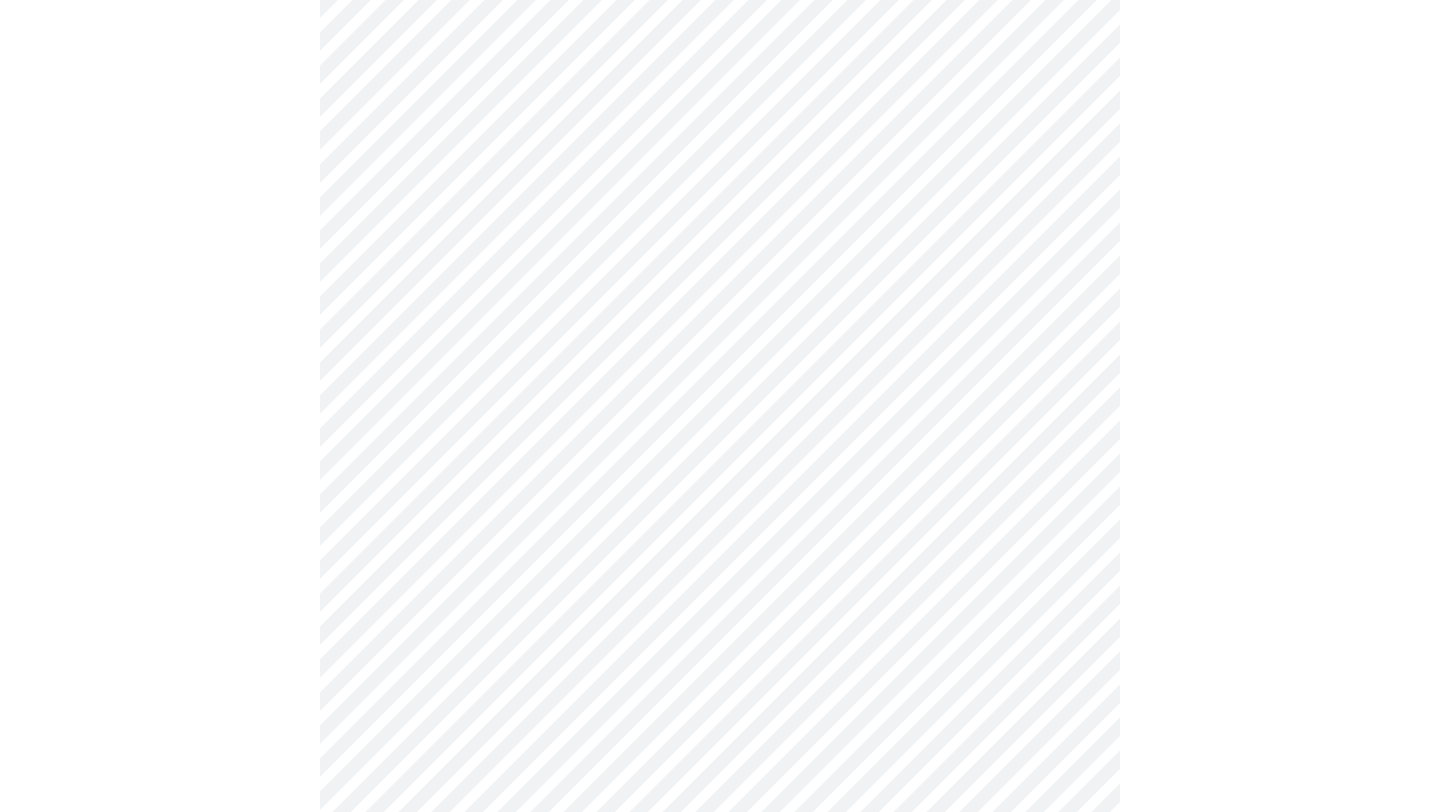 scroll, scrollTop: 1893, scrollLeft: 0, axis: vertical 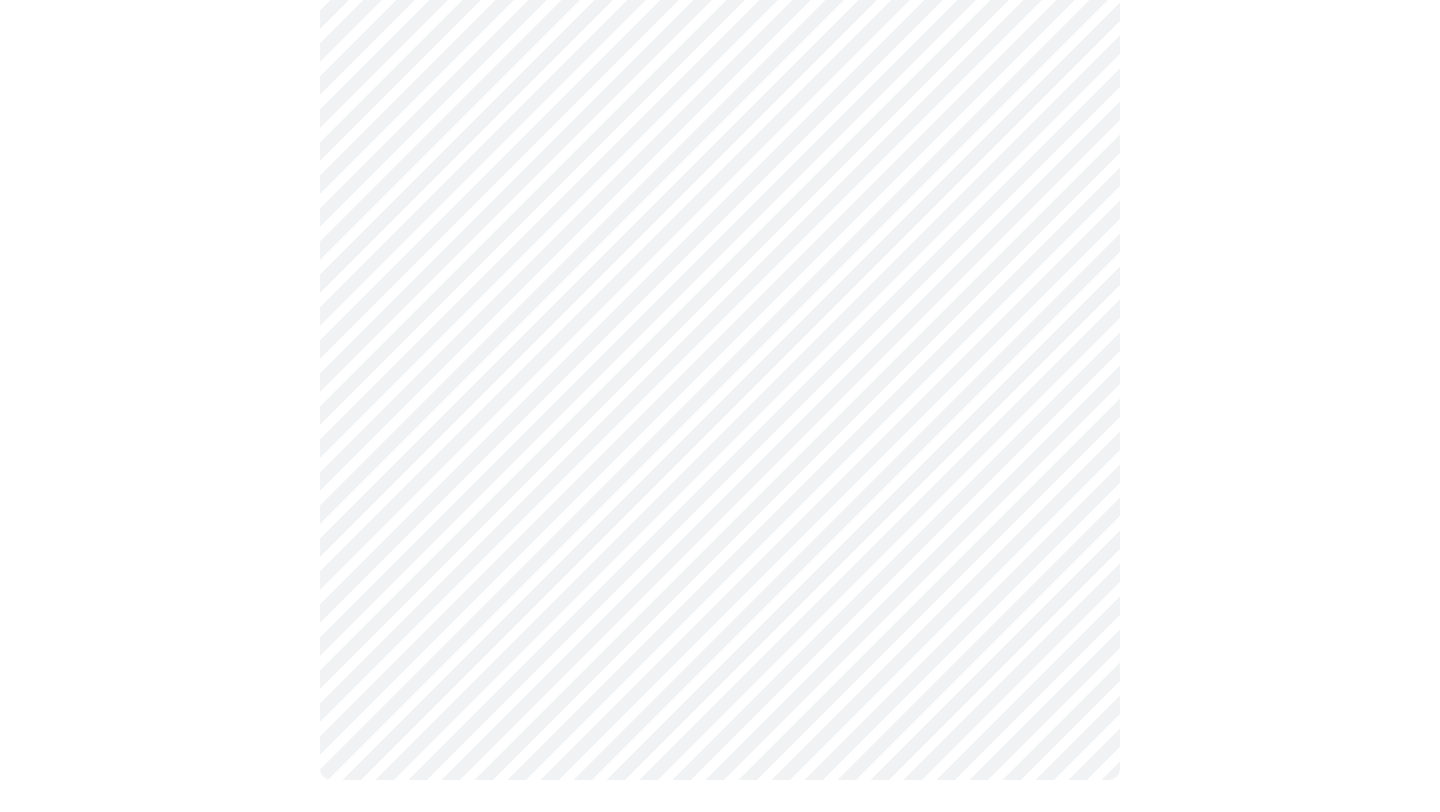 click on "Hi [NAME] Intake Questions for Wed, Jul 2nd [YEAR] @ 5:40pm-6:00pm 1 / 13 Settings Billing Invoices Log out" at bounding box center (720, -533) 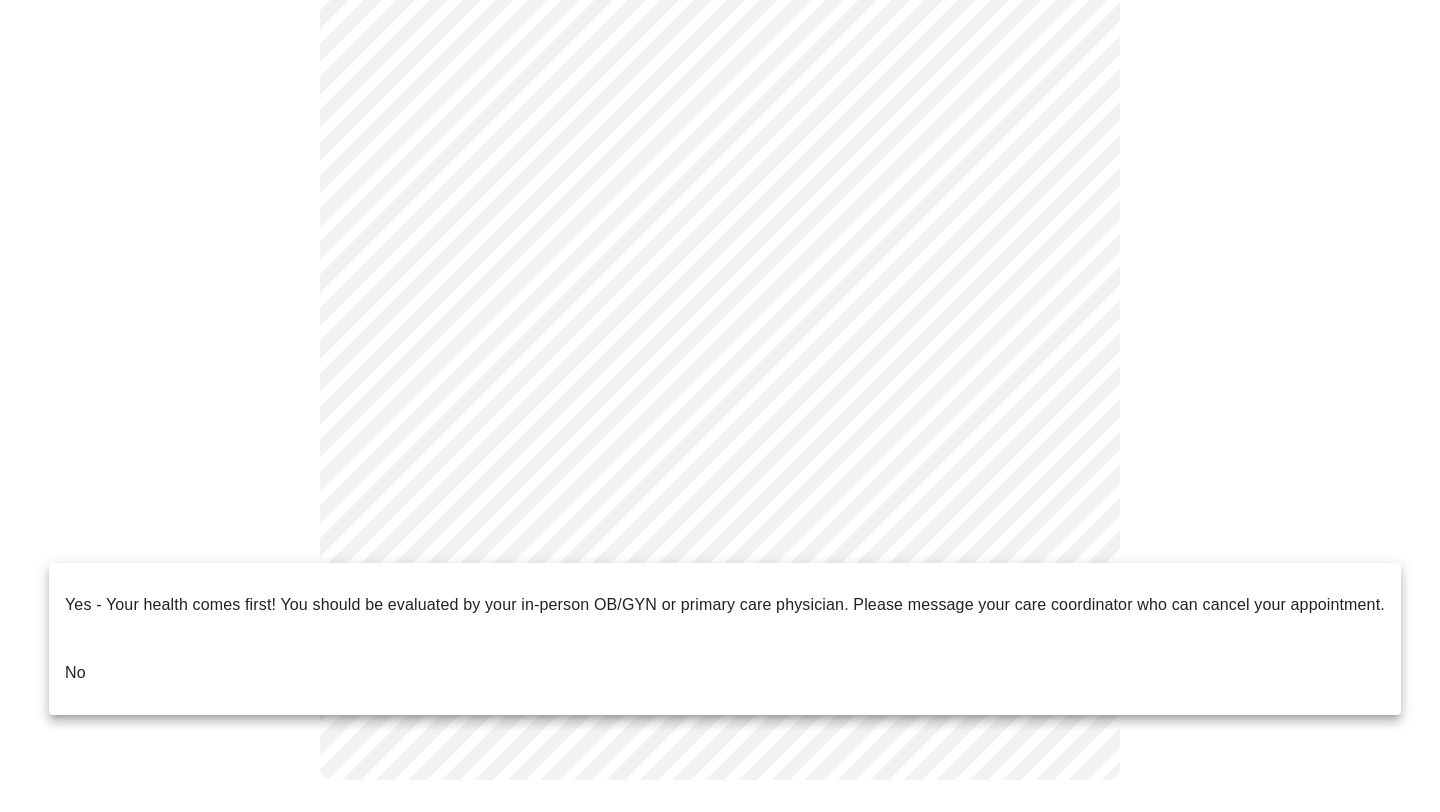 click on "No" at bounding box center [725, 673] 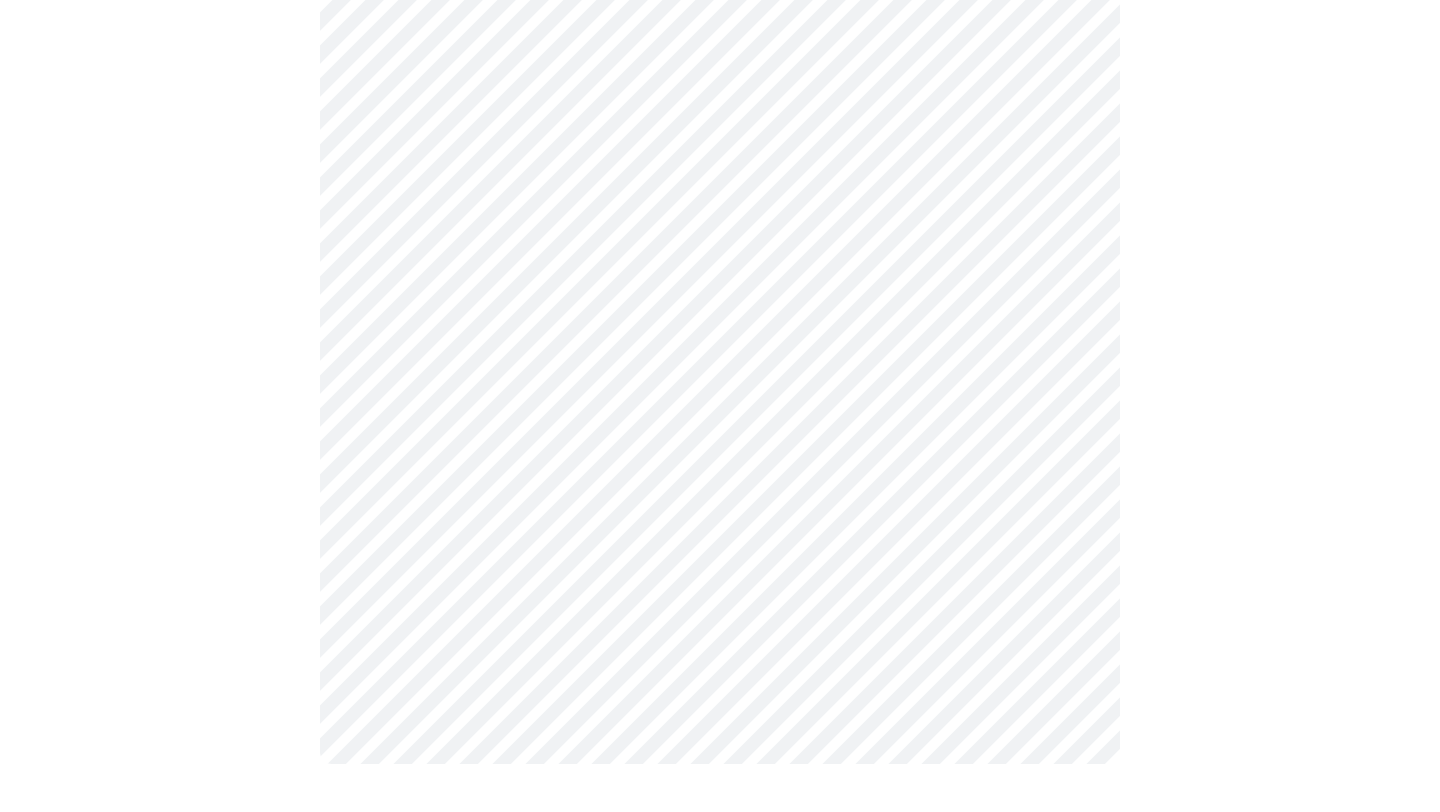 scroll, scrollTop: 0, scrollLeft: 0, axis: both 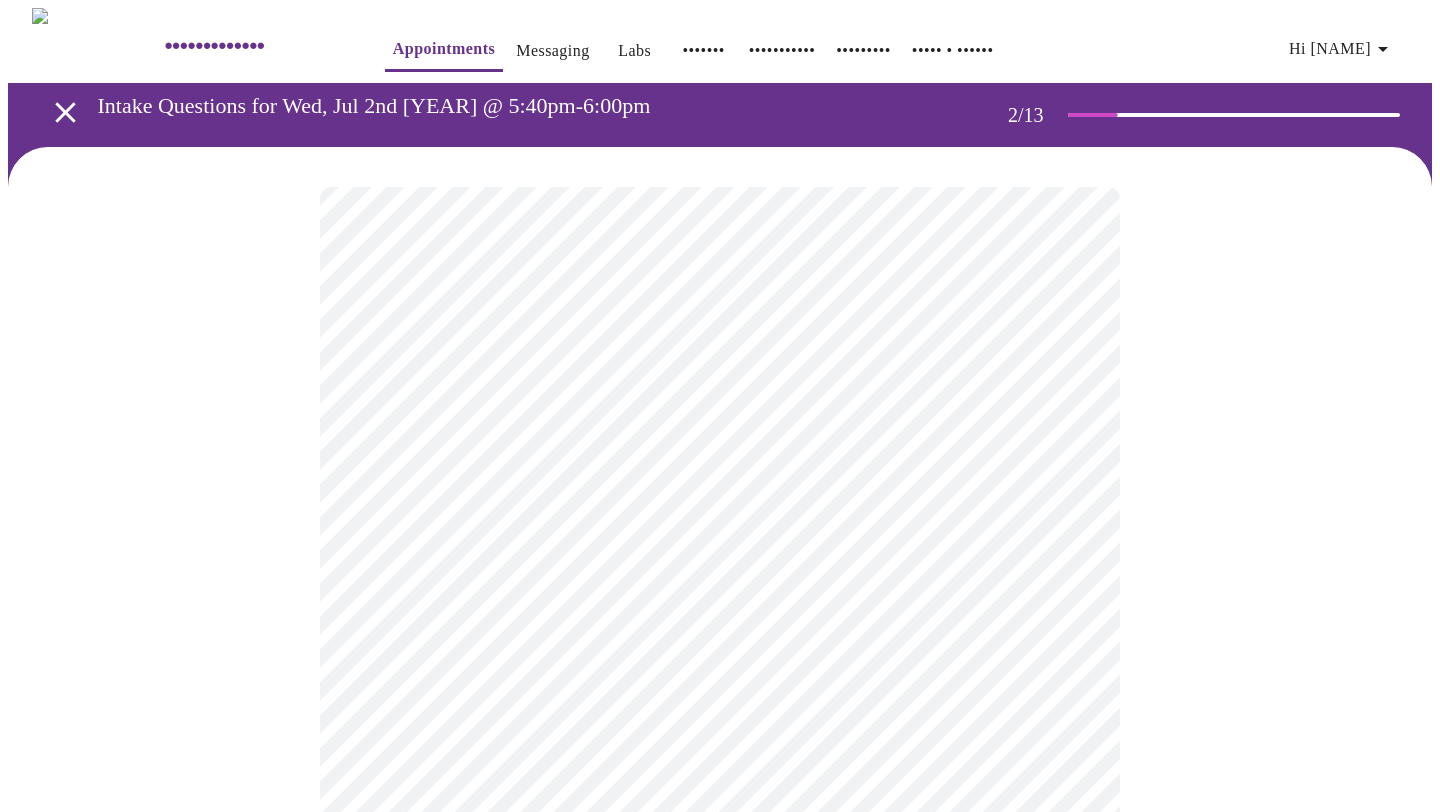 click on "Hi [NAME] Intake Questions for Wed, Jul 2nd [YEAR] @ 5:40pm-6:00pm 2 / 13 Settings Billing Invoices Log out" at bounding box center [720, 609] 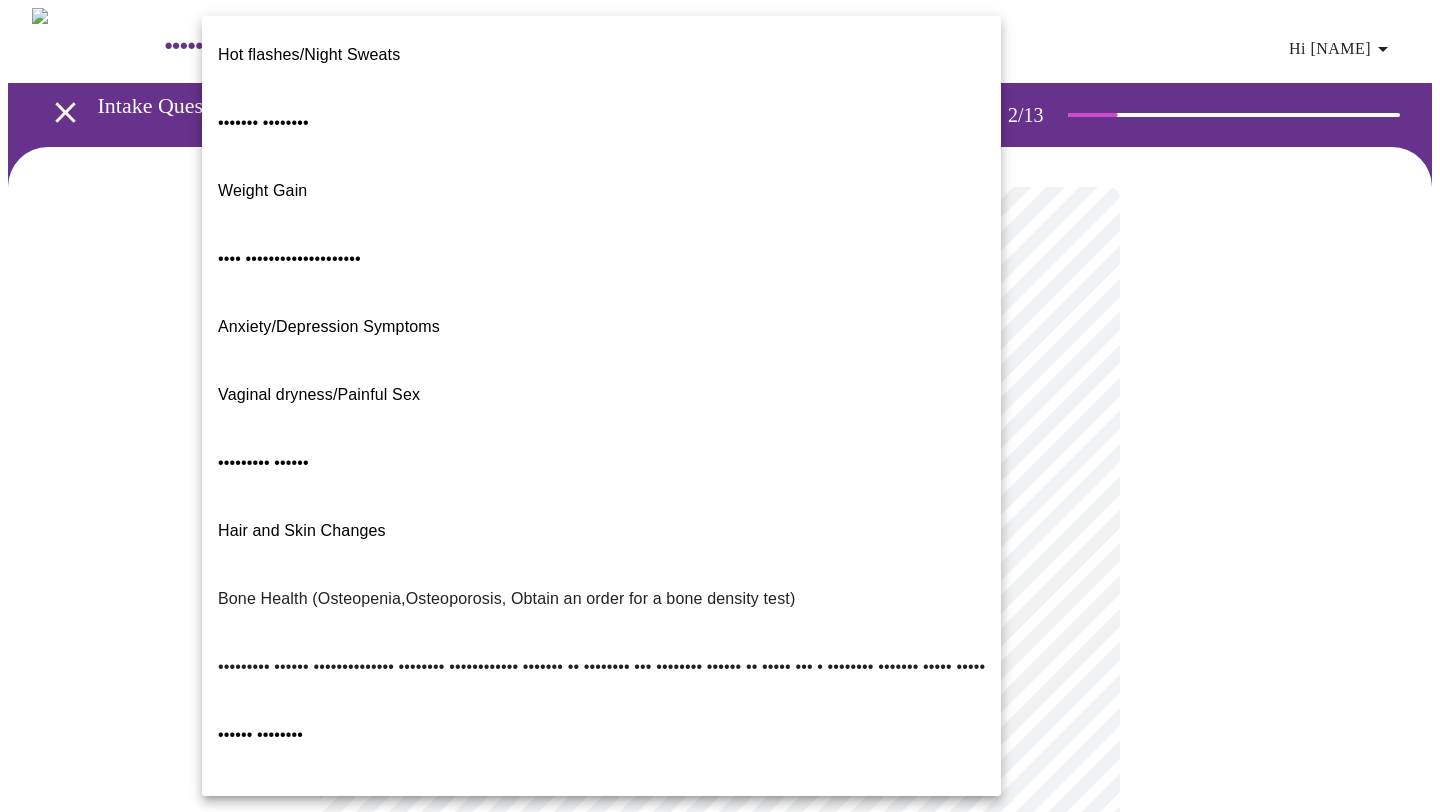 scroll, scrollTop: 0, scrollLeft: 0, axis: both 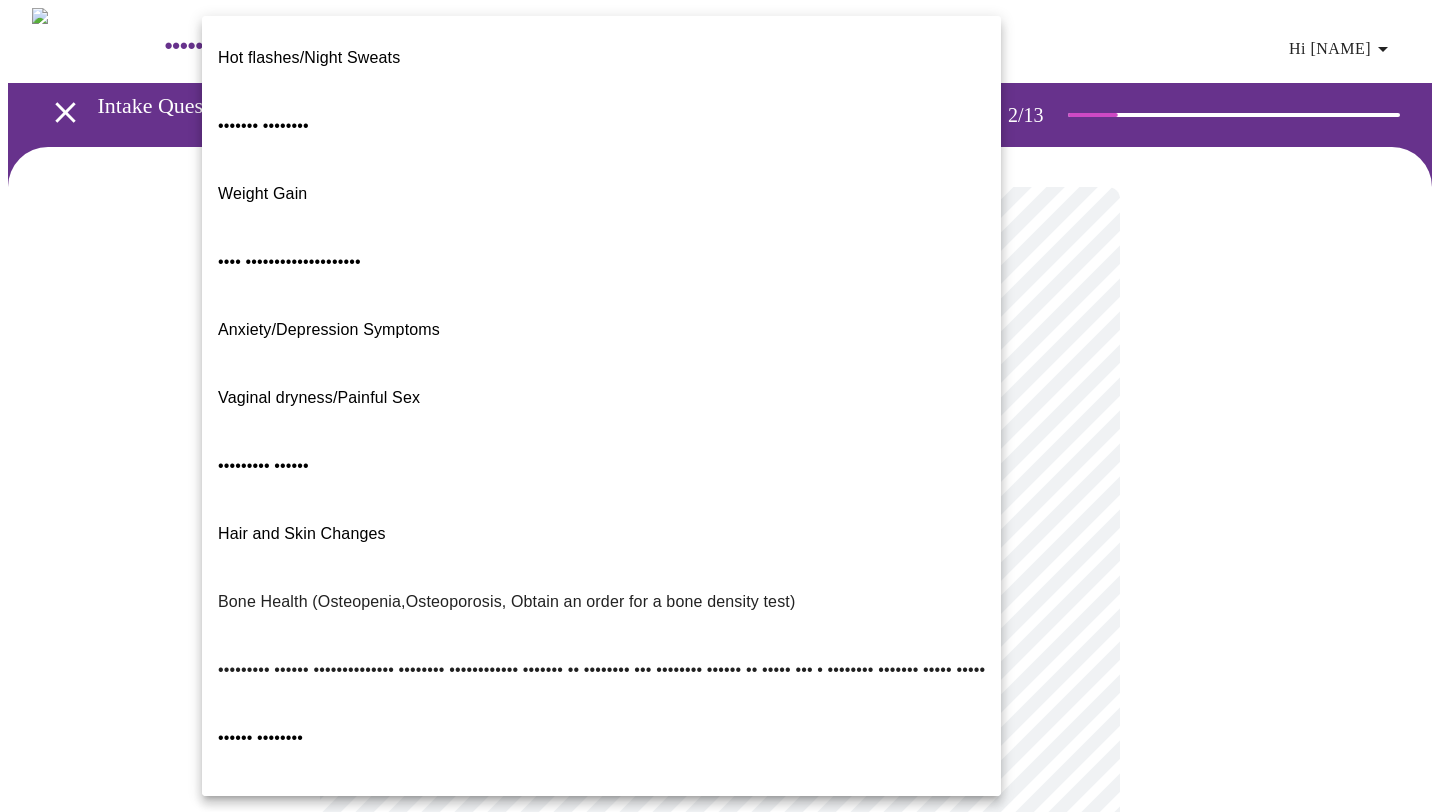 click on "••••••• ••••••••" at bounding box center (601, 126) 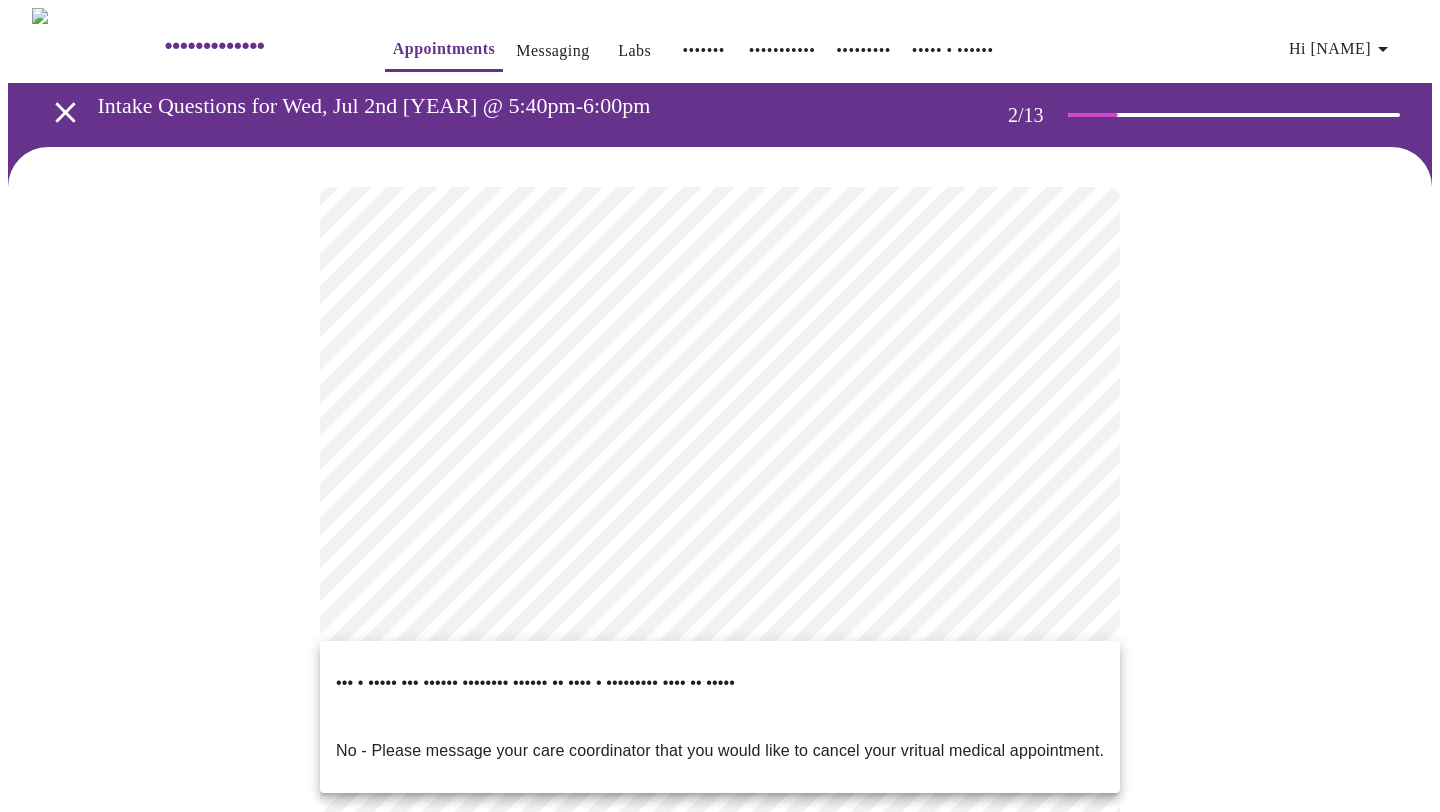 click on "Hi [NAME] Intake Questions for Wed, Jul 2nd [YEAR] @ 5:40pm-6:00pm 2 / 13 Settings Billing Invoices Log out Yes - We'll use shared decision making to find a treatment that is safe!
No - Please message your care coordinator that you would like to cancel your vritual medical appointment." at bounding box center [720, 603] 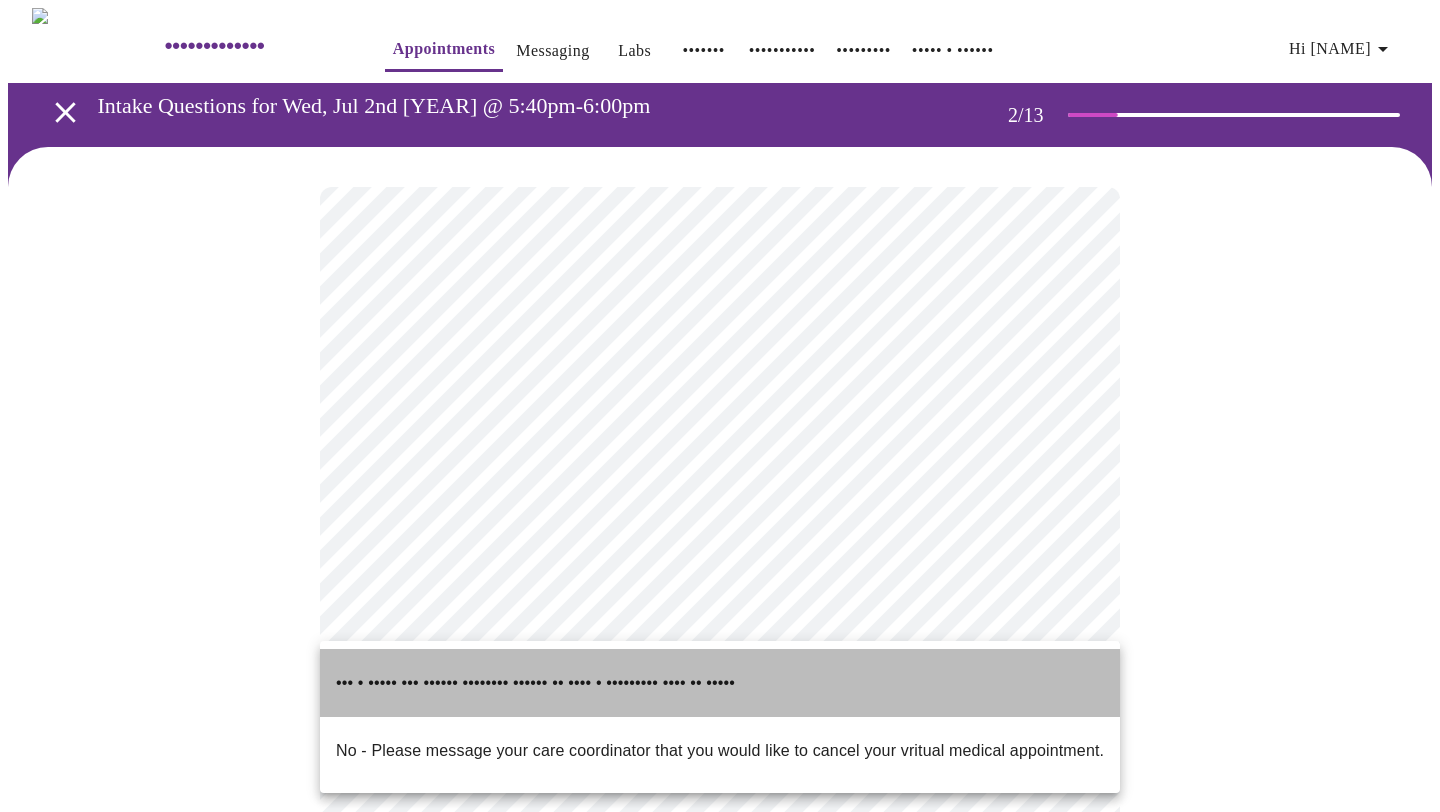click on "••• • ••••• ••• •••••• •••••••• •••••• •• •••• • ••••••••• •••• •• •••••" at bounding box center [535, 683] 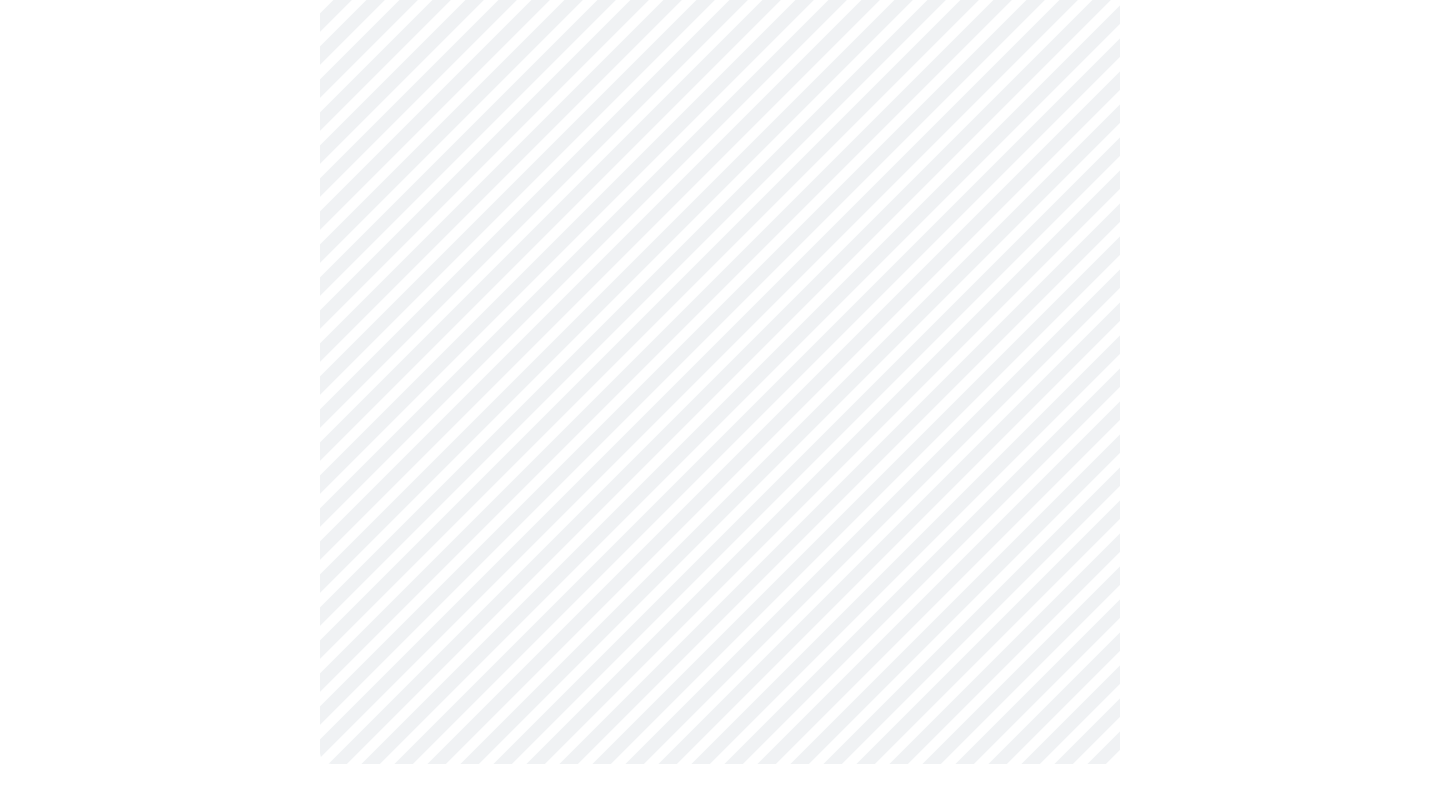 scroll, scrollTop: 322, scrollLeft: 0, axis: vertical 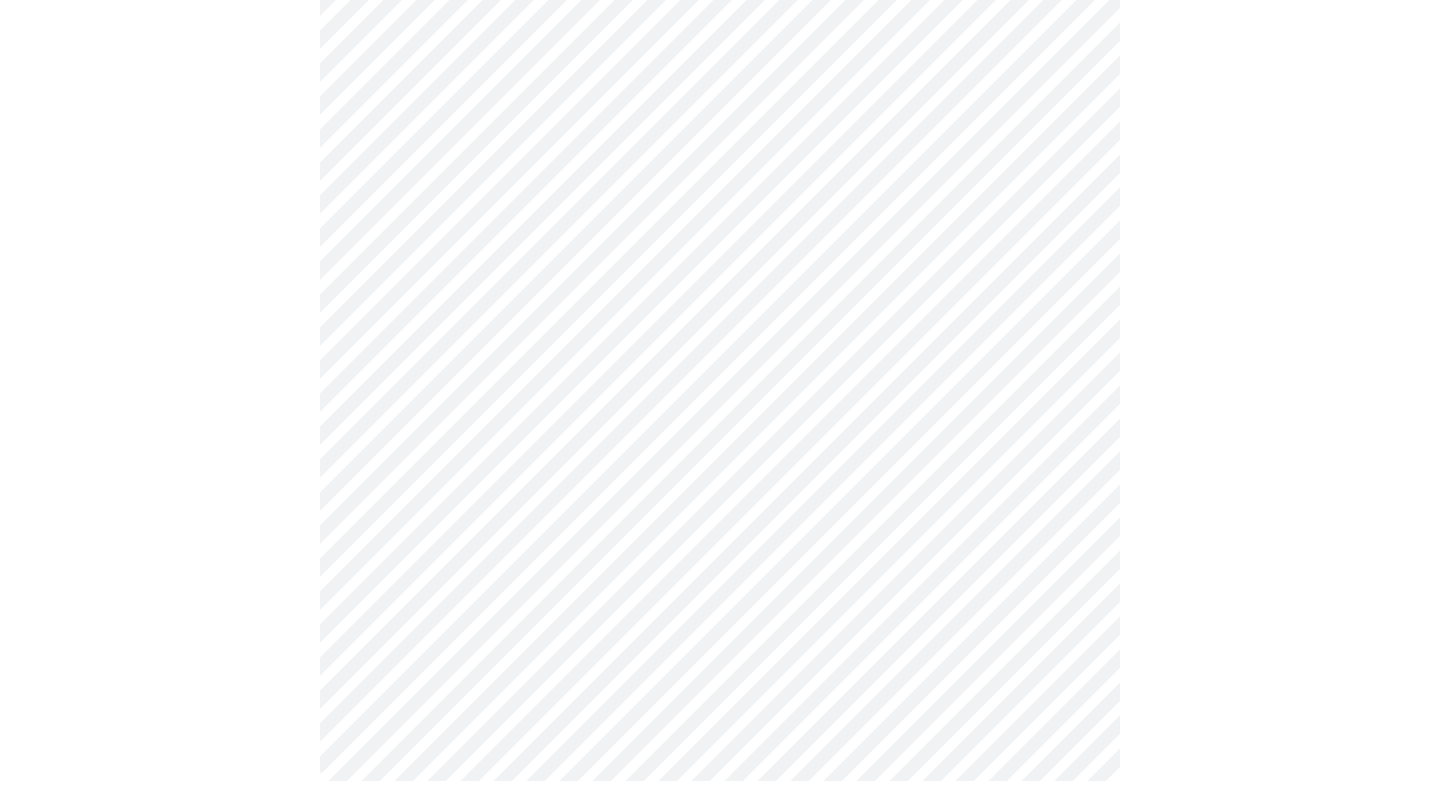 click at bounding box center [720, 323] 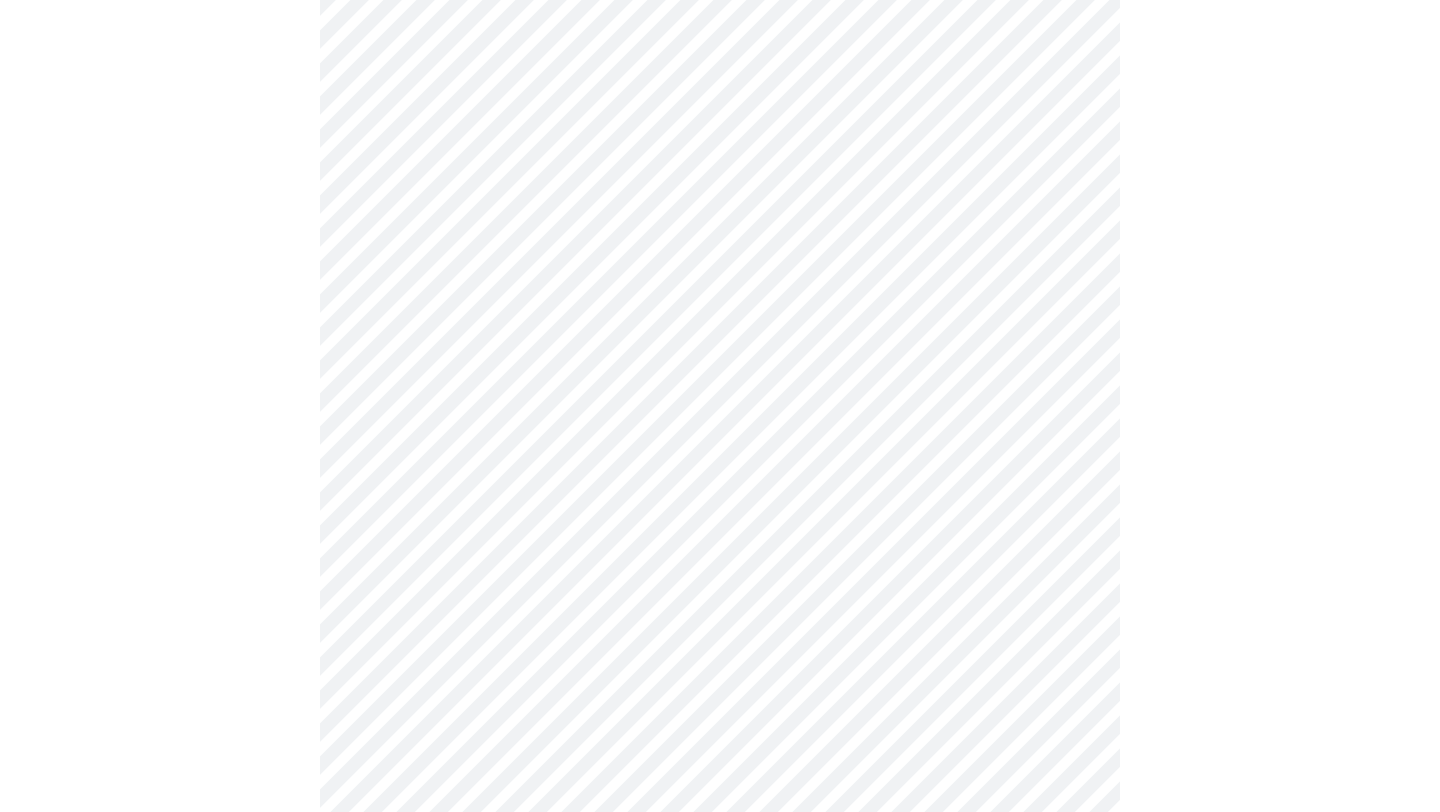 scroll, scrollTop: 0, scrollLeft: 0, axis: both 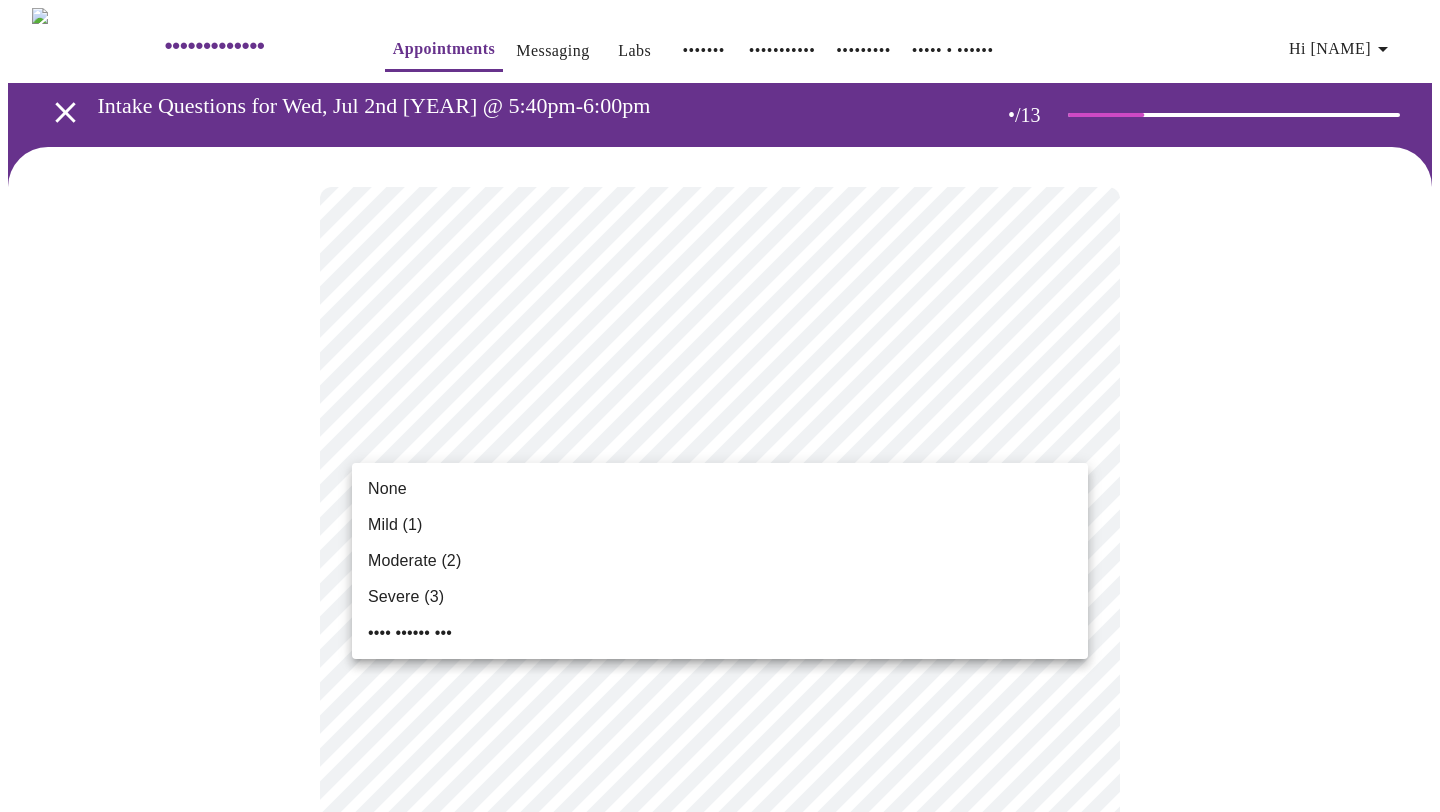 click on "Hi [NAME] Intake Questions for Wed, Jul 2nd [YEAR] @ 5:40pm-6:00pm 3 / 13 Settings Billing Invoices Log out None Mild (1) Moderate (2) Severe (3) Very Severe (4)" at bounding box center (720, 1359) 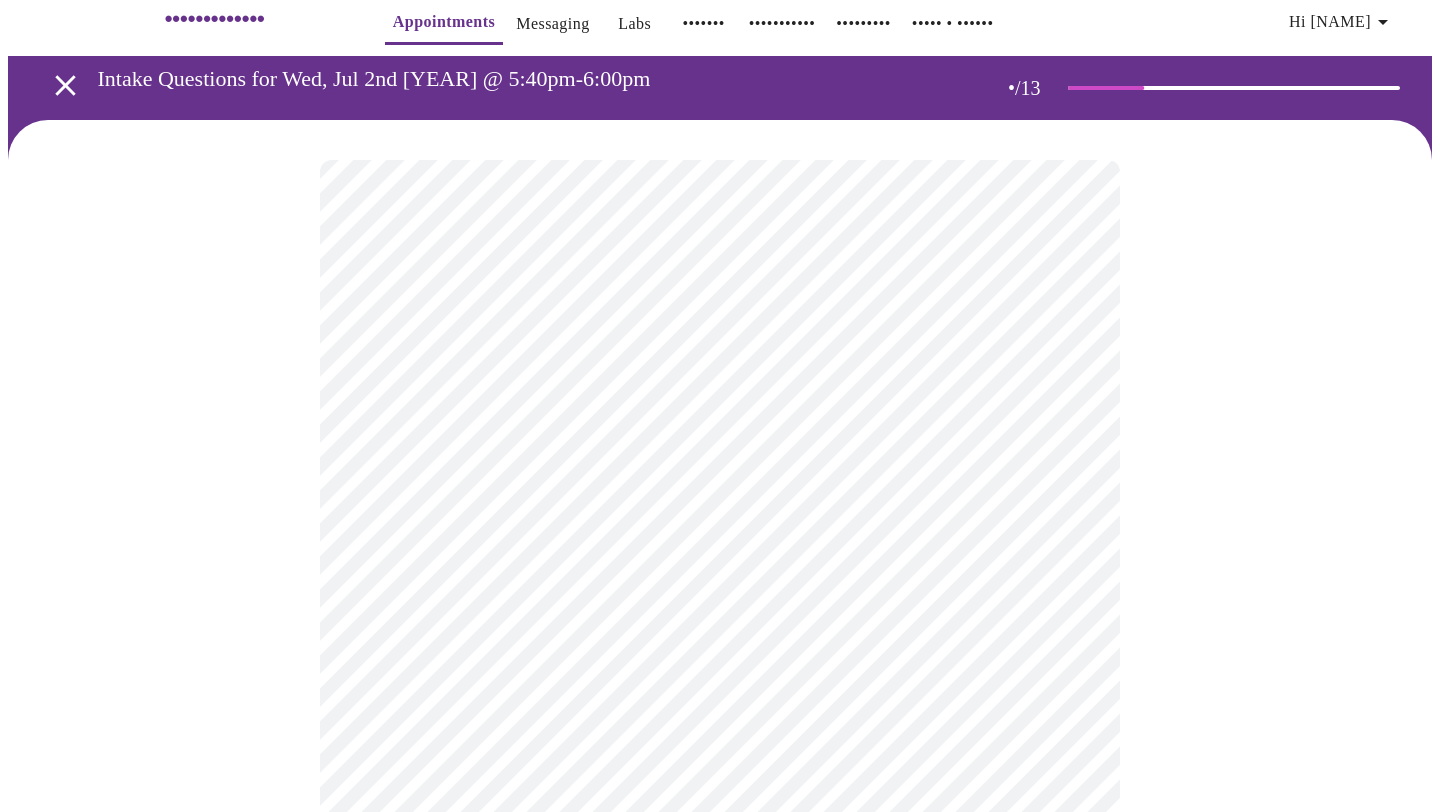 scroll, scrollTop: 32, scrollLeft: 0, axis: vertical 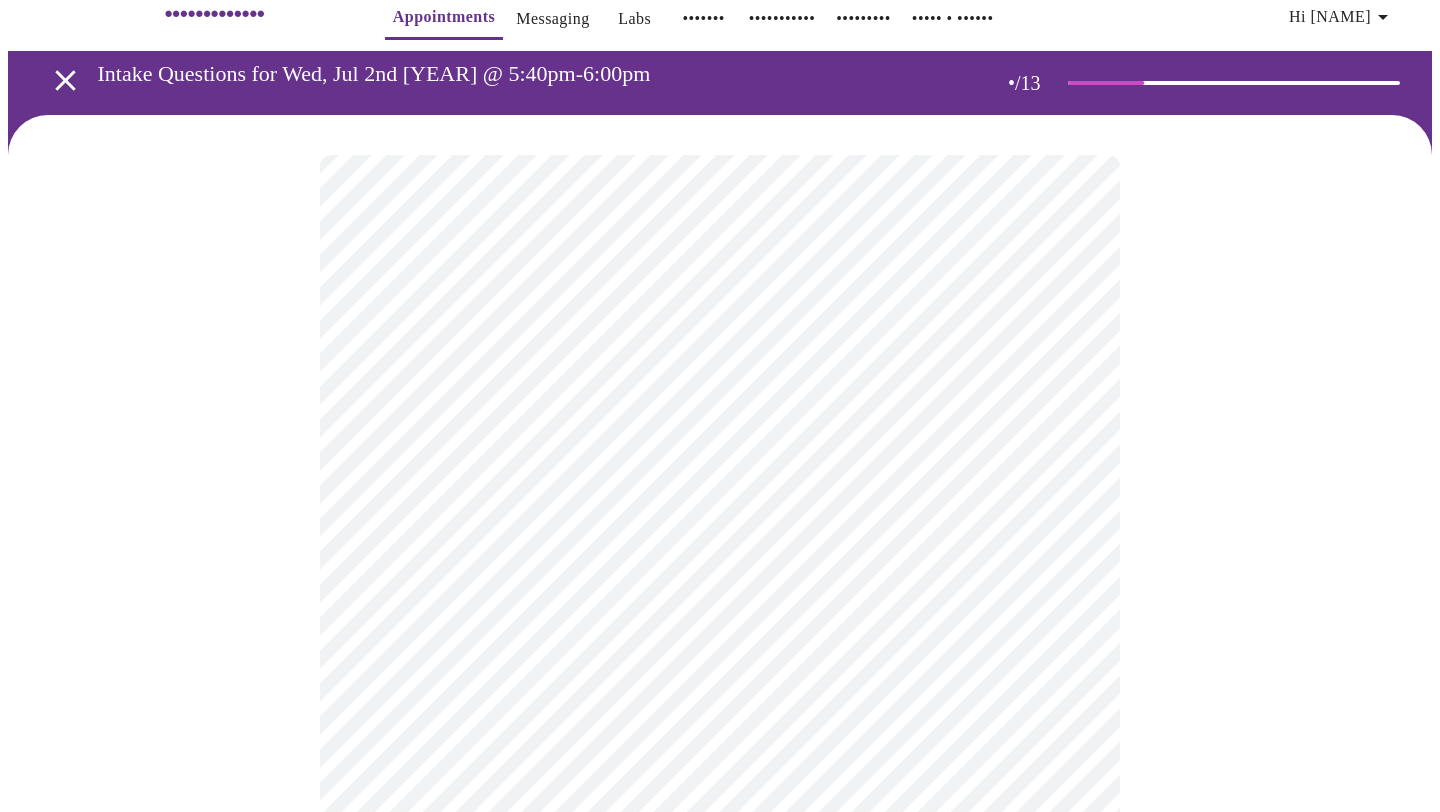 click on "Hi [NAME]    Intake Questions for Wed, Jul 2nd [YEAR] @ 5:40pm-6:00pm 3  /  13 Settings Billing Invoices Log out" at bounding box center (720, 1292) 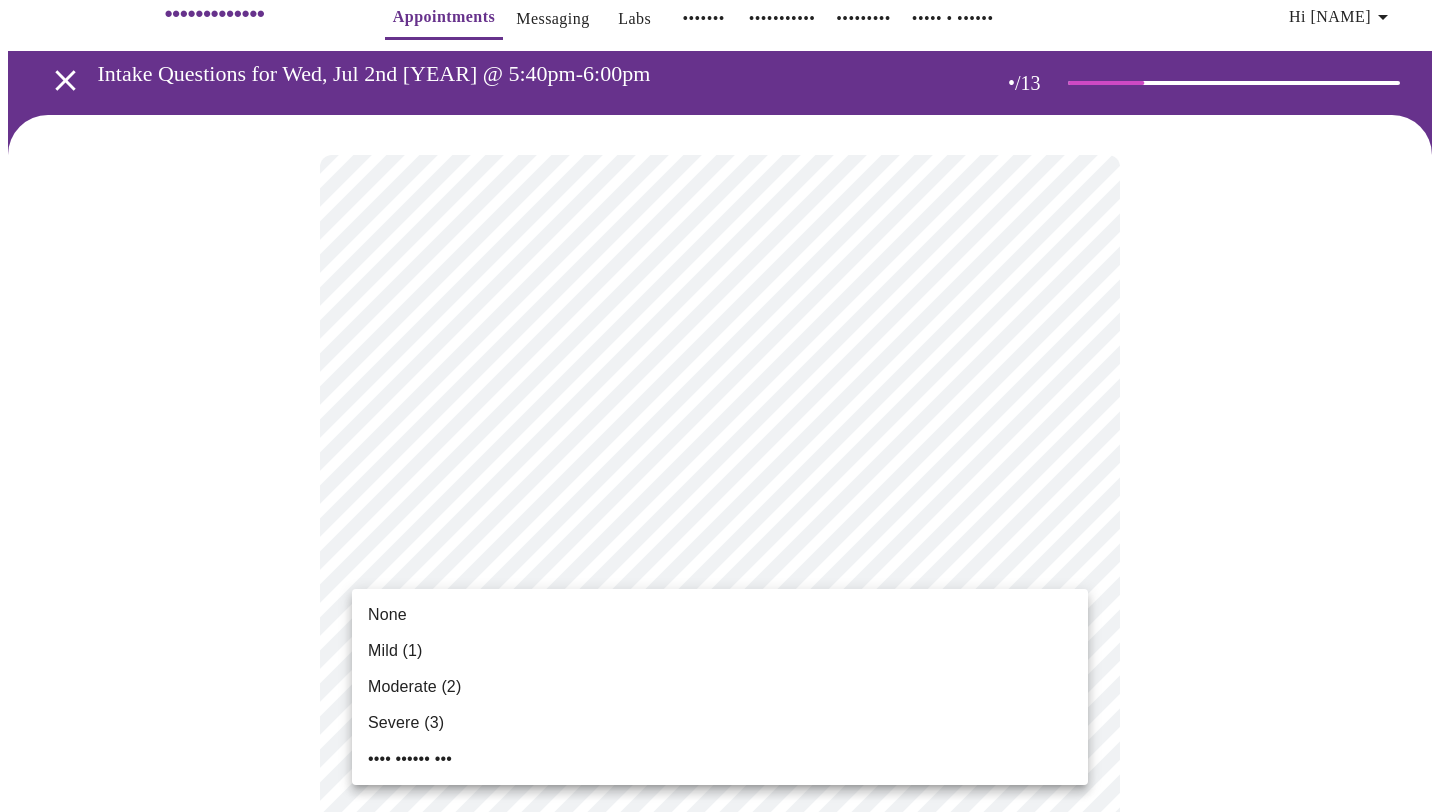 click on "Moderate (2)" at bounding box center [387, 615] 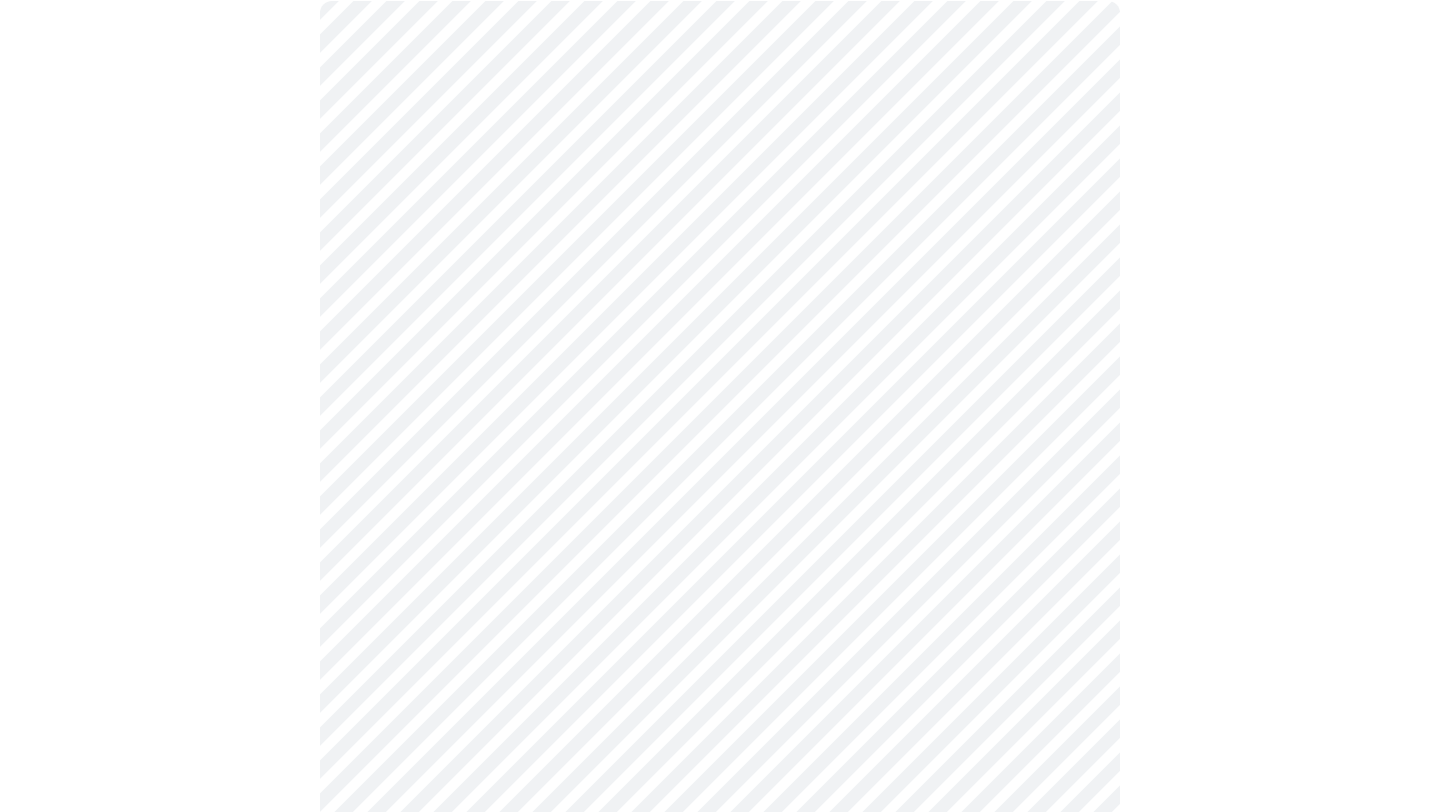 scroll, scrollTop: 229, scrollLeft: 0, axis: vertical 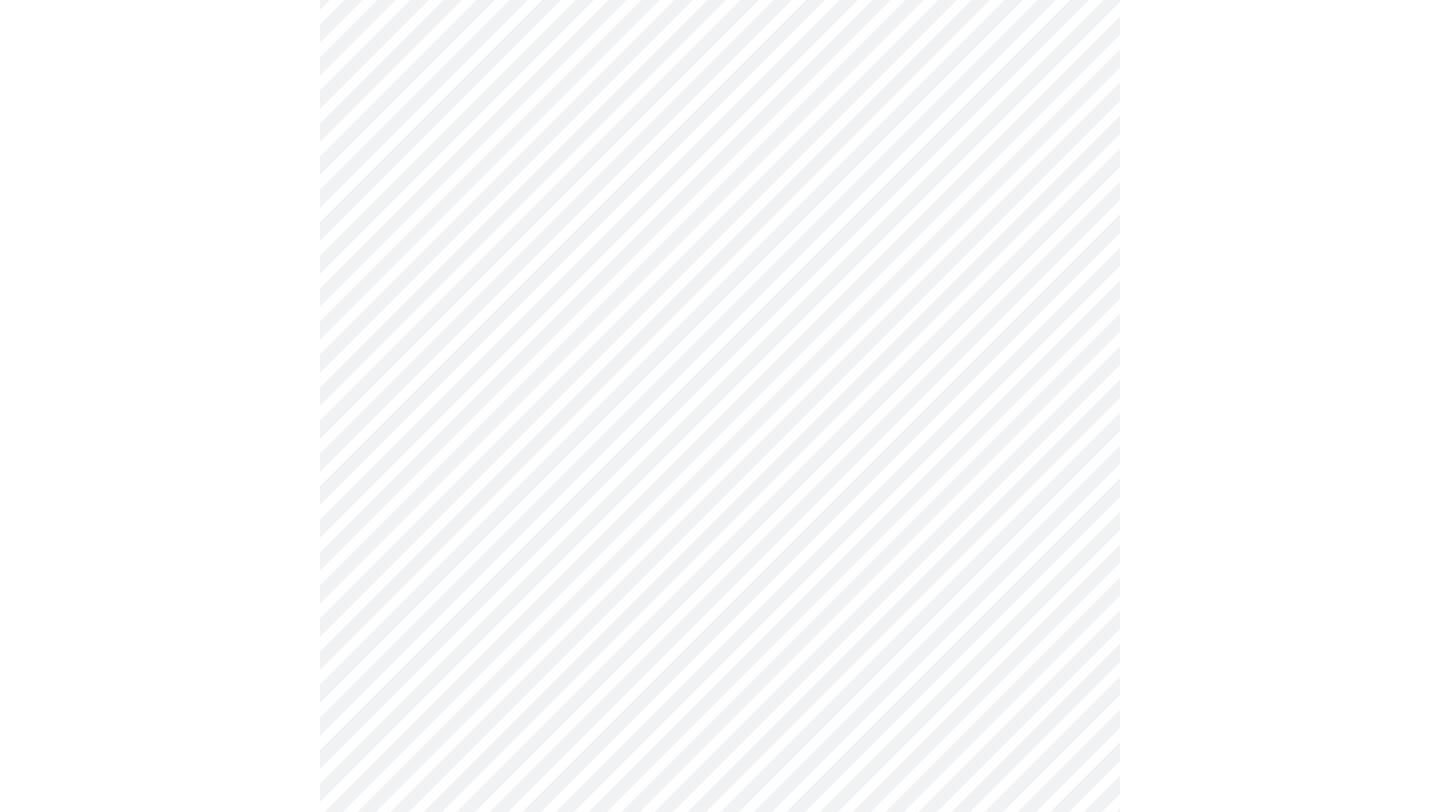 click on "Hi [NAME]    Intake Questions for Wed, Jul 2nd [YEAR] @ 5:40pm-6:00pm 3  /  13 Settings Billing Invoices Log out" at bounding box center [720, 1081] 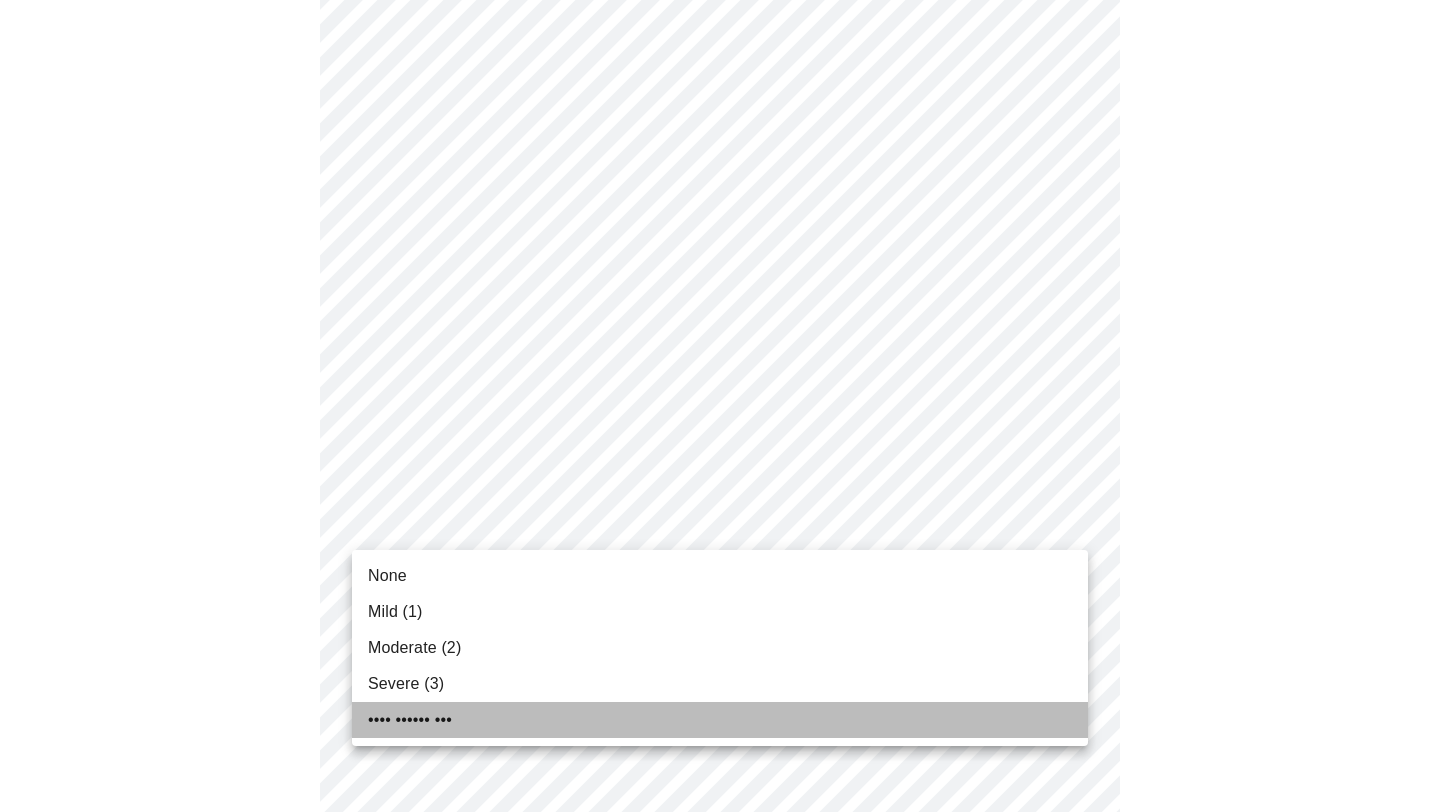 click on "•••• •••••• •••" at bounding box center [387, 576] 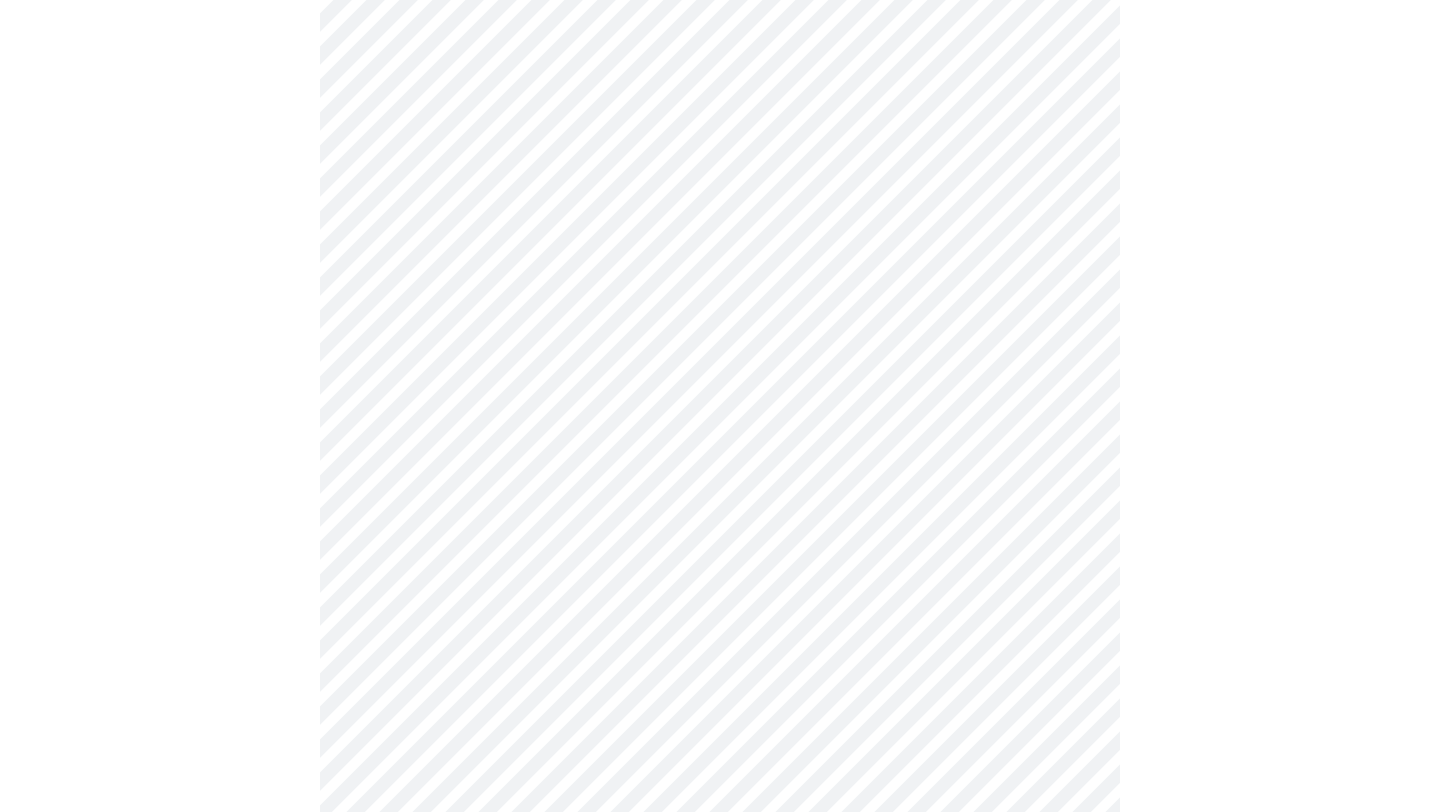 scroll, scrollTop: 357, scrollLeft: 0, axis: vertical 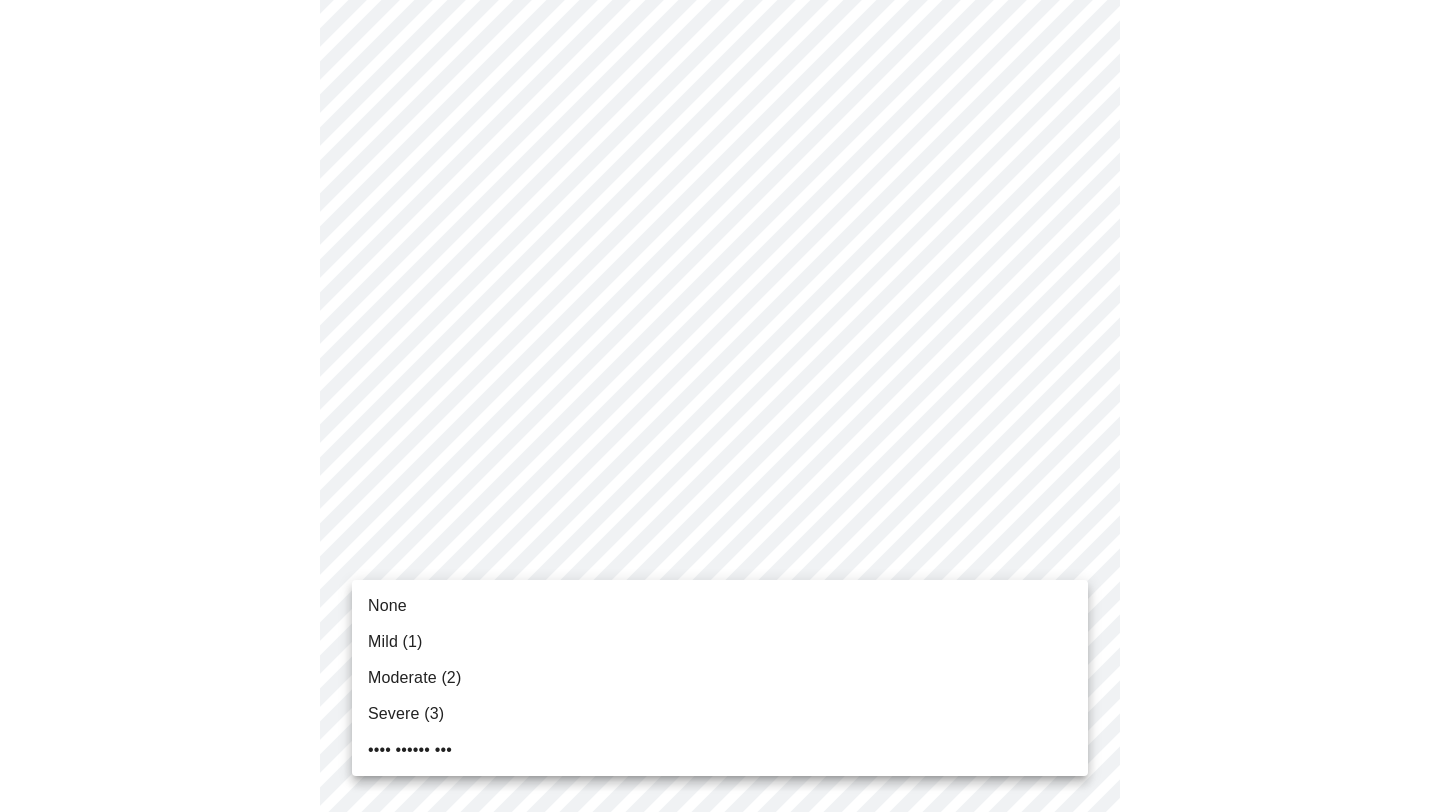 click on "Hi [NAME] Intake Questions for Wed, Jul 2nd [YEAR] @ 5:40pm-6:00pm 3 / 13 Settings Billing Invoices Log out None Mild (1) Moderate (2) Severe (3) Very Severe (4)" at bounding box center [720, 939] 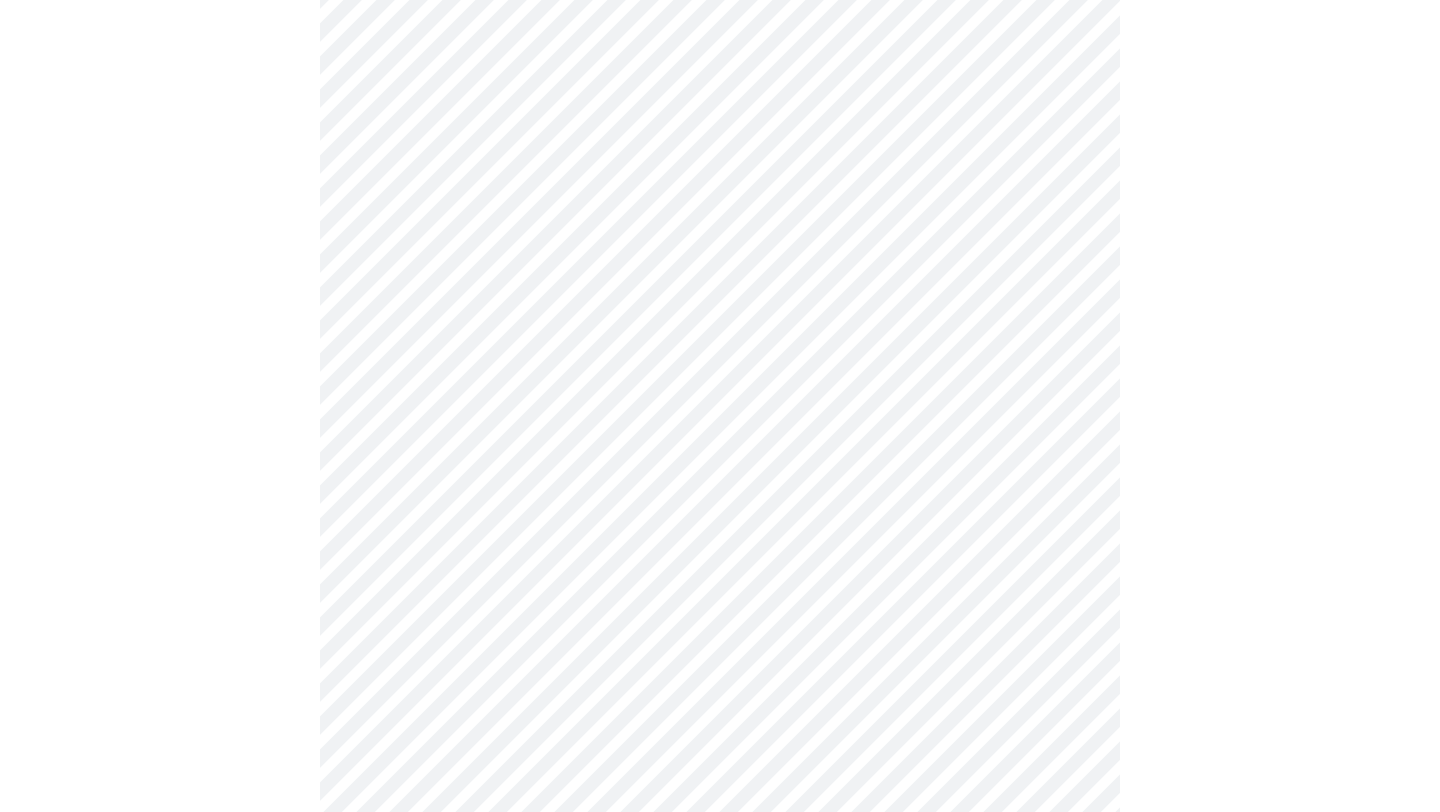 scroll, scrollTop: 467, scrollLeft: 0, axis: vertical 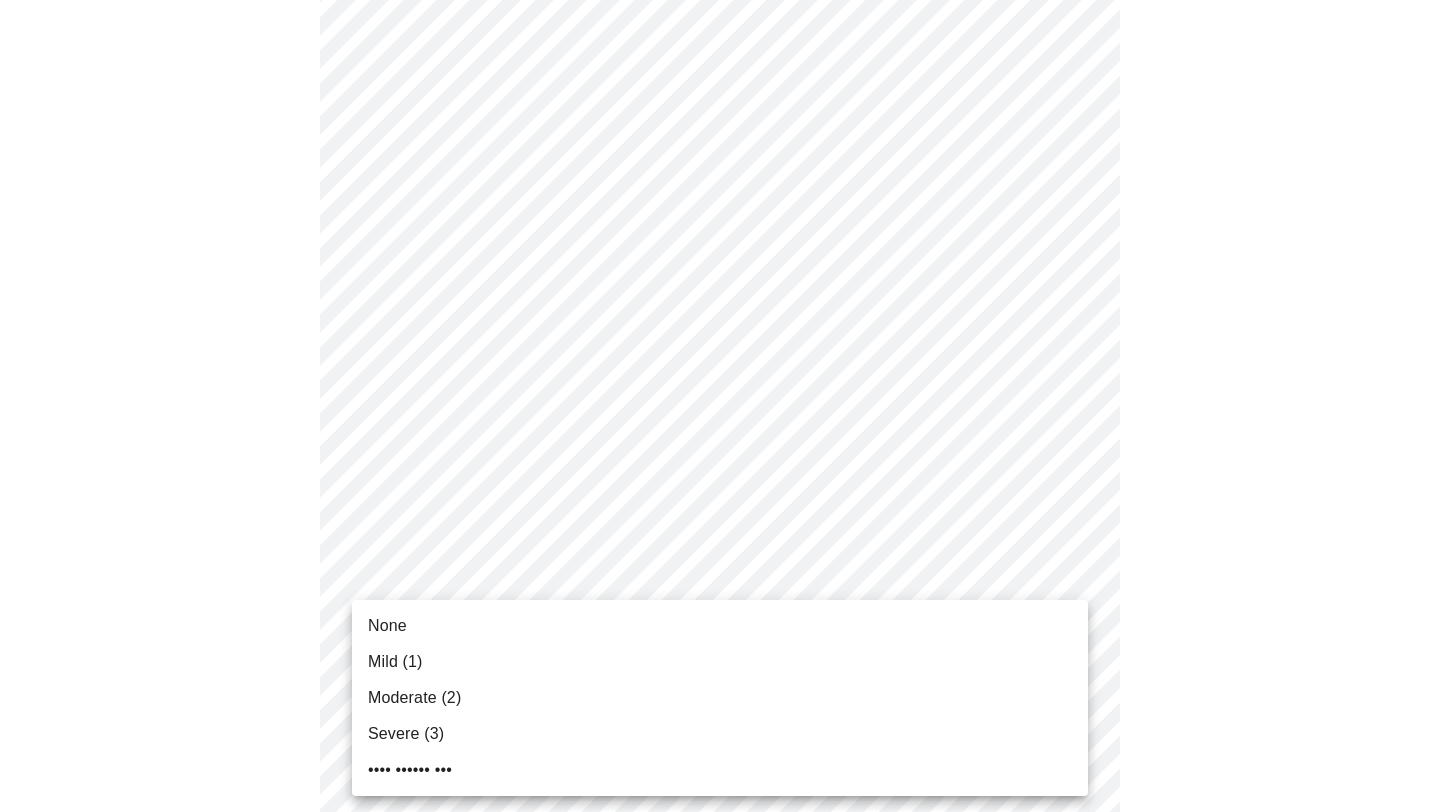 click on "Hi [NAME] Intake Questions for Wed, Jul 2nd [YEAR] @ 5:40pm-6:00pm 3 / 13 Settings Billing Invoices Log out None Mild (1) Moderate (2) Severe (3) Very Severe (4)" at bounding box center (720, 815) 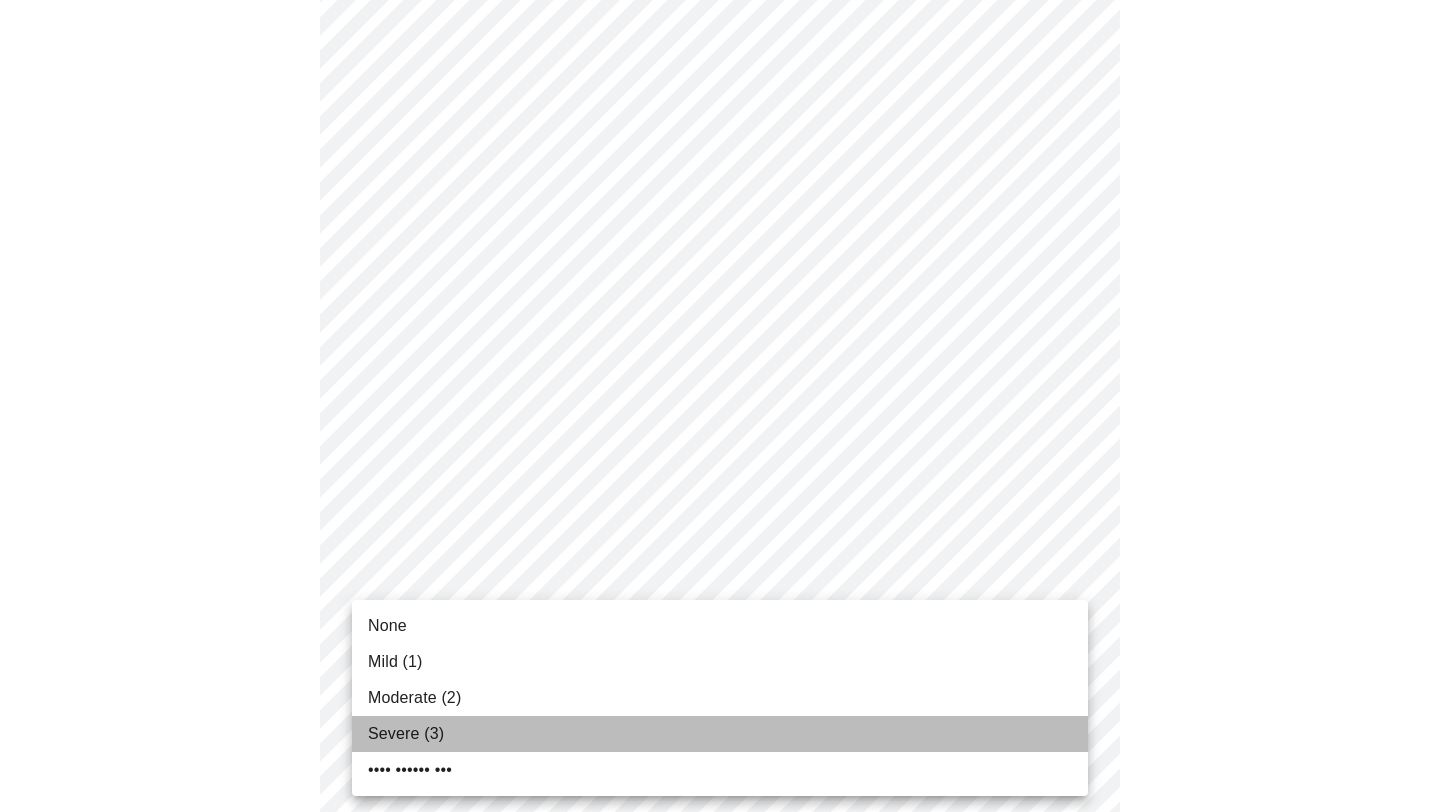 click on "Severe (3)" at bounding box center (720, 734) 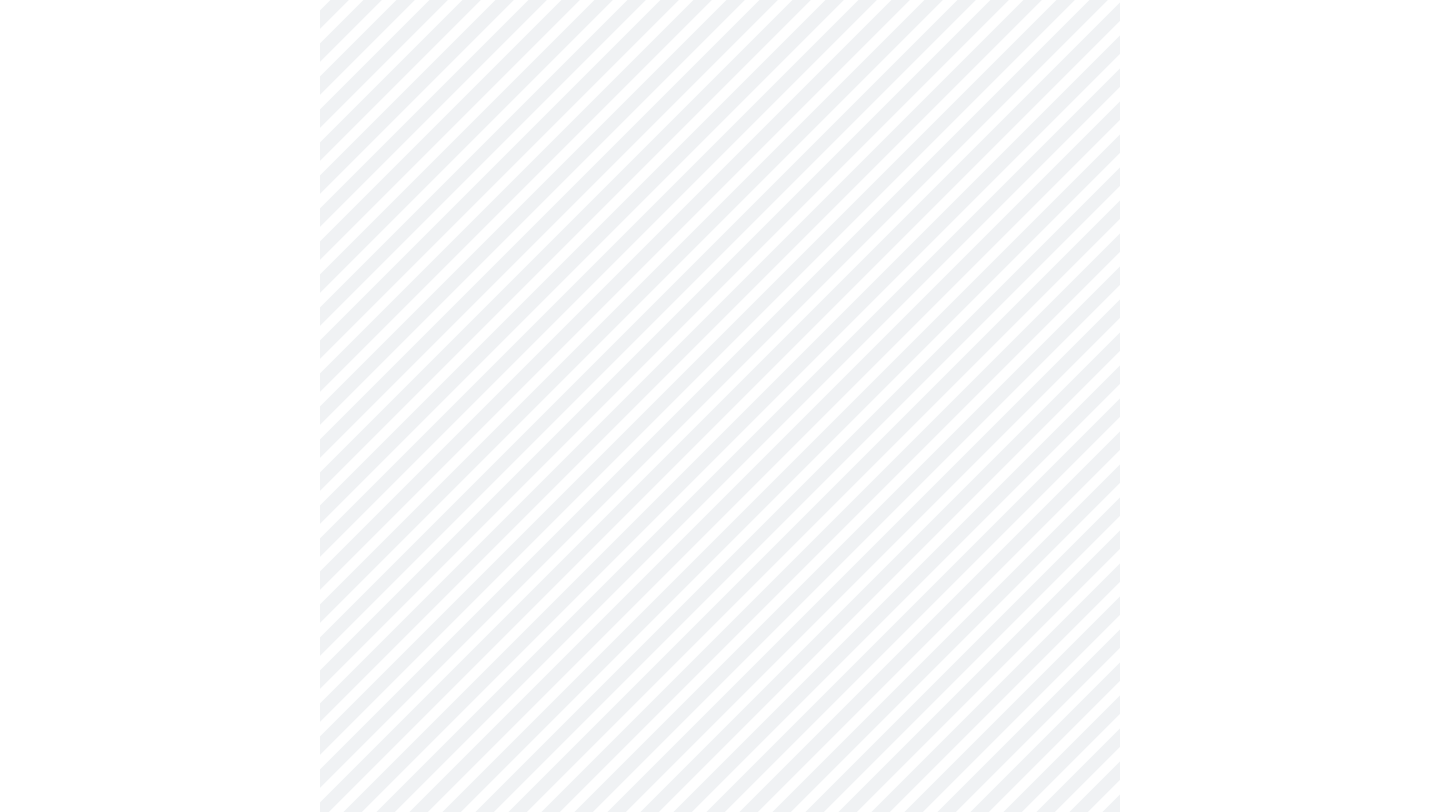 scroll, scrollTop: 718, scrollLeft: 0, axis: vertical 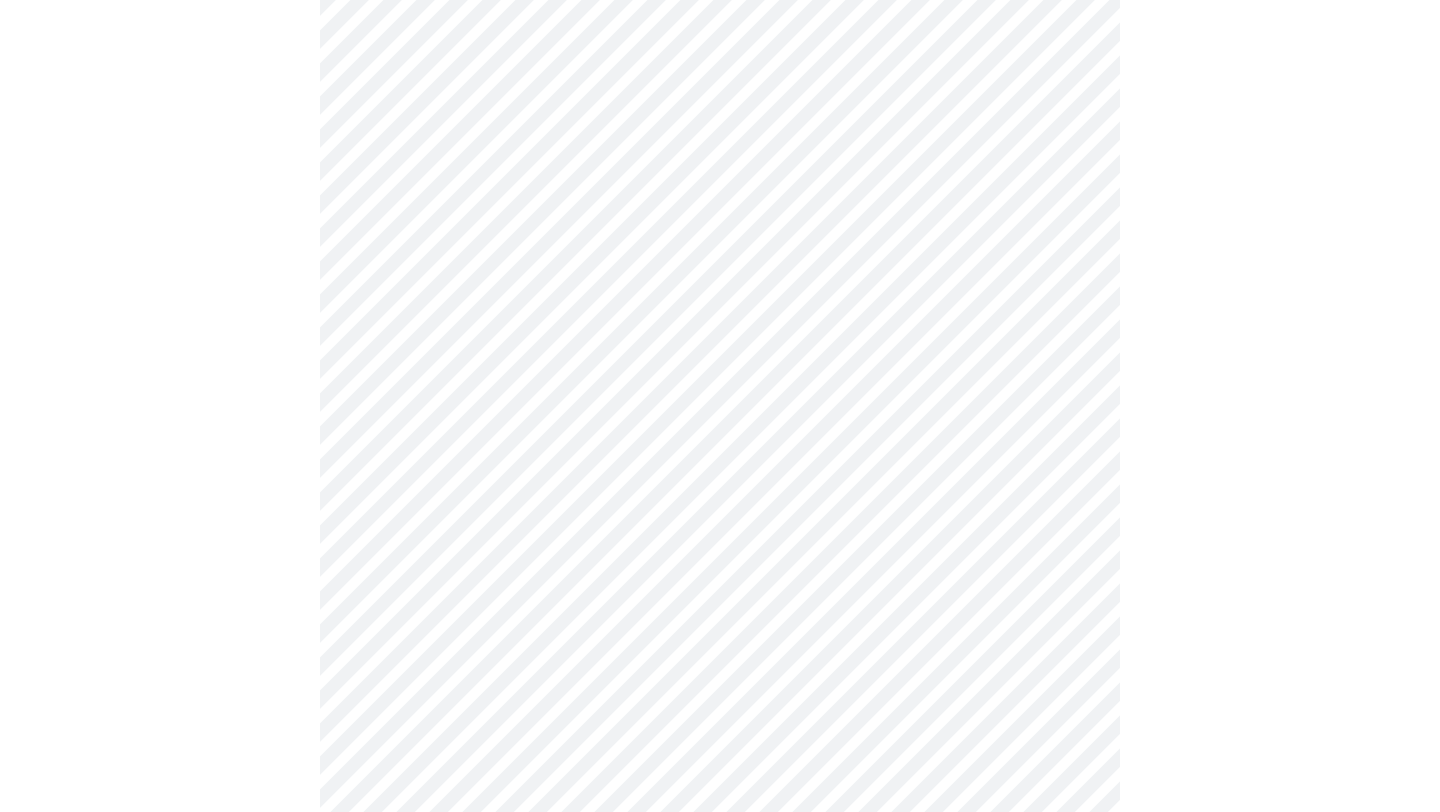 click on "Hi [NAME]    Intake Questions for Wed, Jul 2nd [YEAR] @ 5:40pm-6:00pm 3  /  13 Settings Billing Invoices Log out" at bounding box center (720, 550) 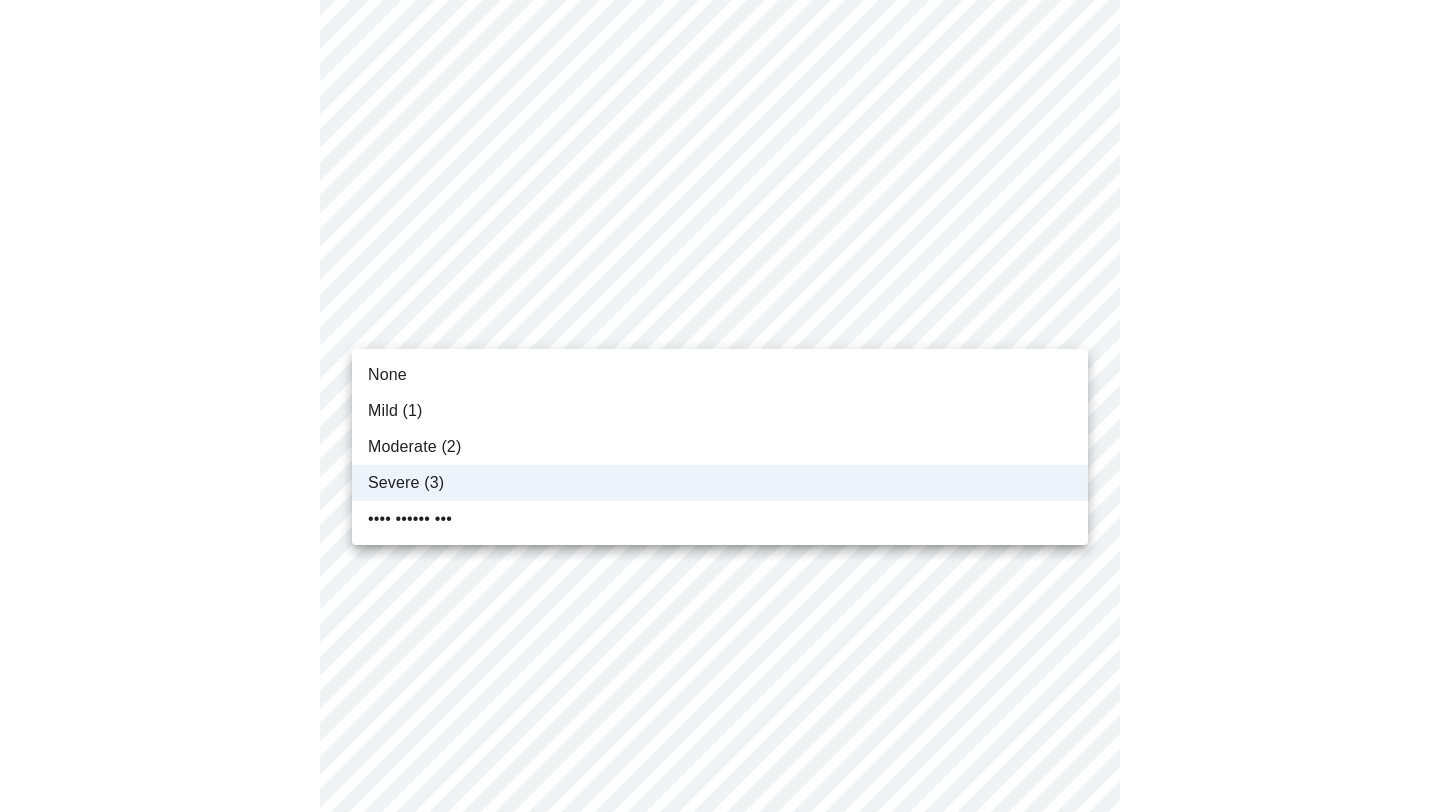 click on "Moderate (2)" at bounding box center (387, 375) 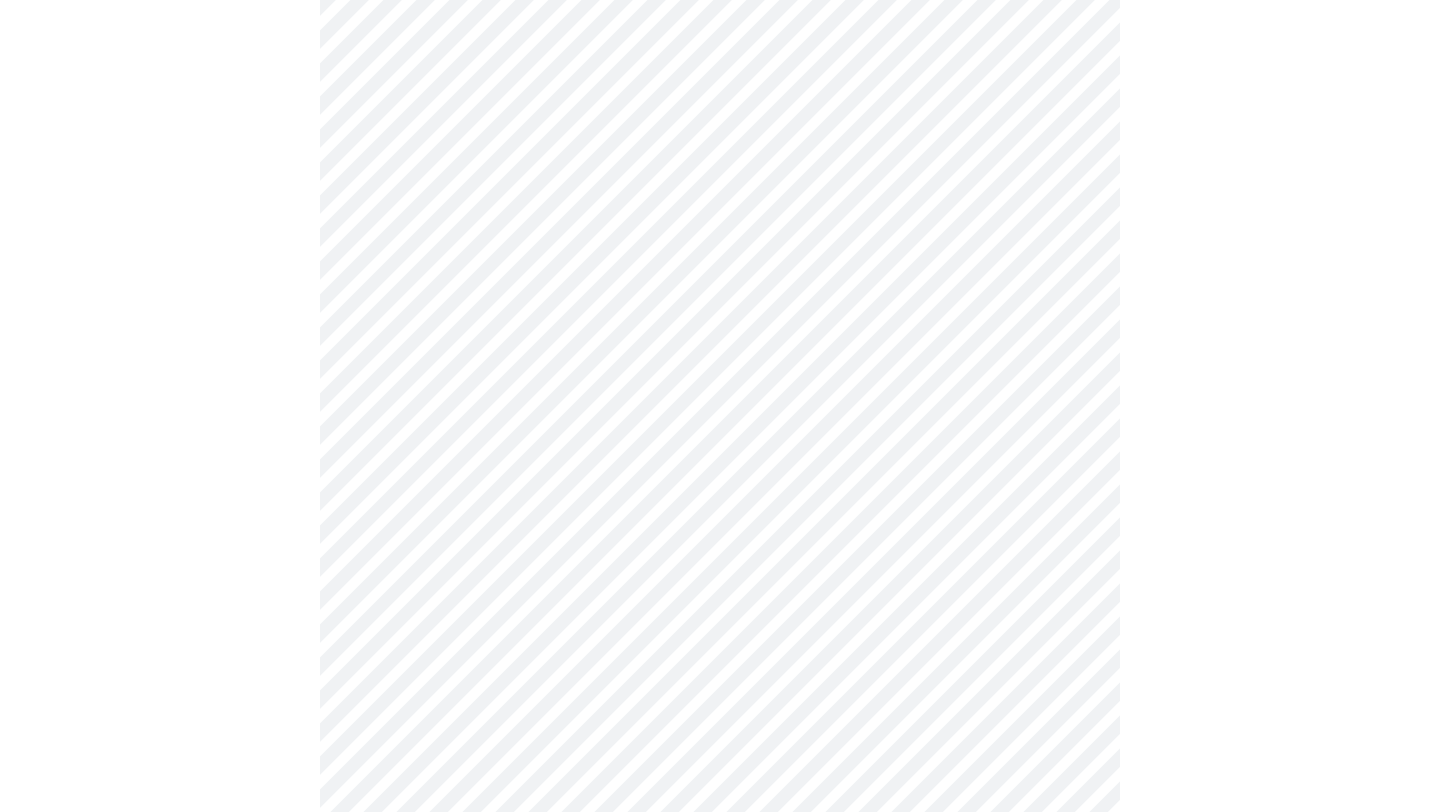 click on "Hi [NAME]    Intake Questions for Wed, Jul 2nd [YEAR] @ 5:40pm-6:00pm 3  /  13 Settings Billing Invoices Log out" at bounding box center (720, 550) 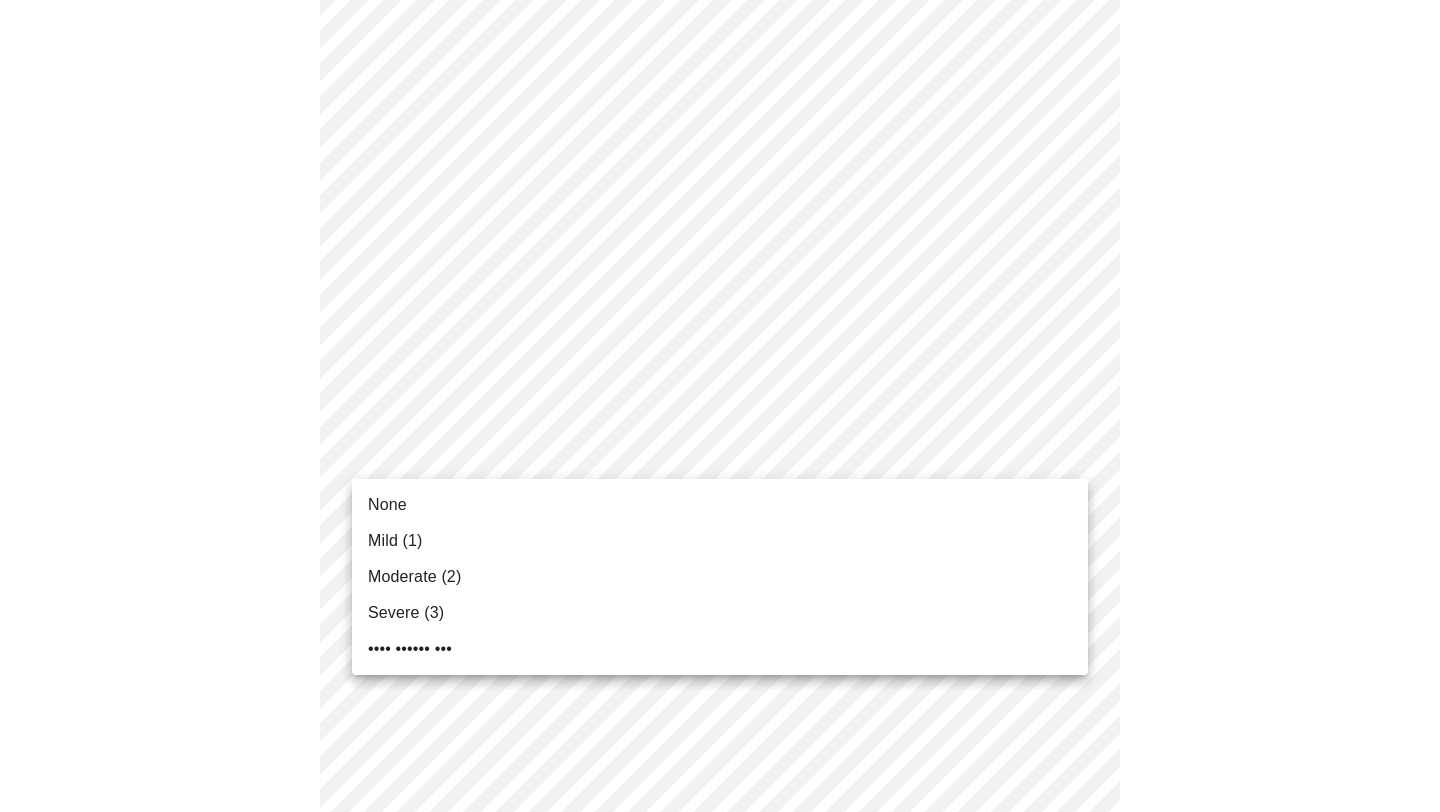 click on "Severe (3)" at bounding box center [387, 505] 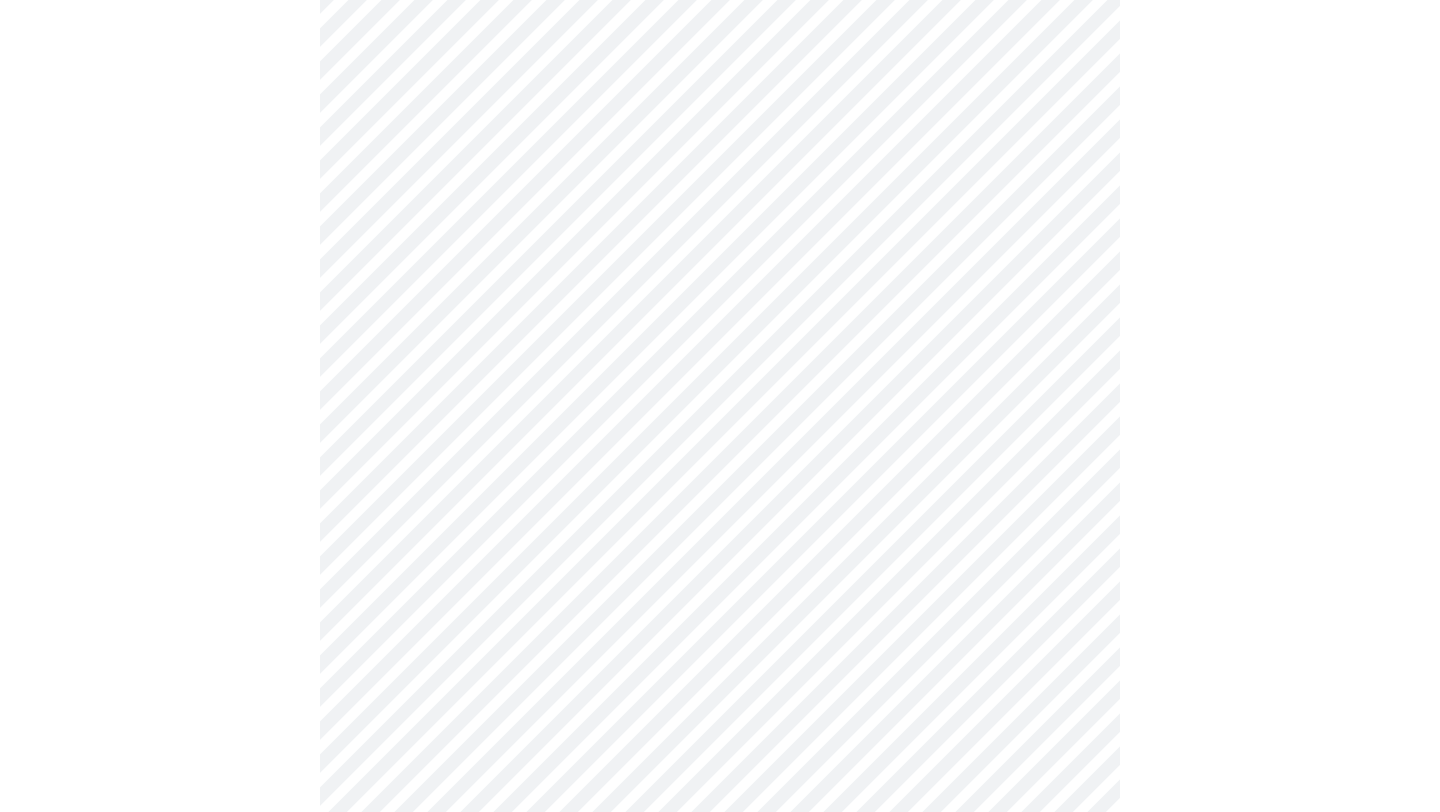 scroll, scrollTop: 952, scrollLeft: 0, axis: vertical 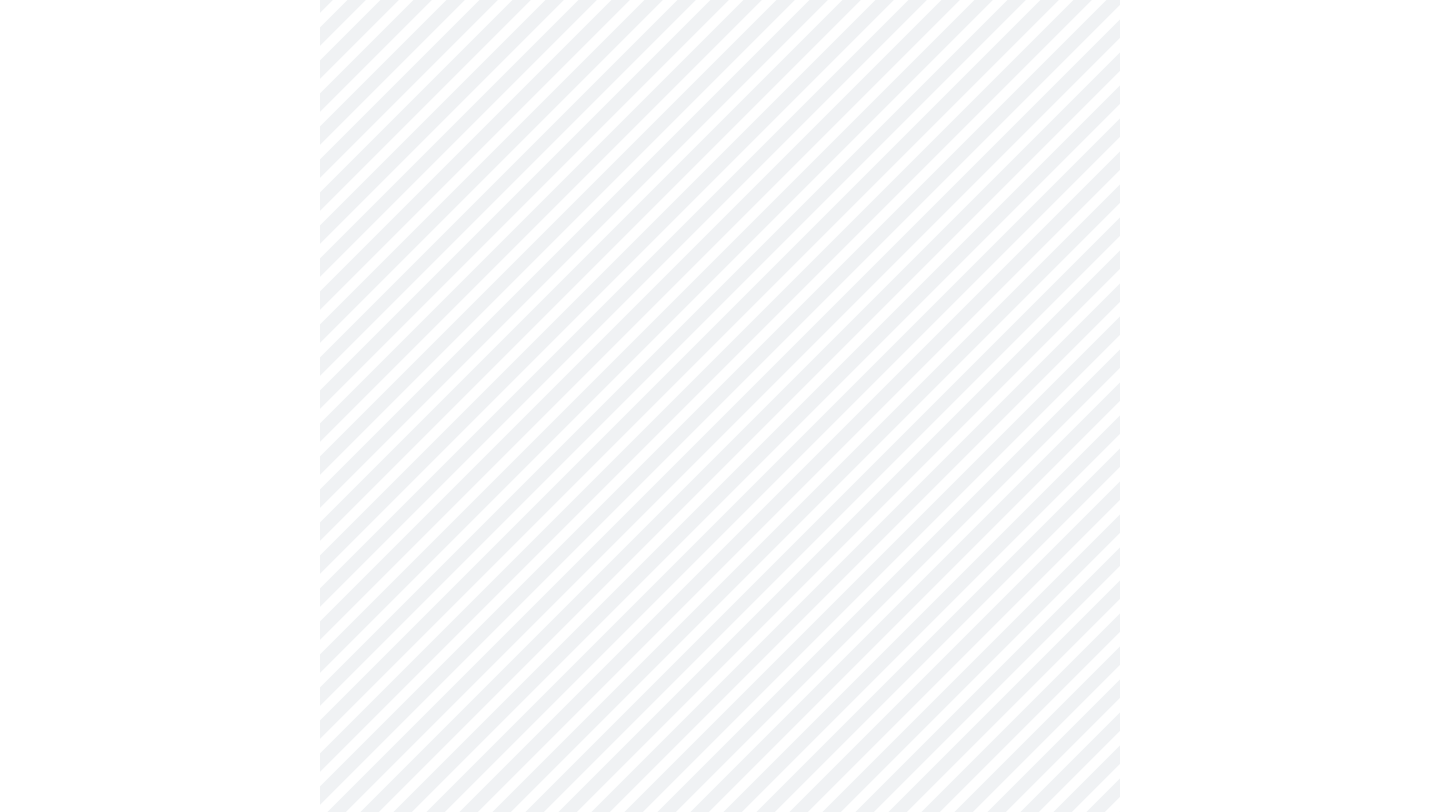 click on "Hi [NAME]    Intake Questions for Wed, Jul 2nd [YEAR] @ 5:40pm-6:00pm 3  /  13 Settings Billing Invoices Log out" at bounding box center (720, 302) 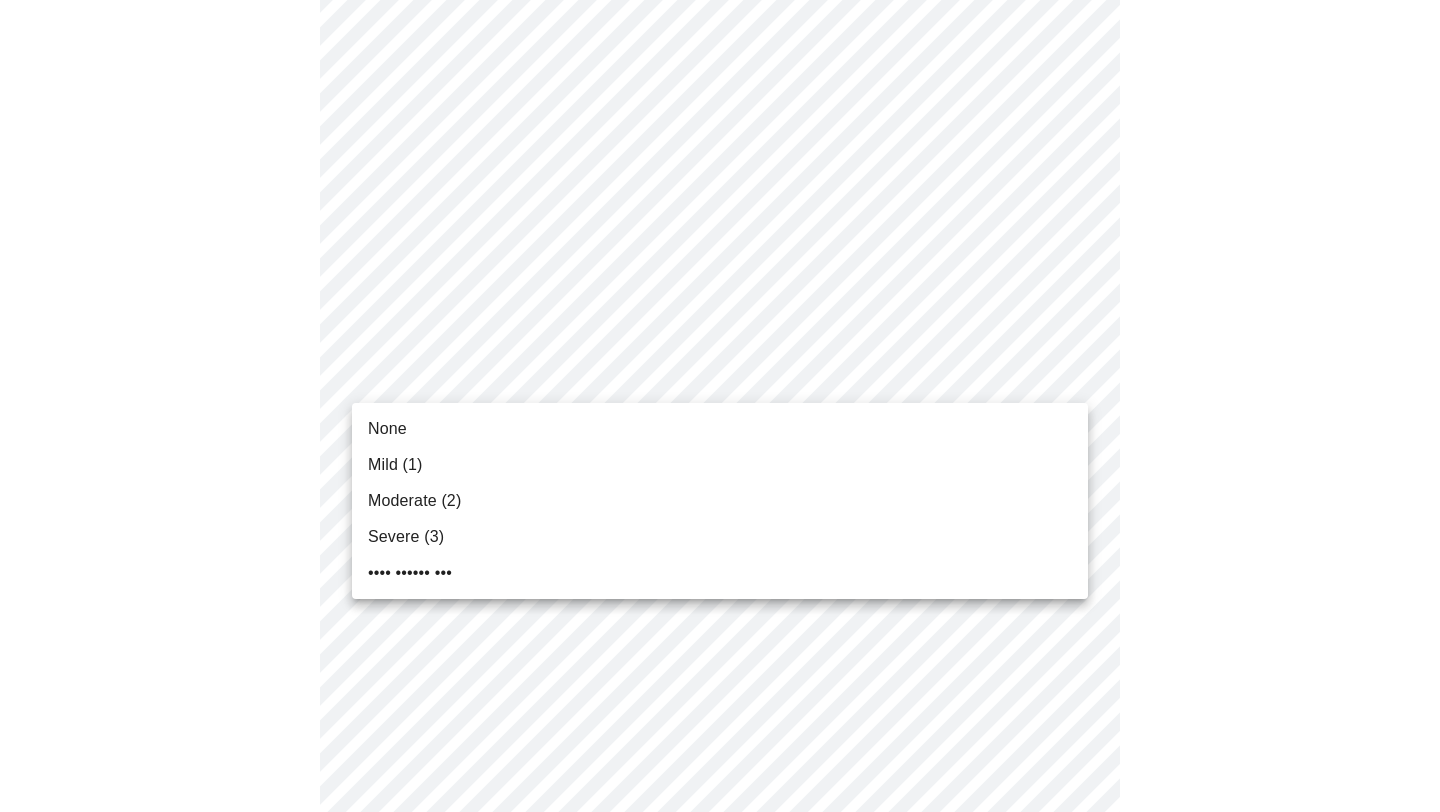 click on "Severe (3)" at bounding box center (720, 537) 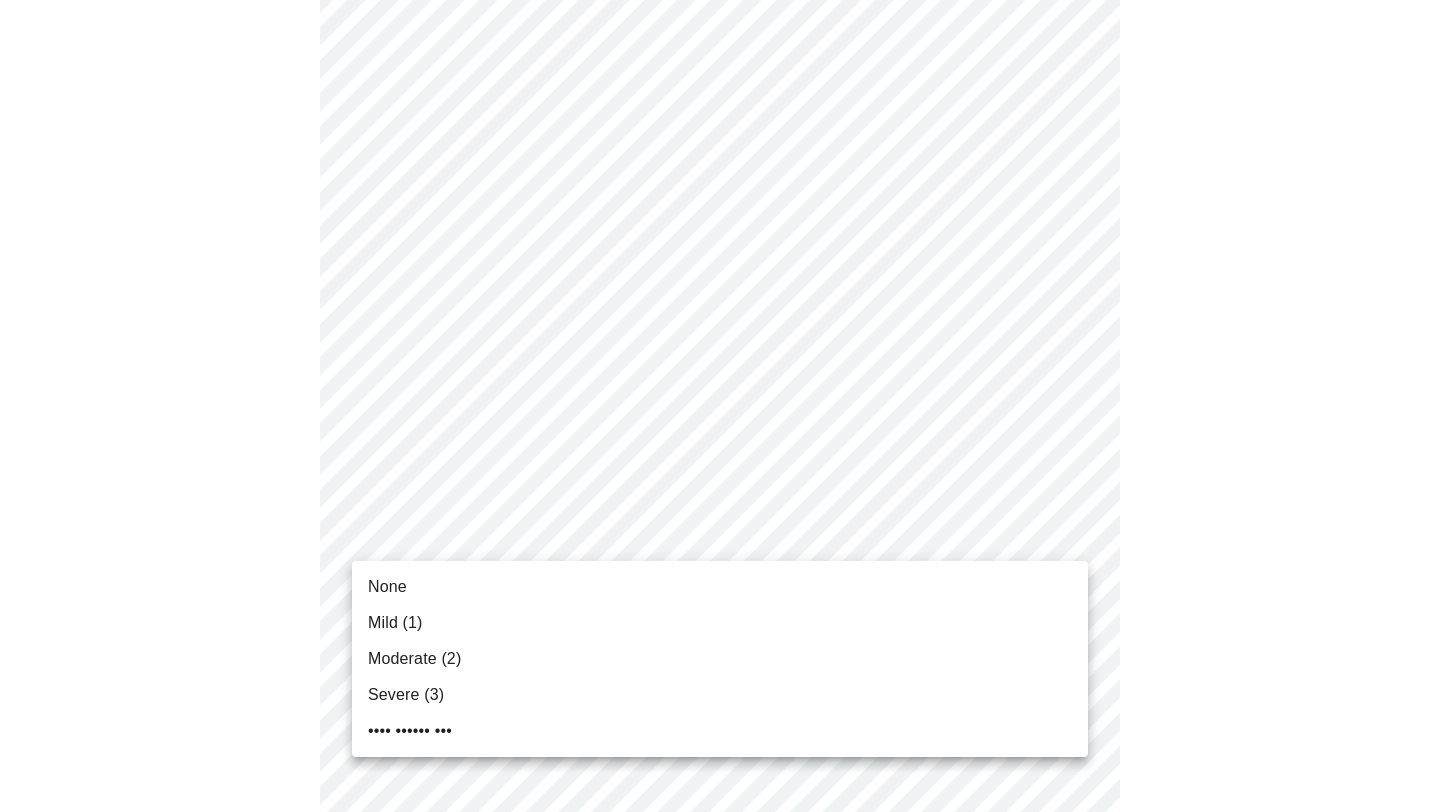 click on "Hi [NAME] Intake Questions for Wed, Jul 2nd [YEAR] @ 5:40pm-6:00pm 3 / 13 Settings Billing Invoices Log out None Mild (1) Moderate (2) Severe (3) Very Severe (4)" at bounding box center (720, 288) 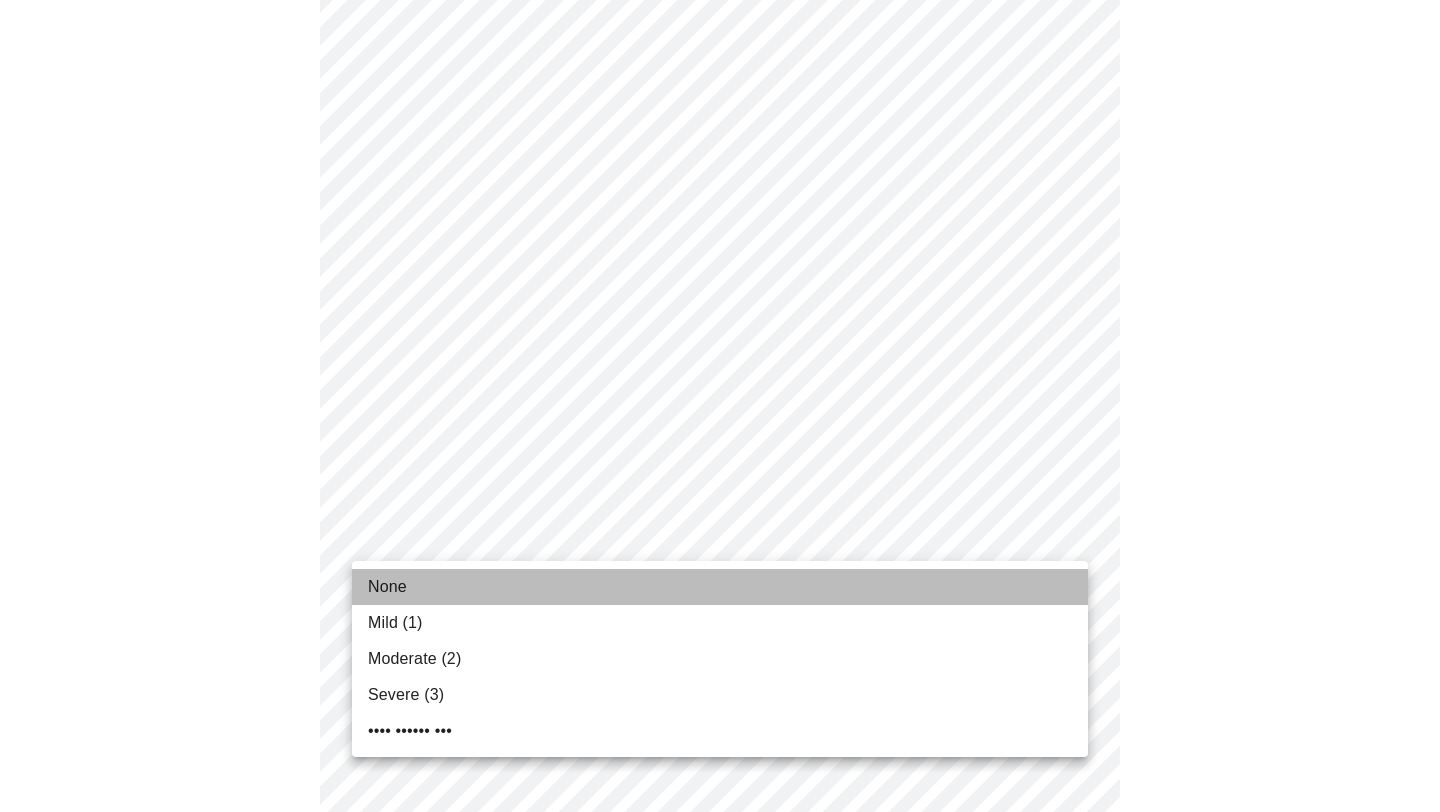 click on "None" at bounding box center (720, 587) 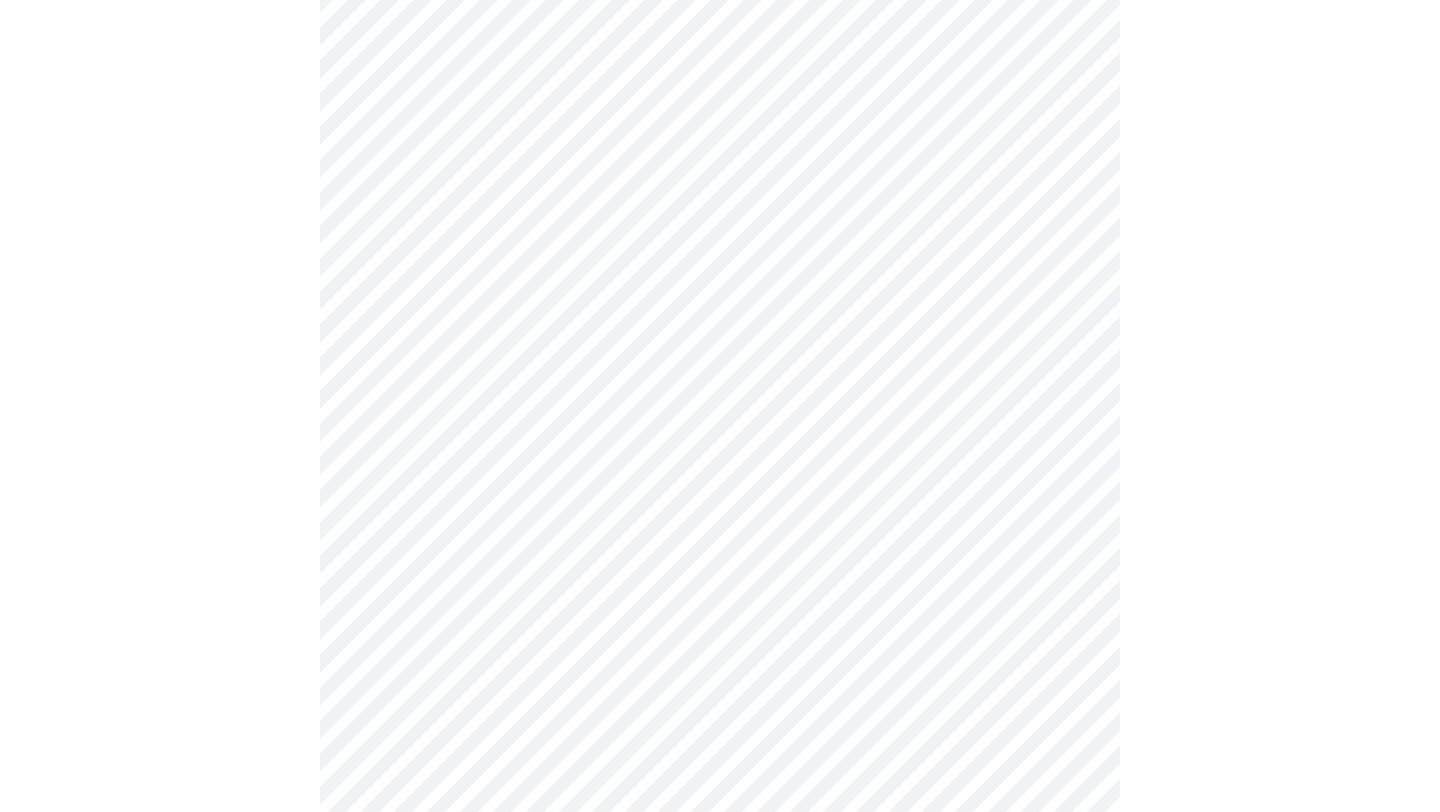 click on "Hi [NAME]    Intake Questions for Wed, Jul 2nd [YEAR] @ 5:40pm-6:00pm 3  /  13 Settings Billing Invoices Log out" at bounding box center [720, 274] 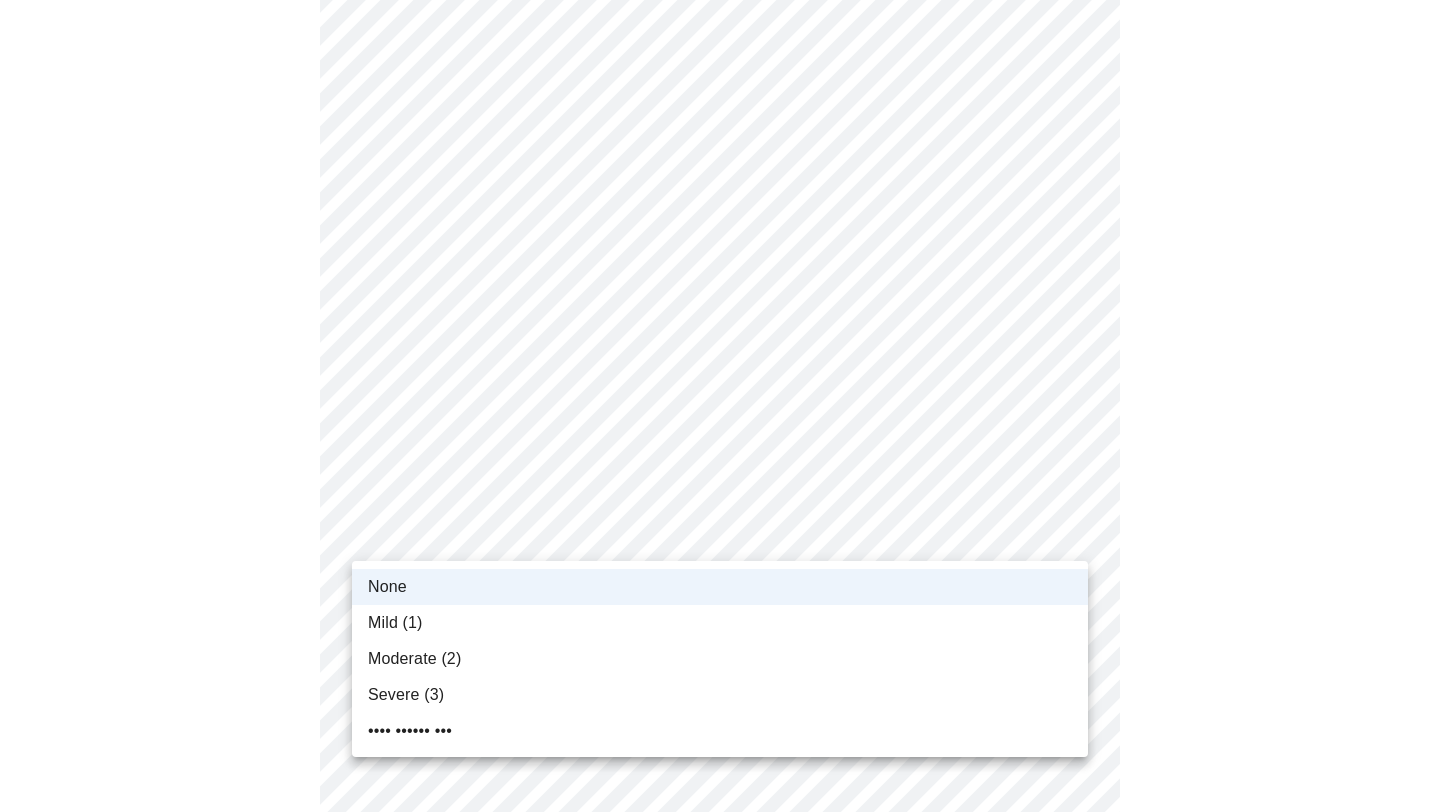 click on "Moderate (2)" at bounding box center [387, 587] 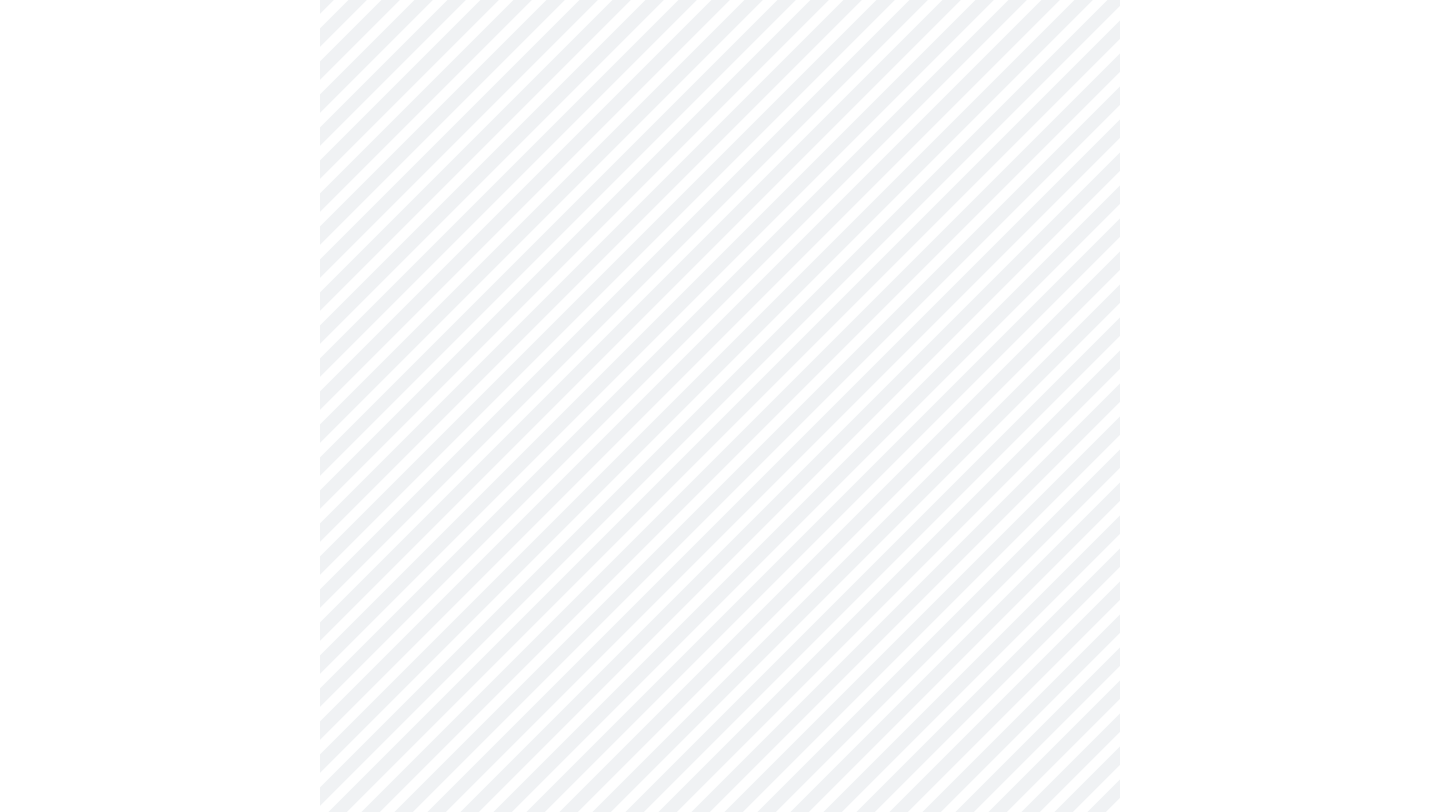 scroll, scrollTop: 1040, scrollLeft: 0, axis: vertical 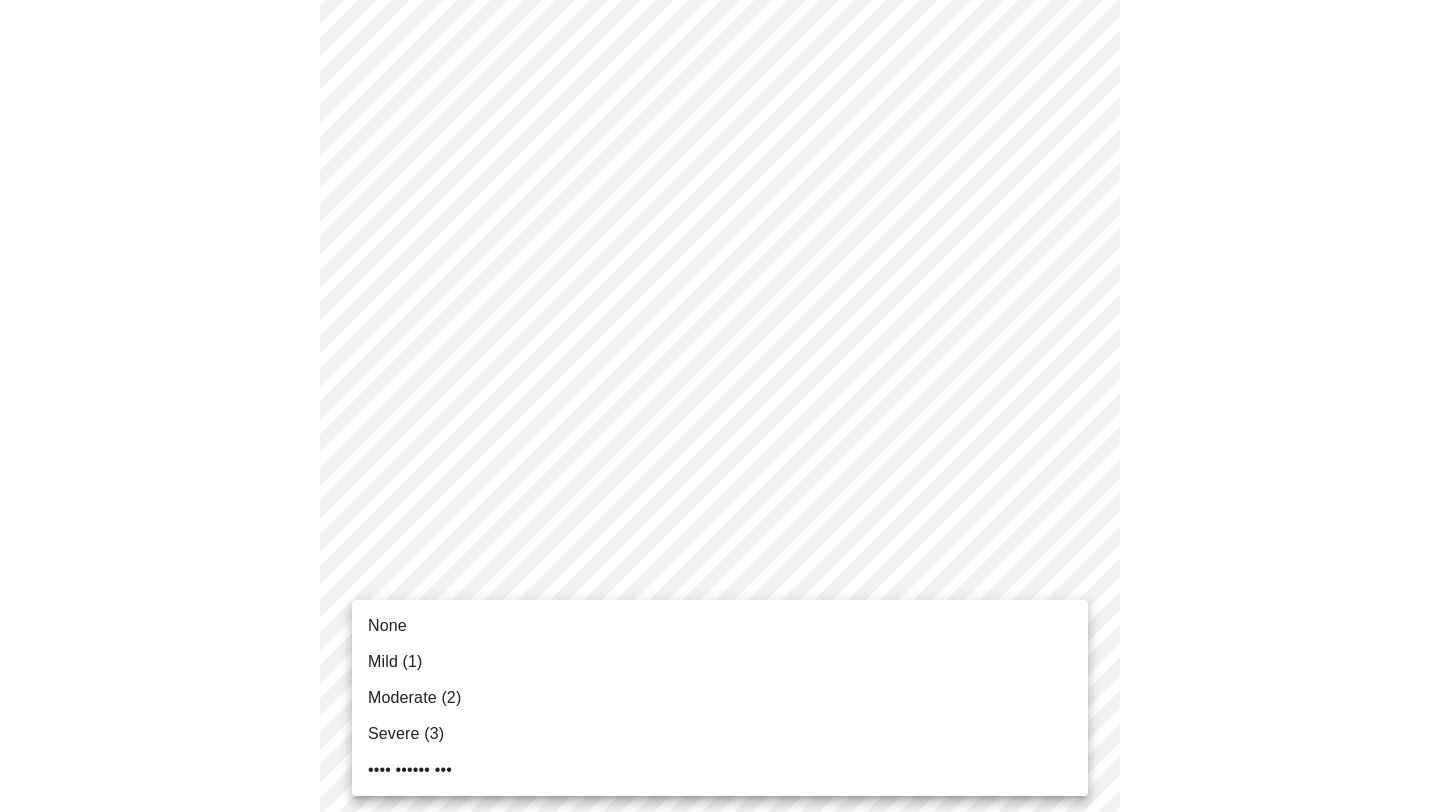click on "Hi [NAME] Intake Questions for Wed, Jul 2nd [YEAR] @ 5:40pm-6:00pm 3 / 13 Settings Billing Invoices Log out None Mild (1) Moderate (2) Severe (3) Very Severe (4)" at bounding box center [720, 186] 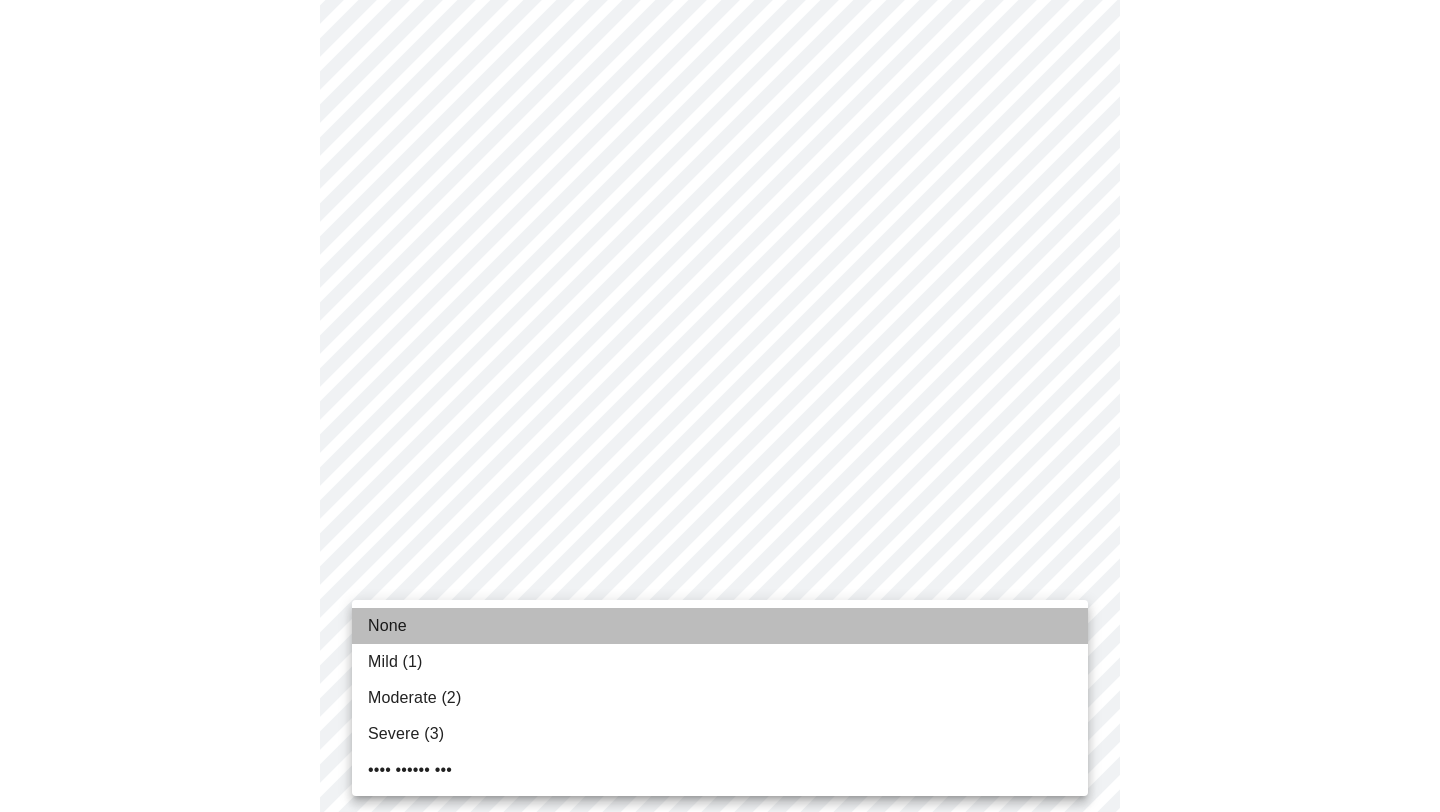 click on "None" at bounding box center (720, 626) 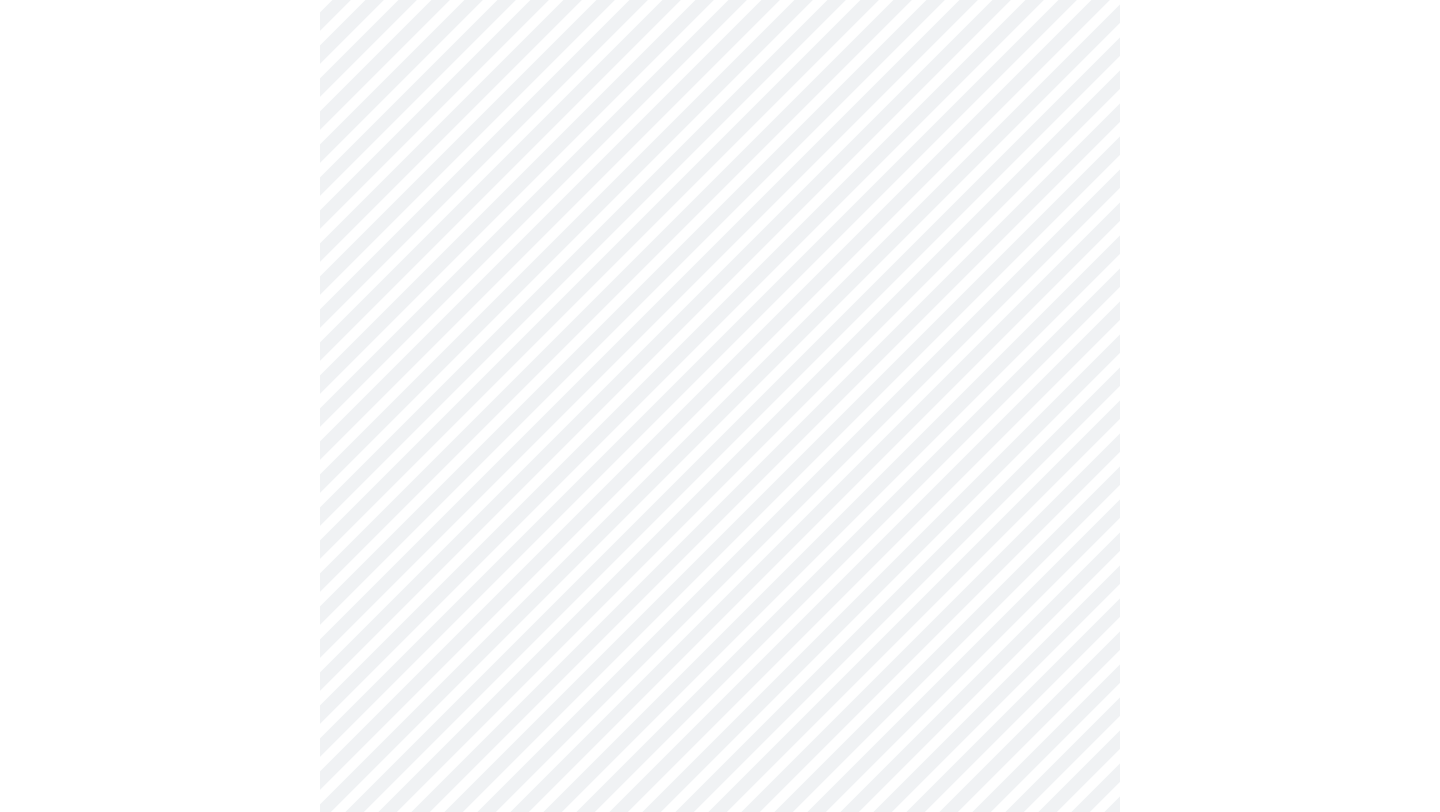 scroll, scrollTop: 1230, scrollLeft: 0, axis: vertical 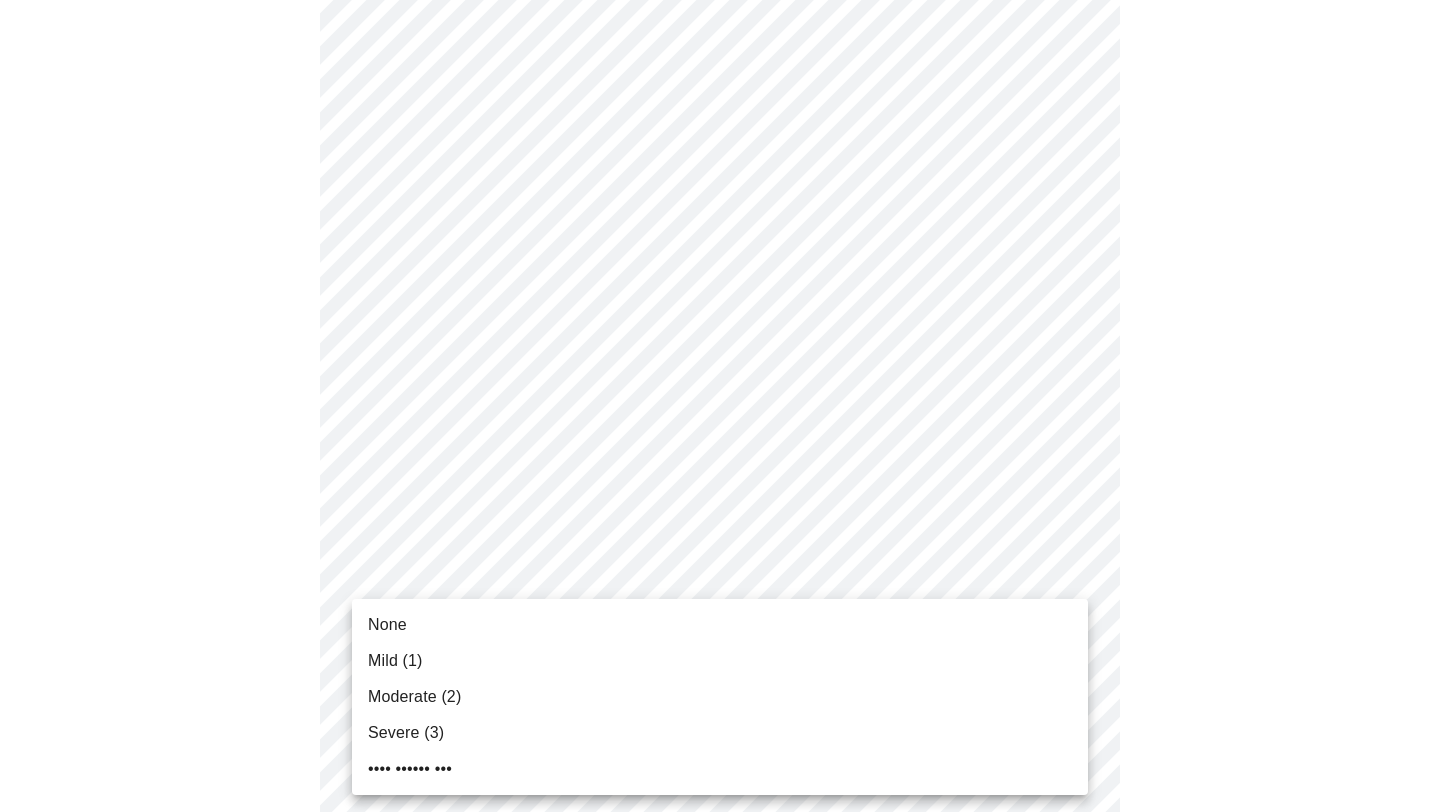 click on "Hi [NAME] Intake Questions for Wed, Jul 2nd [YEAR] @ 5:40pm-6:00pm 3 / 13 Settings Billing Invoices Log out None Mild (1) Moderate (2) Severe (3) Very Severe (4)" at bounding box center [720, -18] 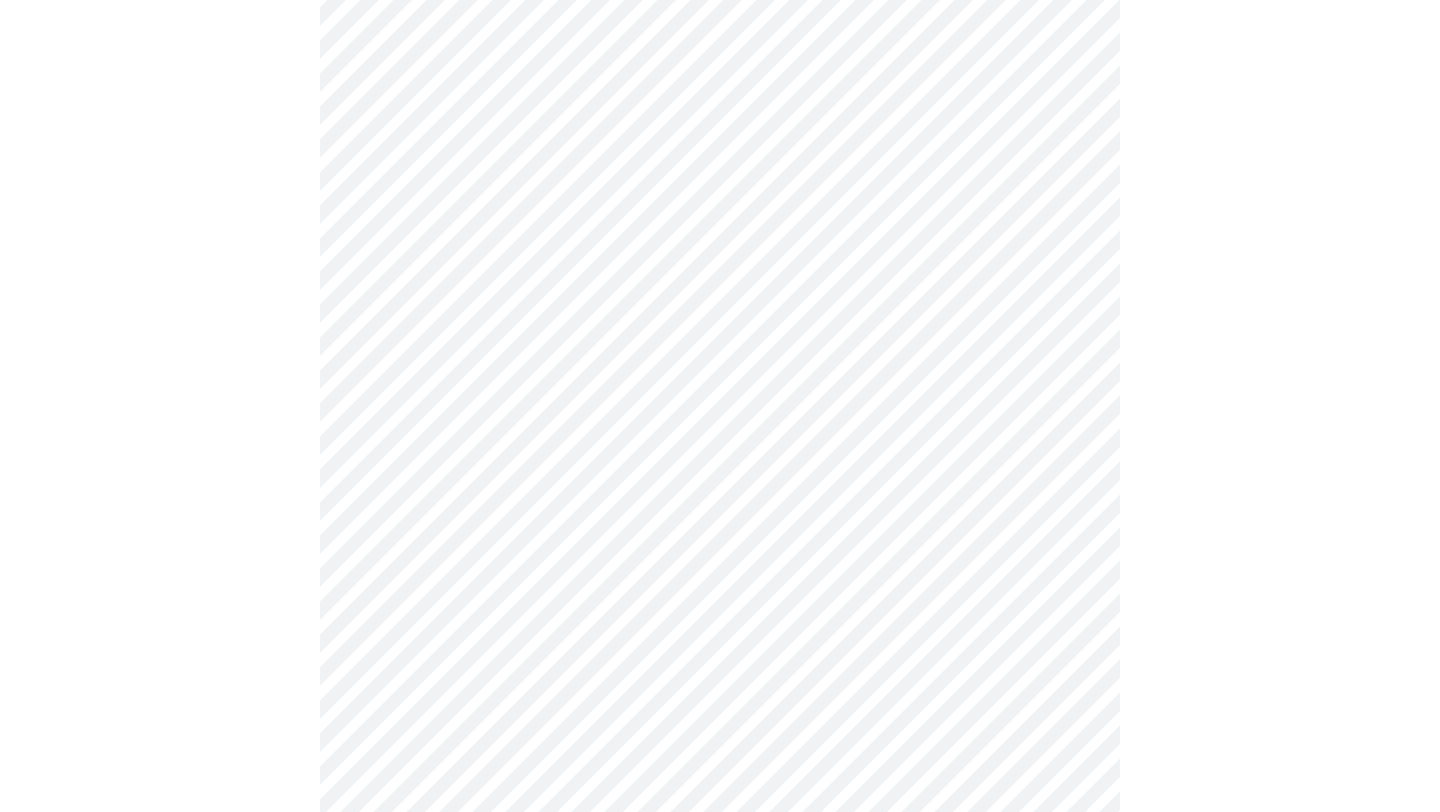 scroll, scrollTop: 1403, scrollLeft: 0, axis: vertical 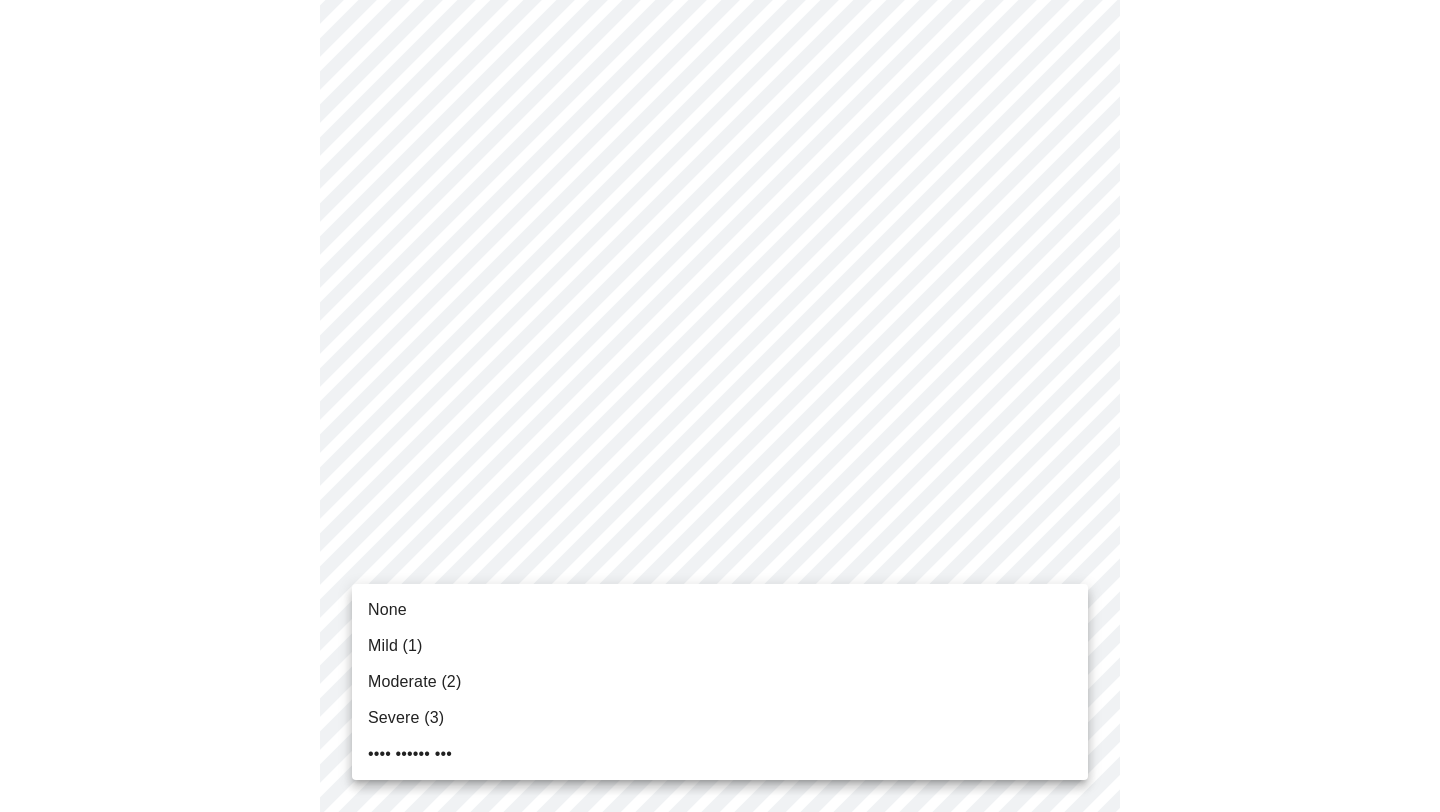click on "Hi [NAME] Intake Questions for Wed, Jul 2nd [YEAR] @ 5:40pm-6:00pm 3 / 13 Settings Billing Invoices Log out None Mild (1) Moderate (2) Severe (3) Very Severe (4)" at bounding box center [720, -205] 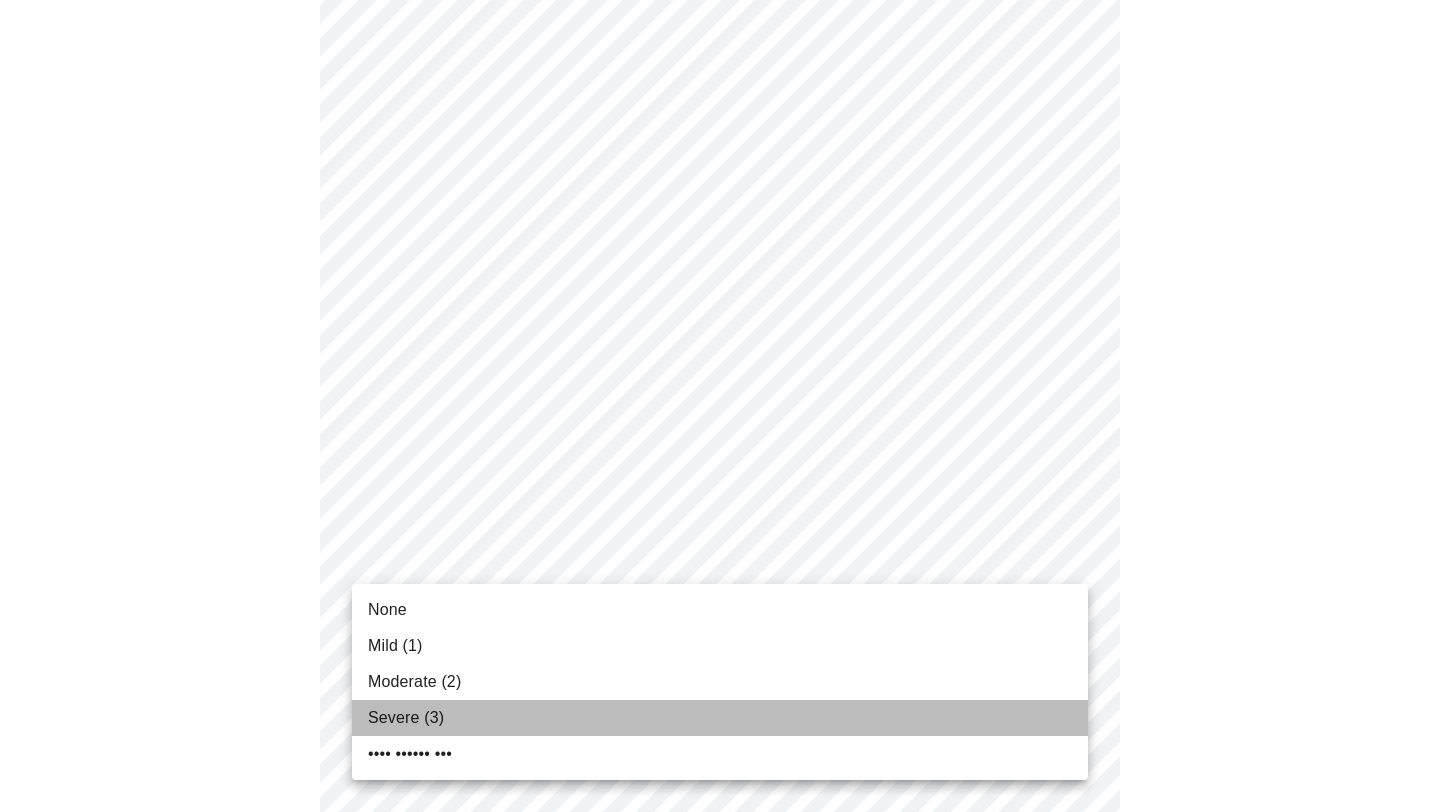 click on "Severe (3)" at bounding box center (387, 610) 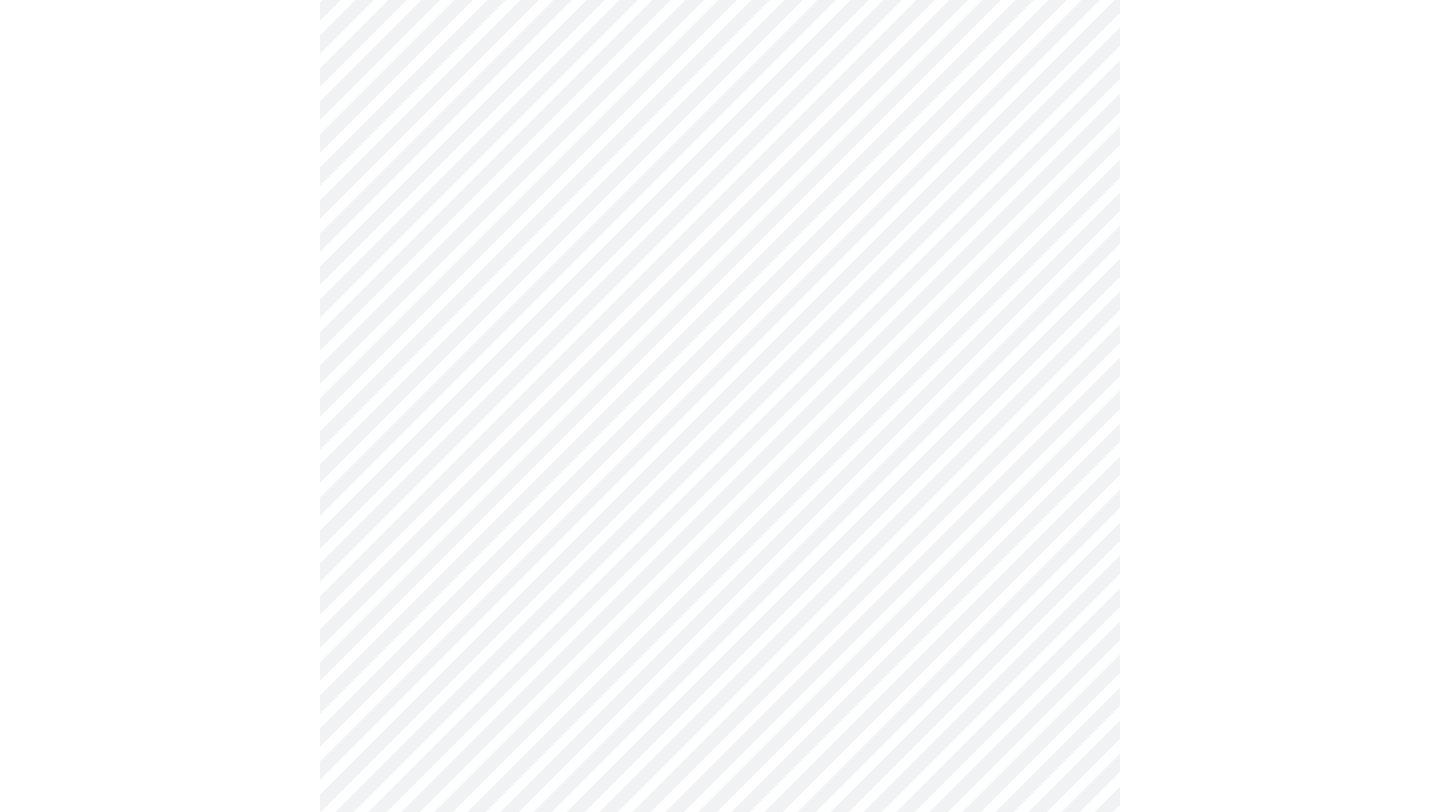 scroll, scrollTop: 1540, scrollLeft: 0, axis: vertical 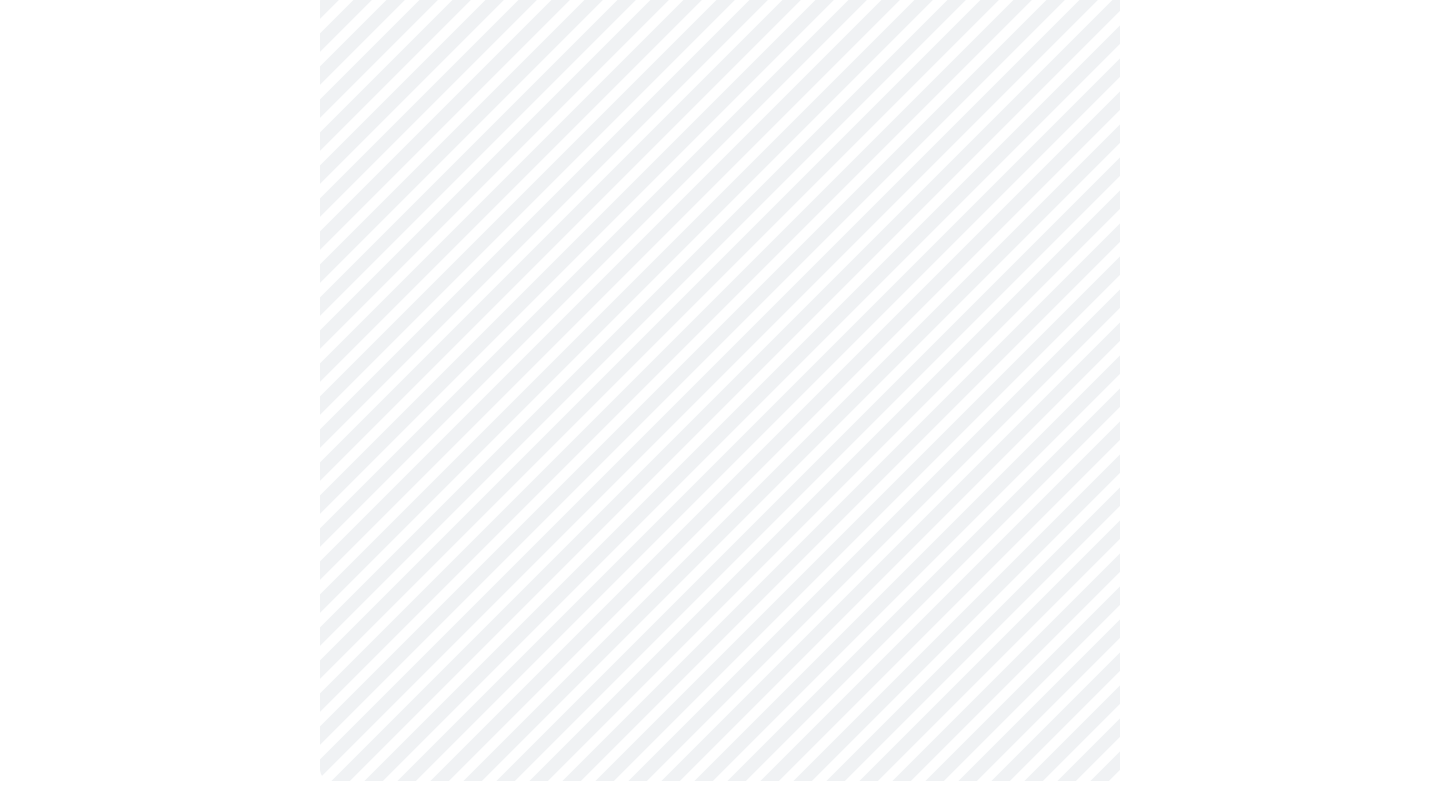 click on "Hi [NAME]    Intake Questions for Wed, Jul 2nd [YEAR] @ 5:40pm-6:00pm 3  /  13 Settings Billing Invoices Log out" at bounding box center [720, -356] 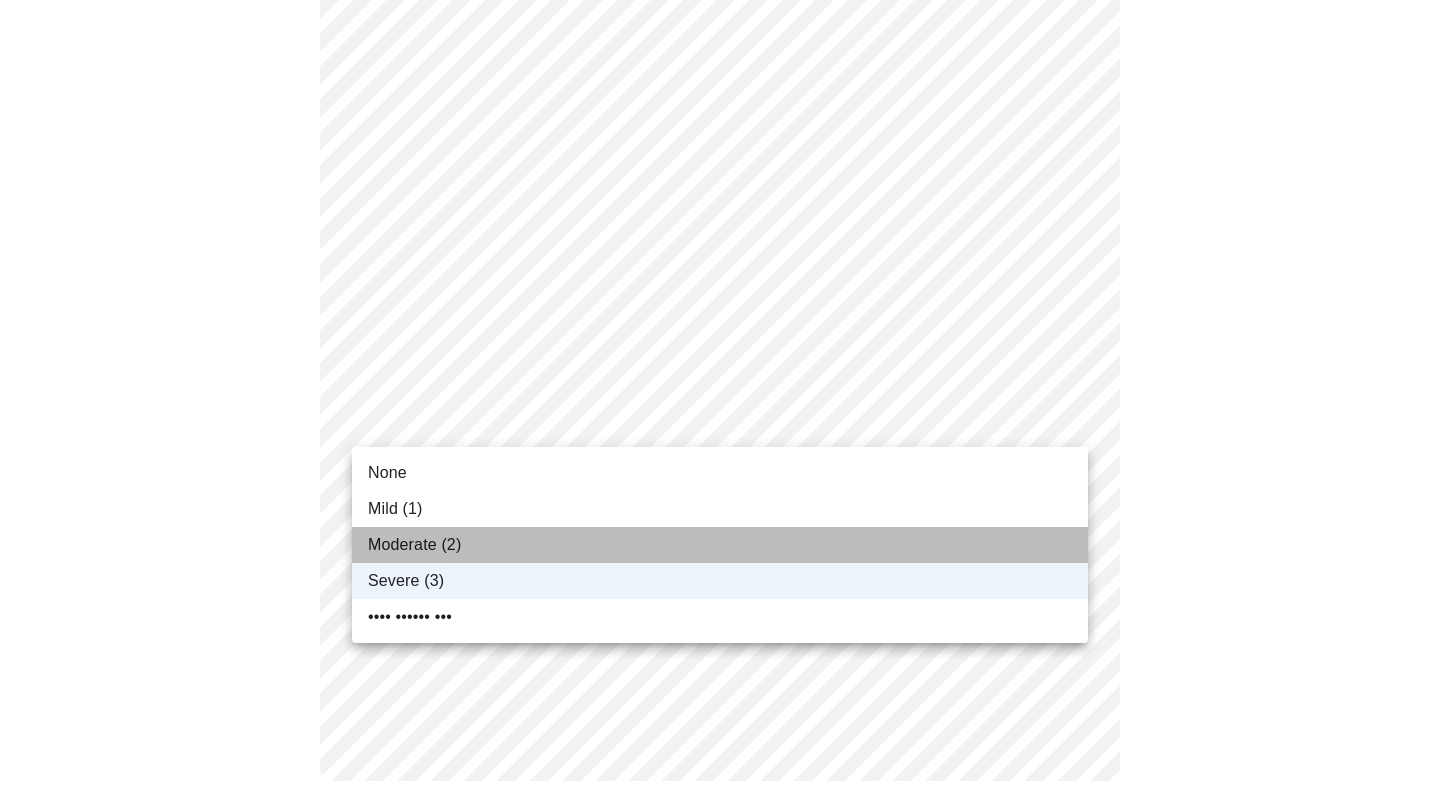 click on "Moderate (2)" at bounding box center (720, 545) 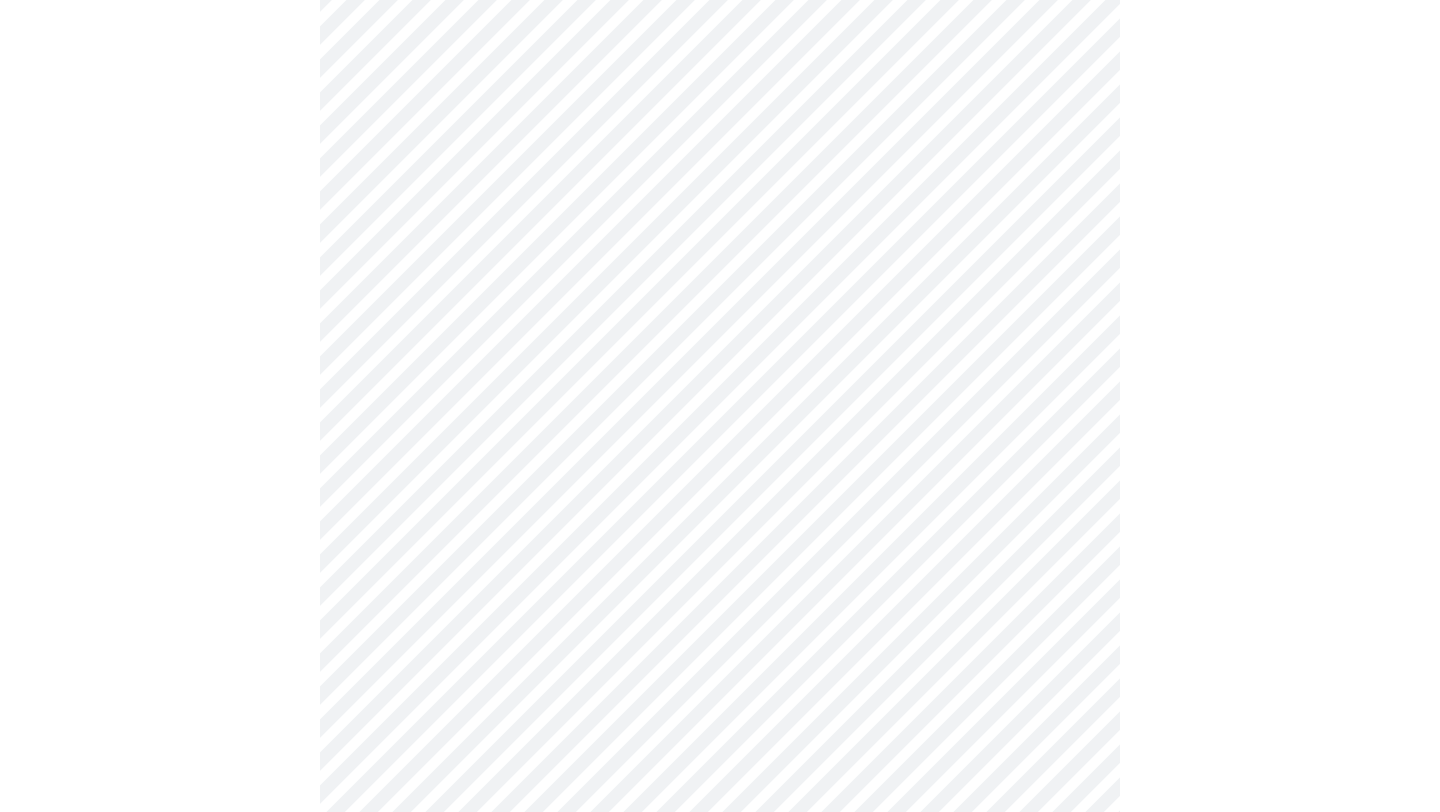 scroll, scrollTop: 426, scrollLeft: 0, axis: vertical 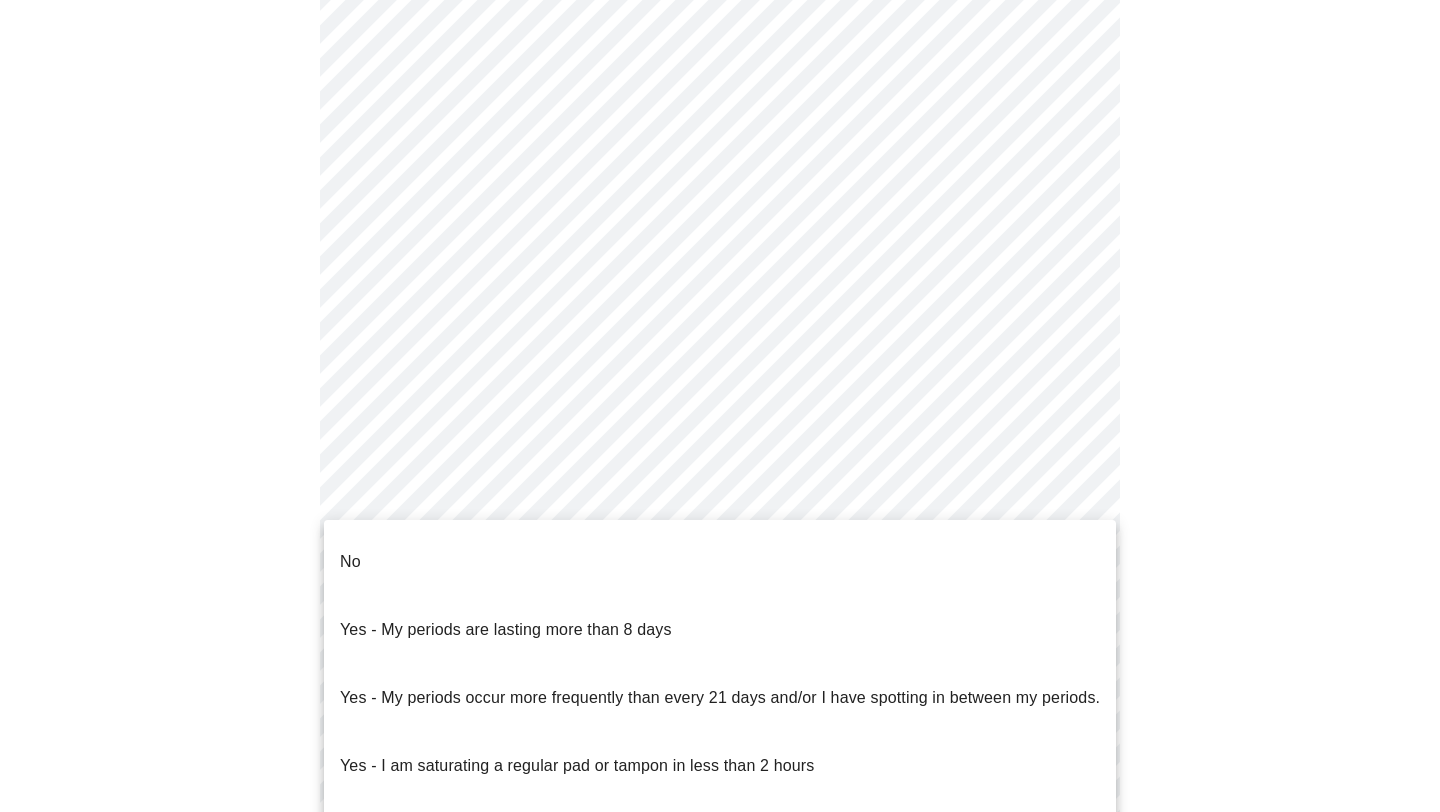 click on "Hi [NAME] Intake Questions for Wed, Jul 2nd [YEAR] @ 5:40pm-6:00pm 4 / 13 Settings Billing Invoices Log out No
Yes - My periods are lasting more than 8 days
Yes - My periods occur more frequently than every 21 days and/or I have spotting in between my periods.
Yes - I am saturating a regular pad or tampon in less than 2 hours
Yes - I had bleeding or spotting (even a tinge) after 12 months without a period" at bounding box center (720, 463) 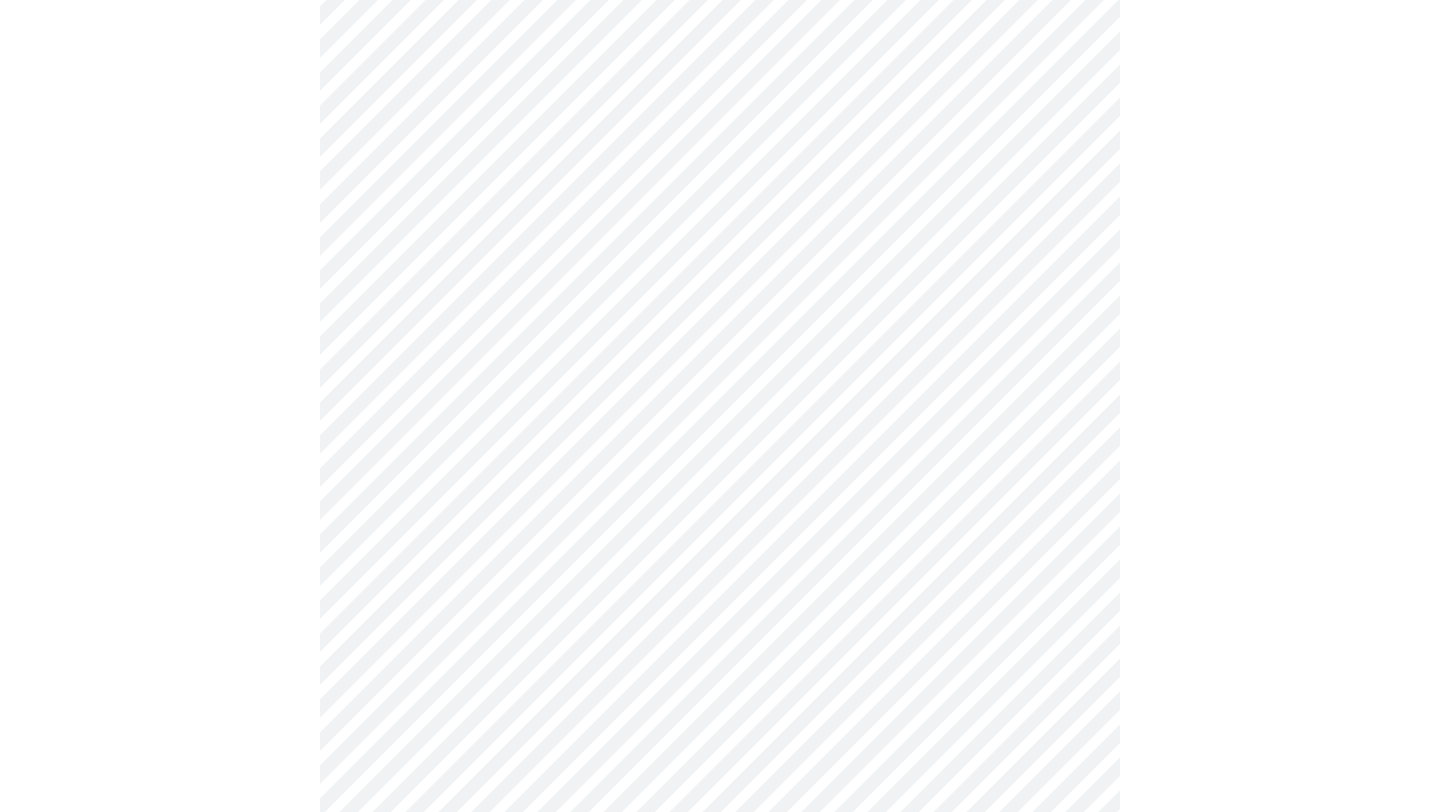 scroll, scrollTop: 650, scrollLeft: 0, axis: vertical 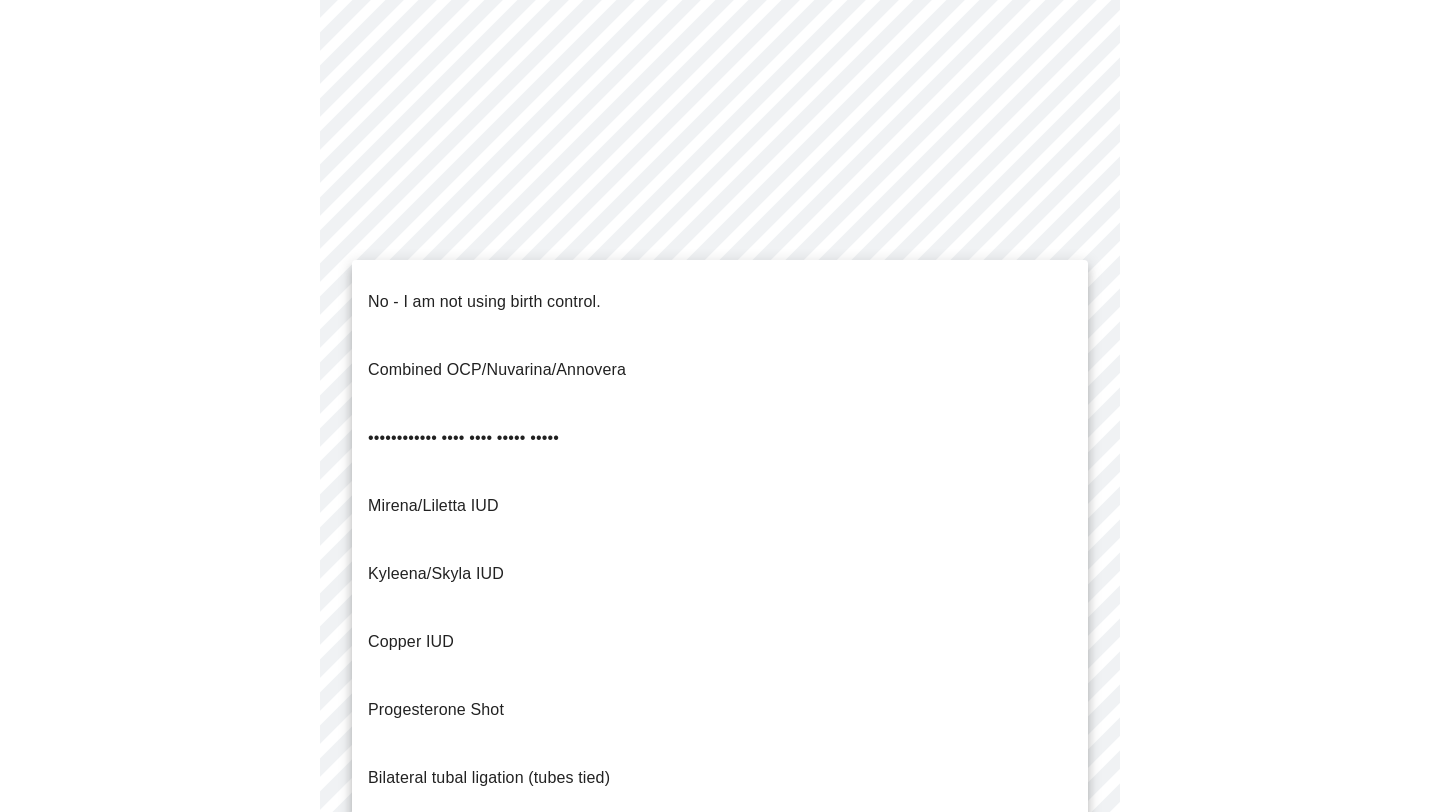 click on "Hi [NAME] Intake Questions for Wed, Jul 2nd [YEAR] @ 5:40pm-6:00pm 4 / 13 Settings Billing Invoices Log out No - I am not using birth control.
Combined OCP/Nuvarina/Annovera
Progesterone only pill (Mini Pill)
Mirena/Liletta IUD
Kyleena/Skyla IUD
Copper IUD
Progesterone Shot
Bilateral tubal ligation (tubes tied)
Parnter had vasectomy
Barrier method (condoms)" at bounding box center [720, 239] 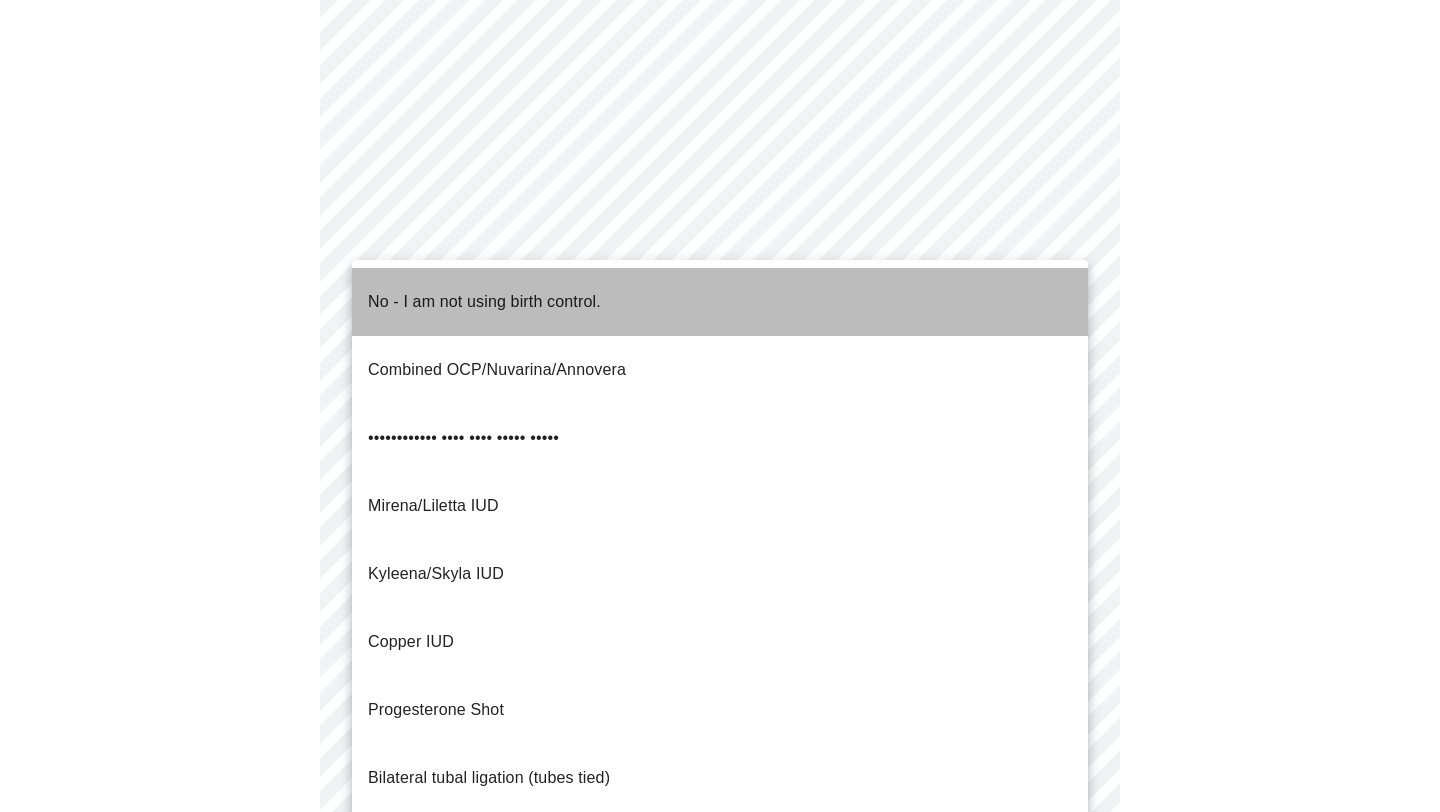 click on "No - I am not using birth control." at bounding box center (720, 302) 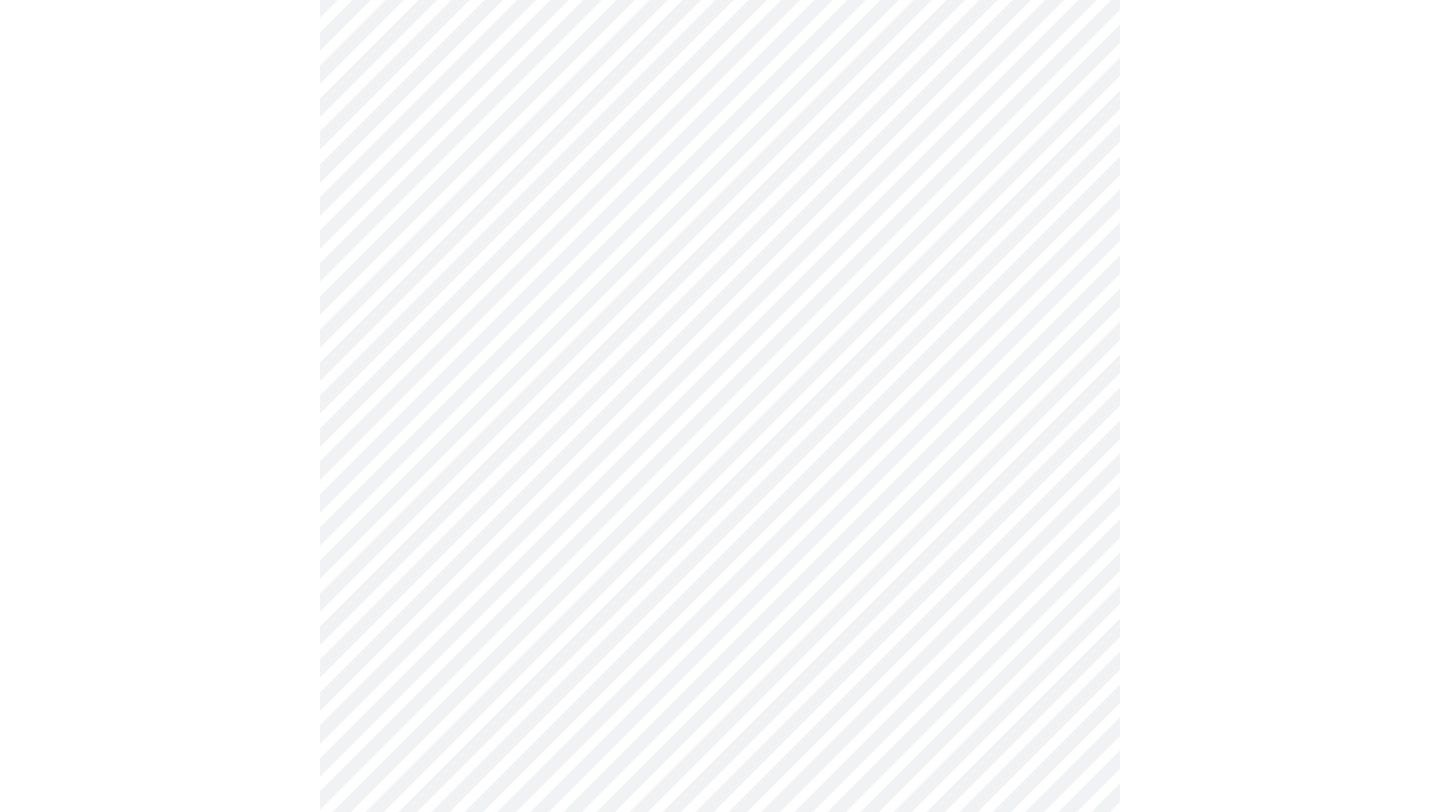 click on "Hi [NAME] Intake Questions for Wed, Jul 2nd [YEAR] @ 5:40pm-6:00pm 4 / 13 Settings Billing Invoices Log out" at bounding box center [720, 233] 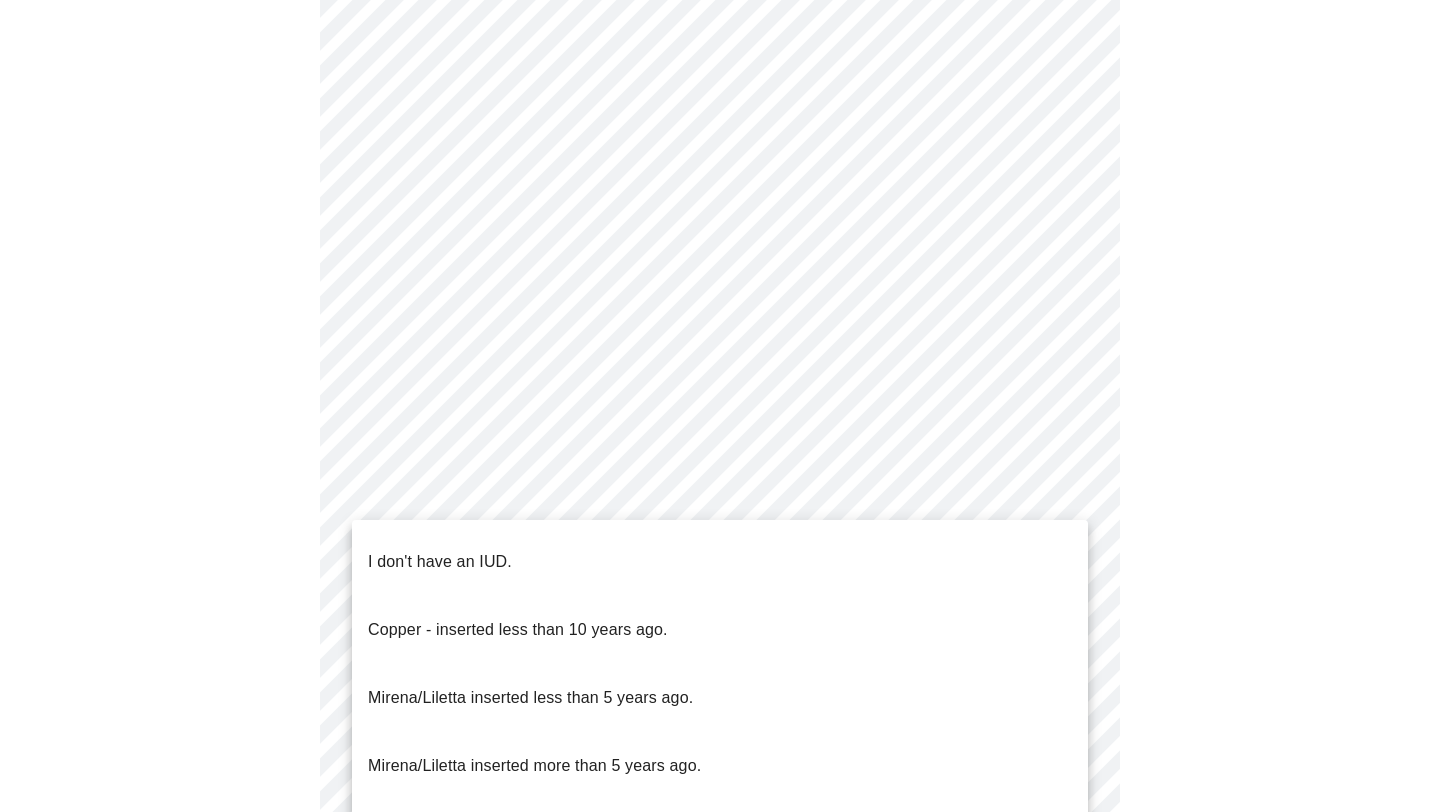 click on "I don't have an IUD." at bounding box center [720, 562] 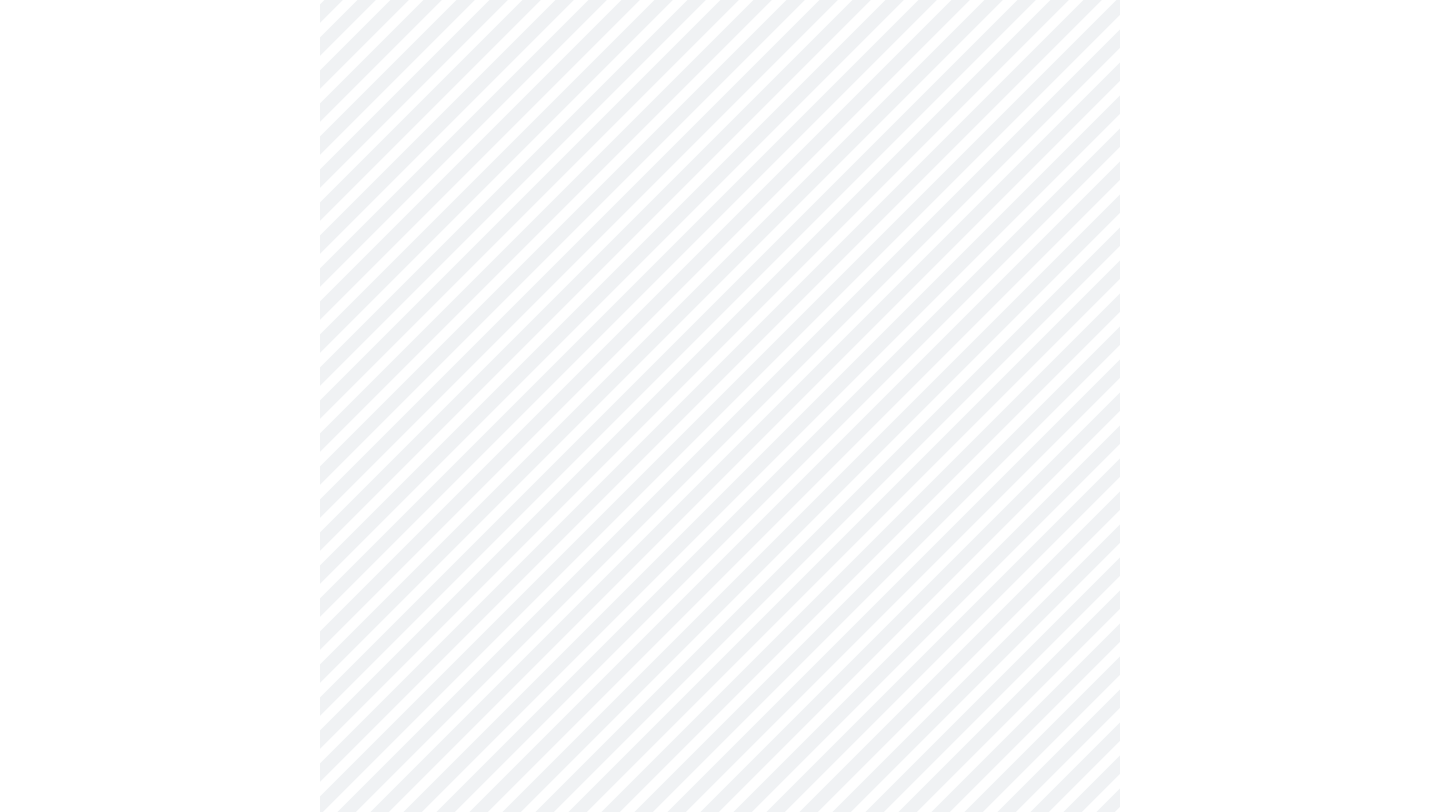 scroll, scrollTop: 887, scrollLeft: 0, axis: vertical 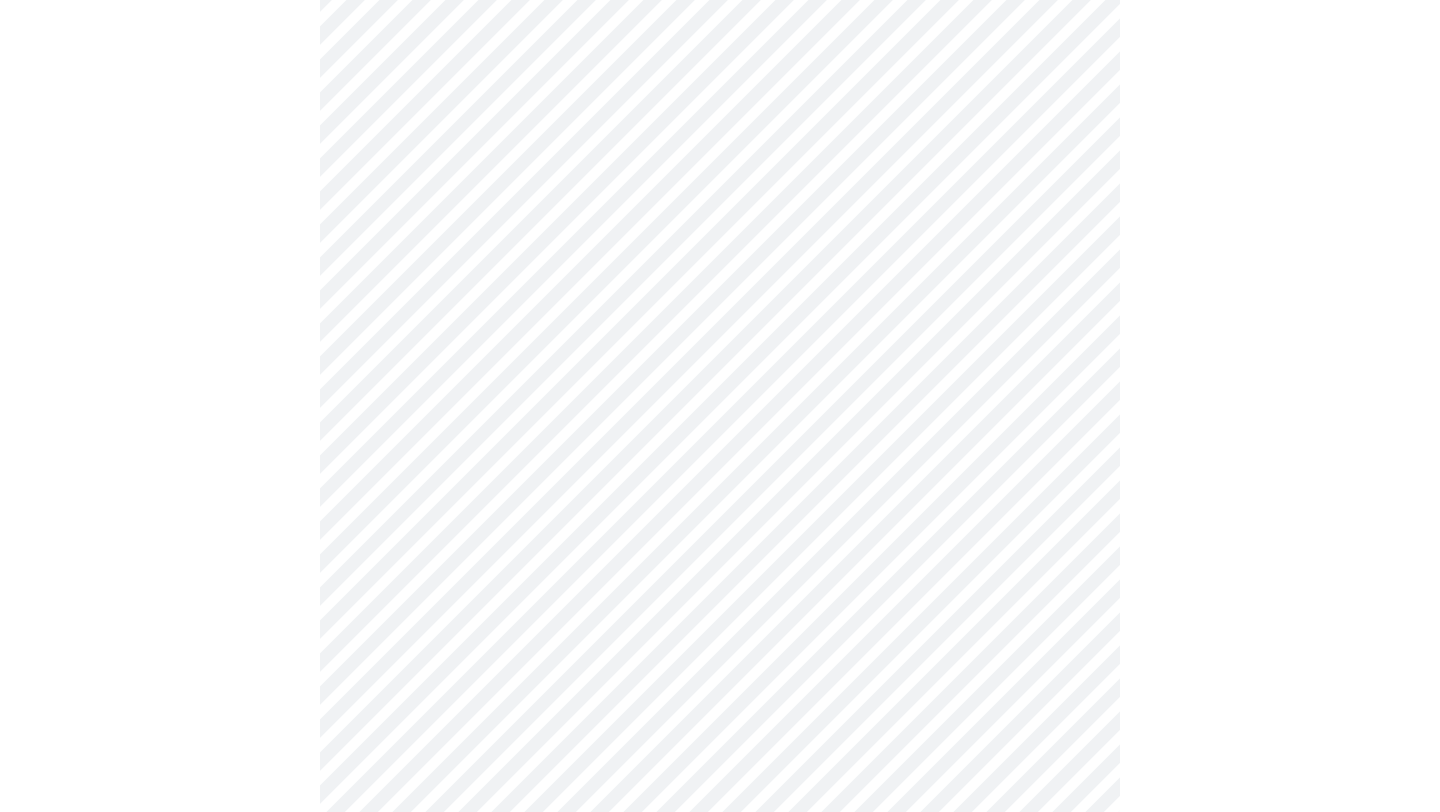 click on "Hi [NAME] Intake Questions for Wed, Jul 2nd [YEAR] @ 5:40pm-6:00pm 4 / 13 Settings Billing Invoices Log out" at bounding box center (720, -10) 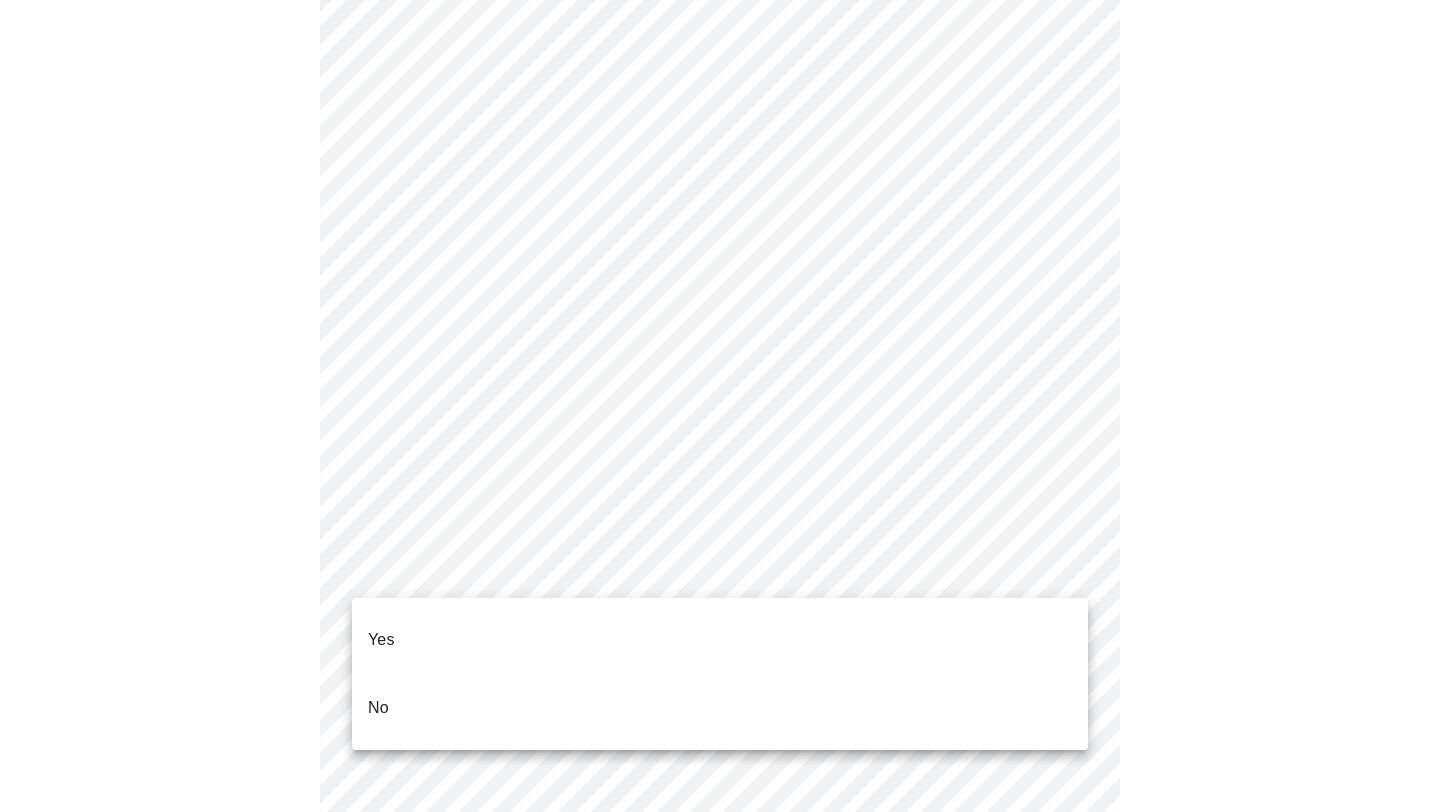 click on "No" at bounding box center (720, 708) 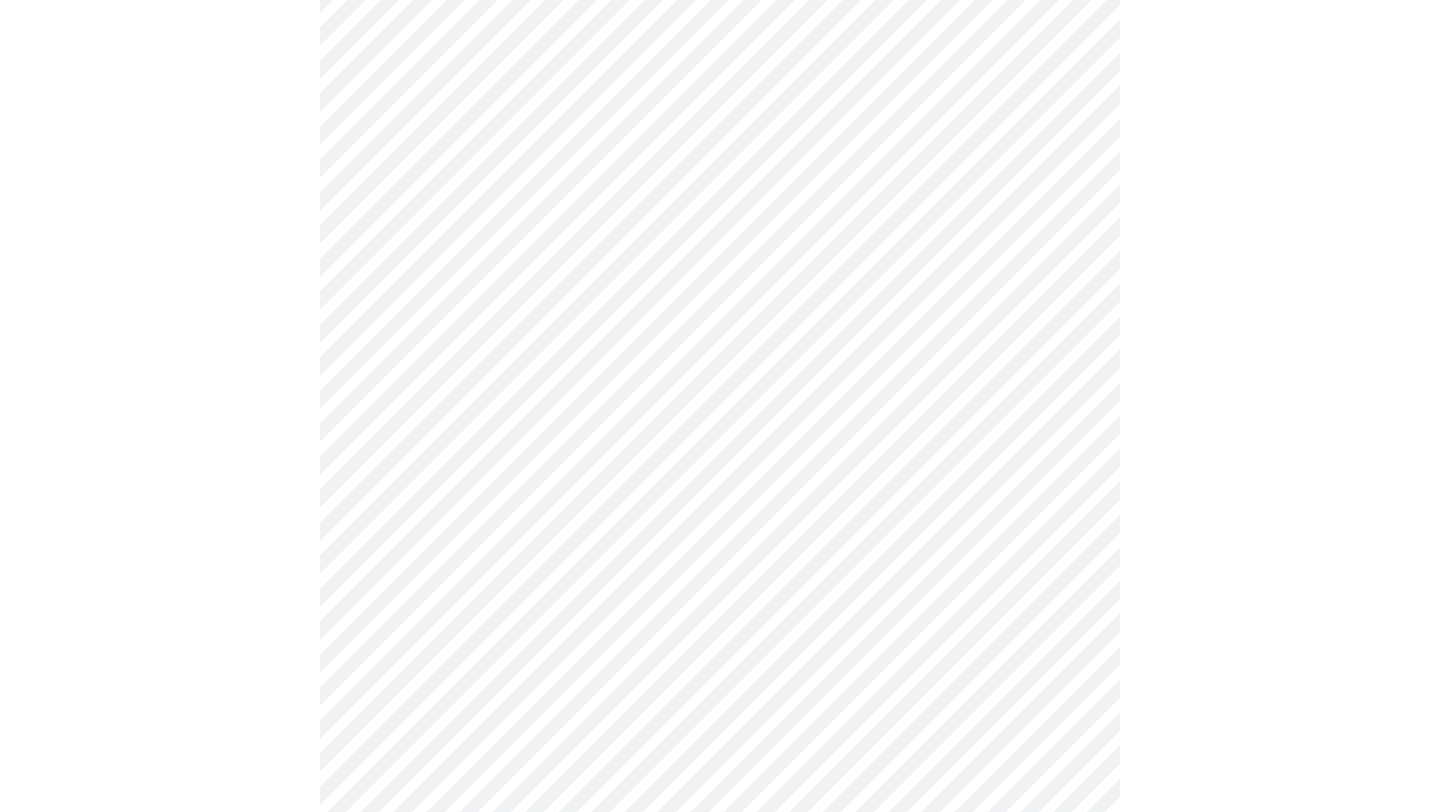 scroll, scrollTop: 591, scrollLeft: 0, axis: vertical 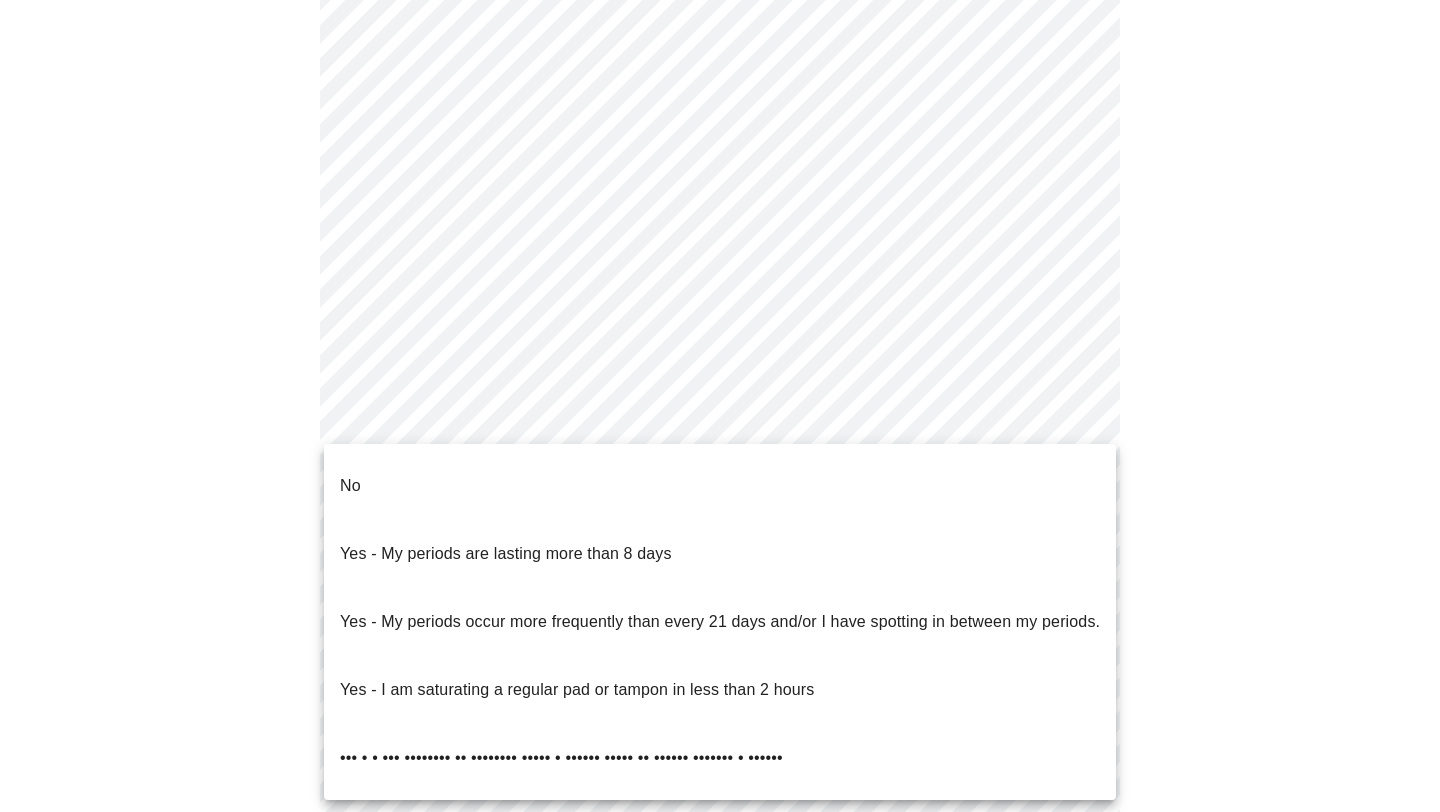 click on "Hi [NAME] Intake Questions for Wed, Jul 2nd [YEAR] @ 5:40pm-6:00pm 4 / 13 Settings Billing Invoices Log out No
Yes - My periods are lasting more than 8 days
Yes - My periods occur more frequently than every 21 days and/or I have spotting in between my periods.
Yes - I am saturating a regular pad or tampon in less than 2 hours
Yes - I had bleeding or spotting (even a tinge) after 12 months without a period" at bounding box center (720, 280) 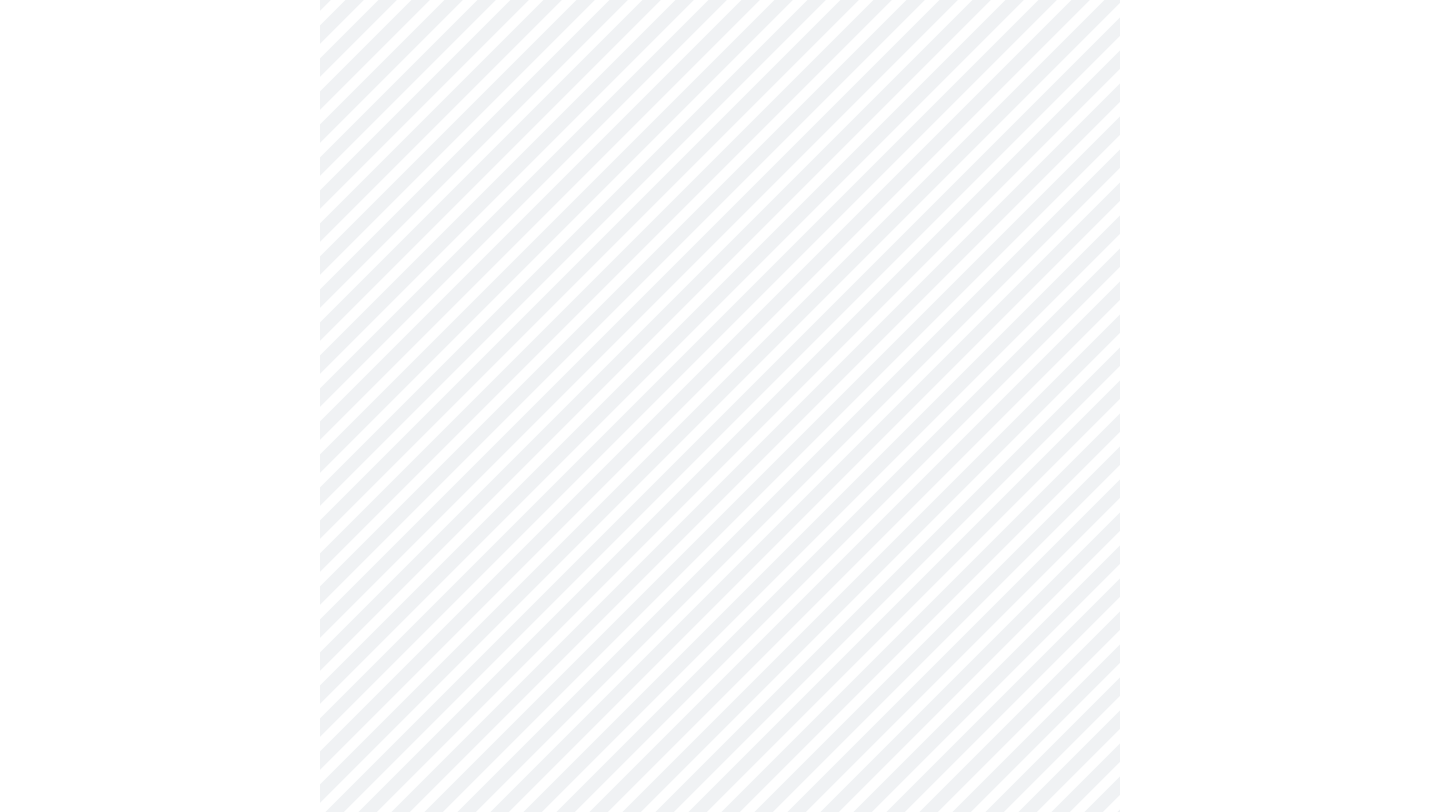 scroll, scrollTop: 531, scrollLeft: 0, axis: vertical 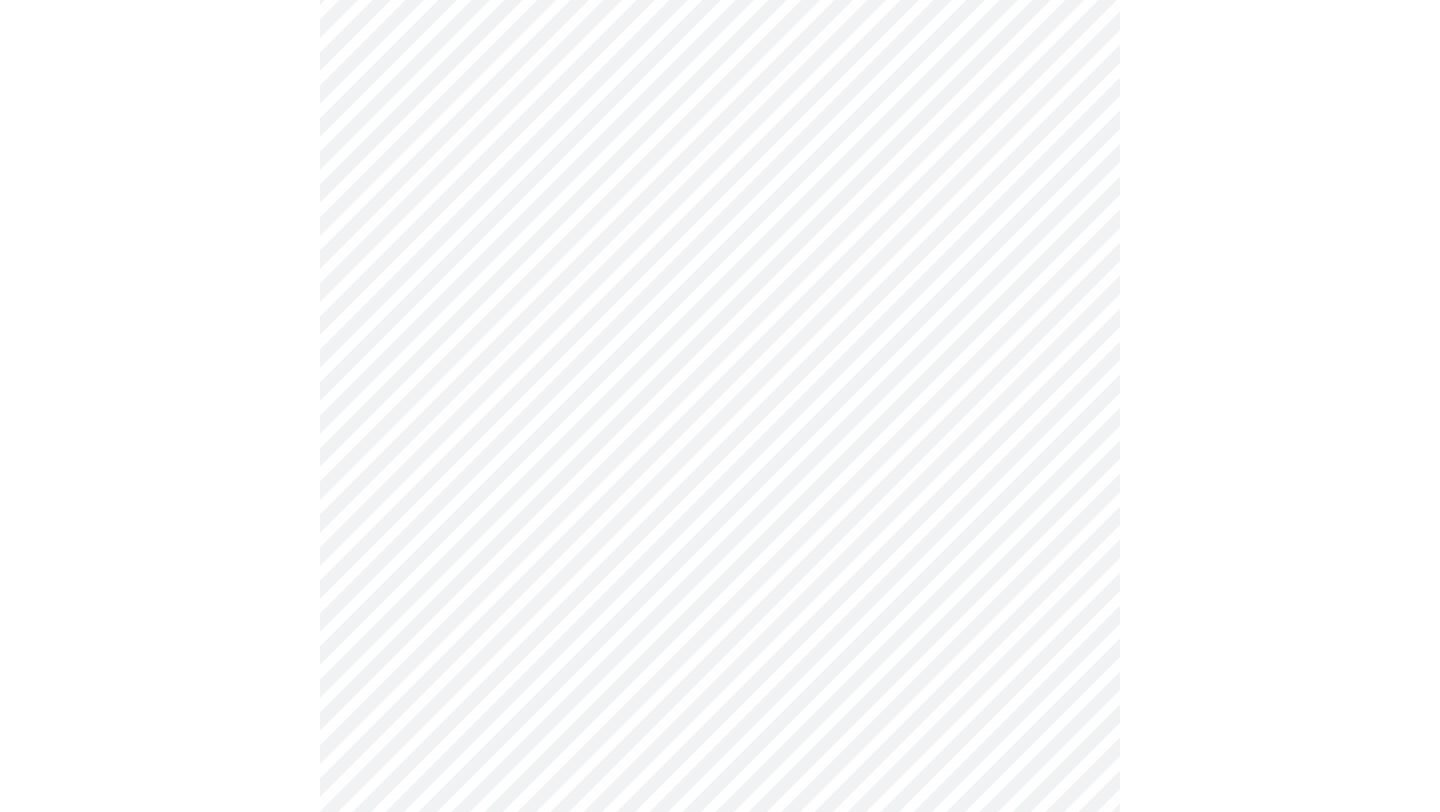 click on "Hi [NAME] Intake Questions for Wed, Jul 2nd [YEAR] @ 5:40pm-6:00pm 4 / 13 Settings Billing Invoices Log out" at bounding box center (720, 340) 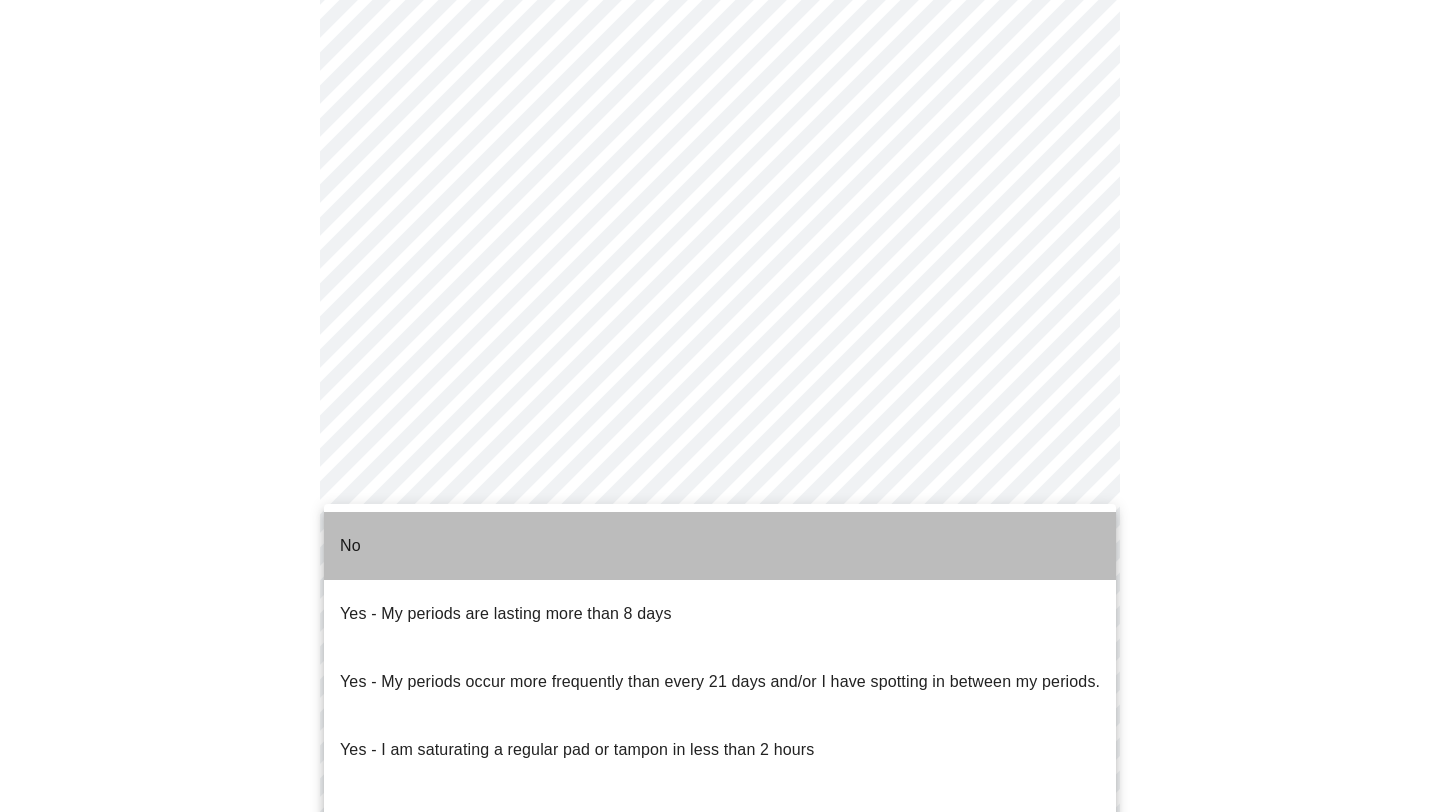 click on "No" at bounding box center (720, 546) 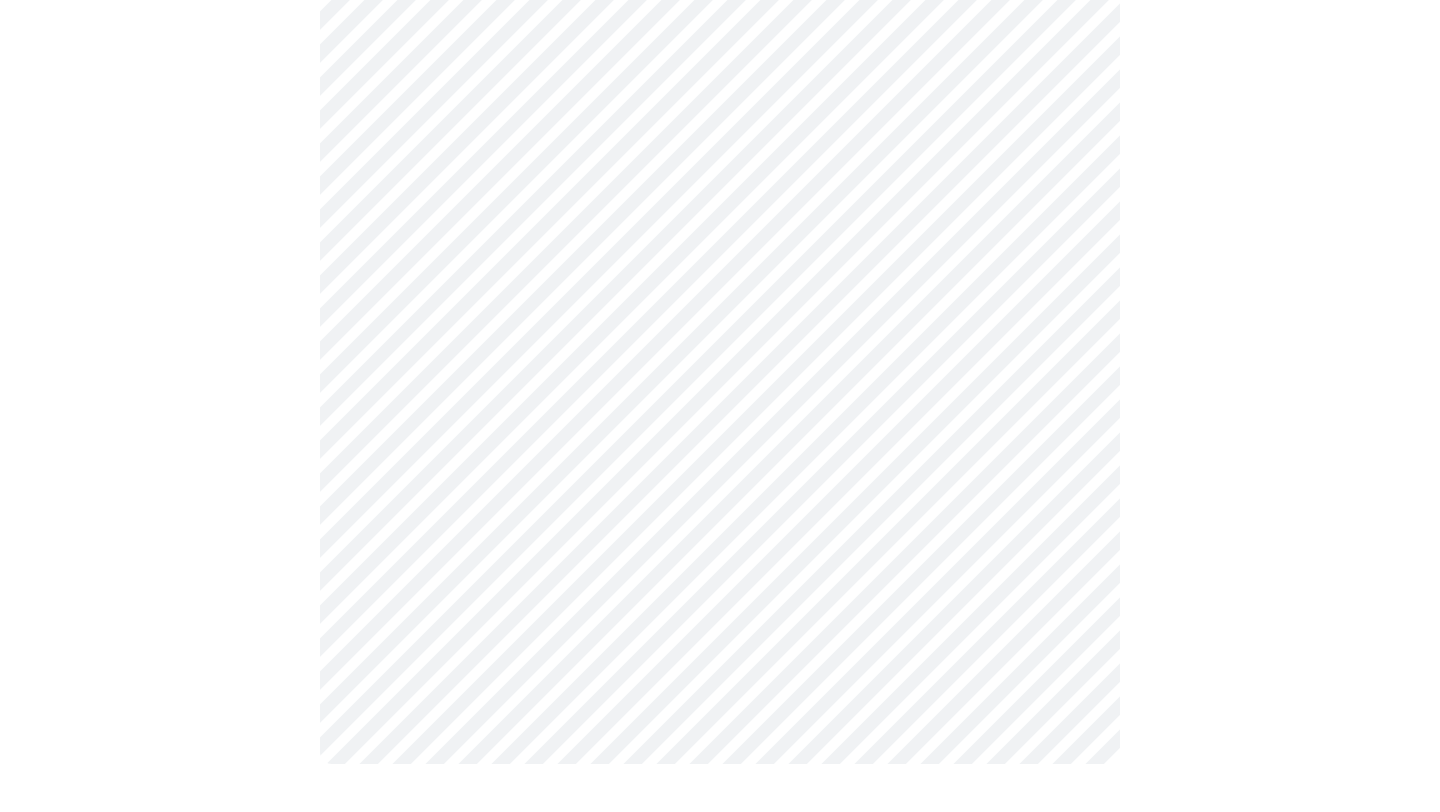 scroll, scrollTop: 0, scrollLeft: 0, axis: both 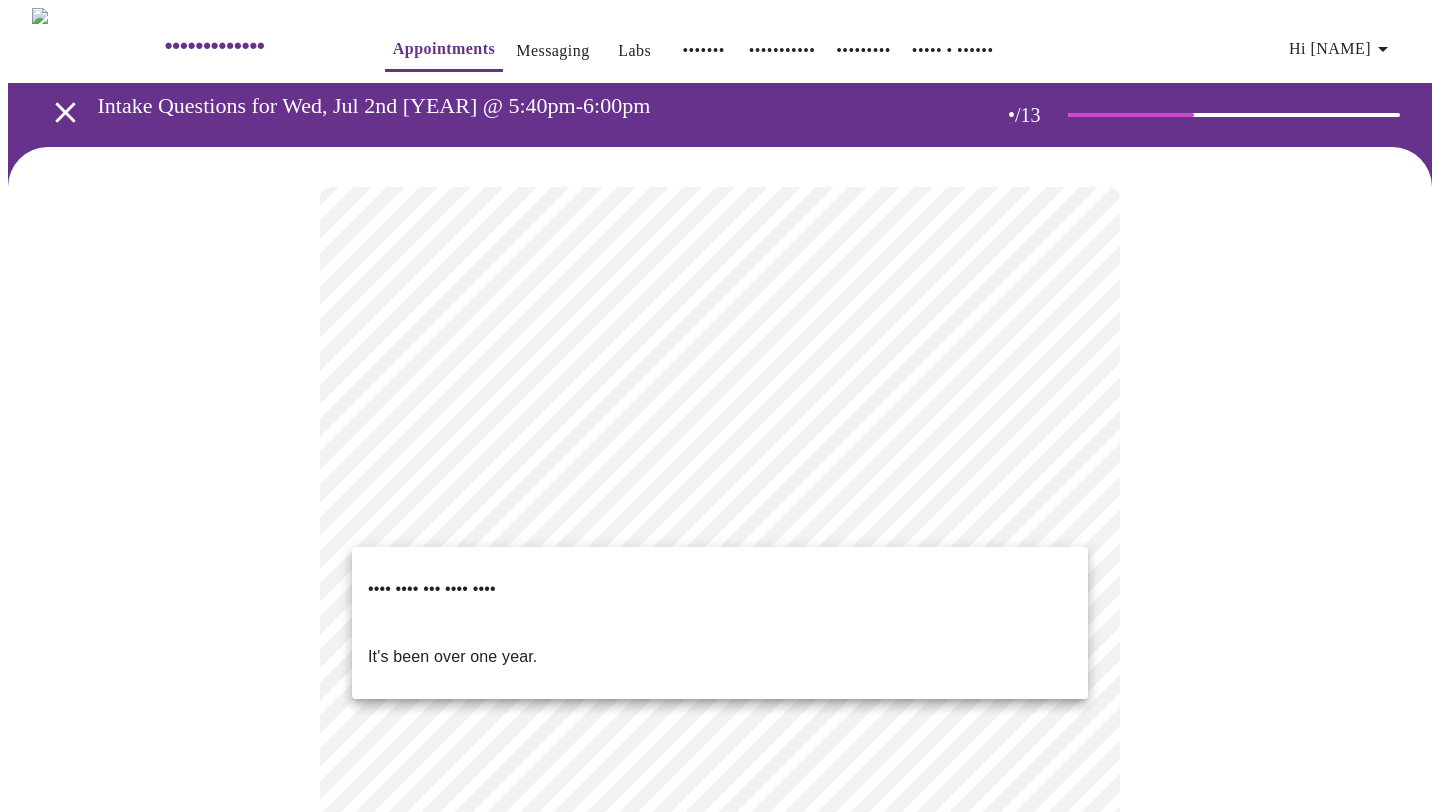click on "Hi [NAME] Intake Questions for Wed, Jul 2nd [YEAR] @ 5:40pm-6:00pm 5 / 13 Settings Billing Invoices Log out Less than one year ago.
It's been over one year." at bounding box center (720, 725) 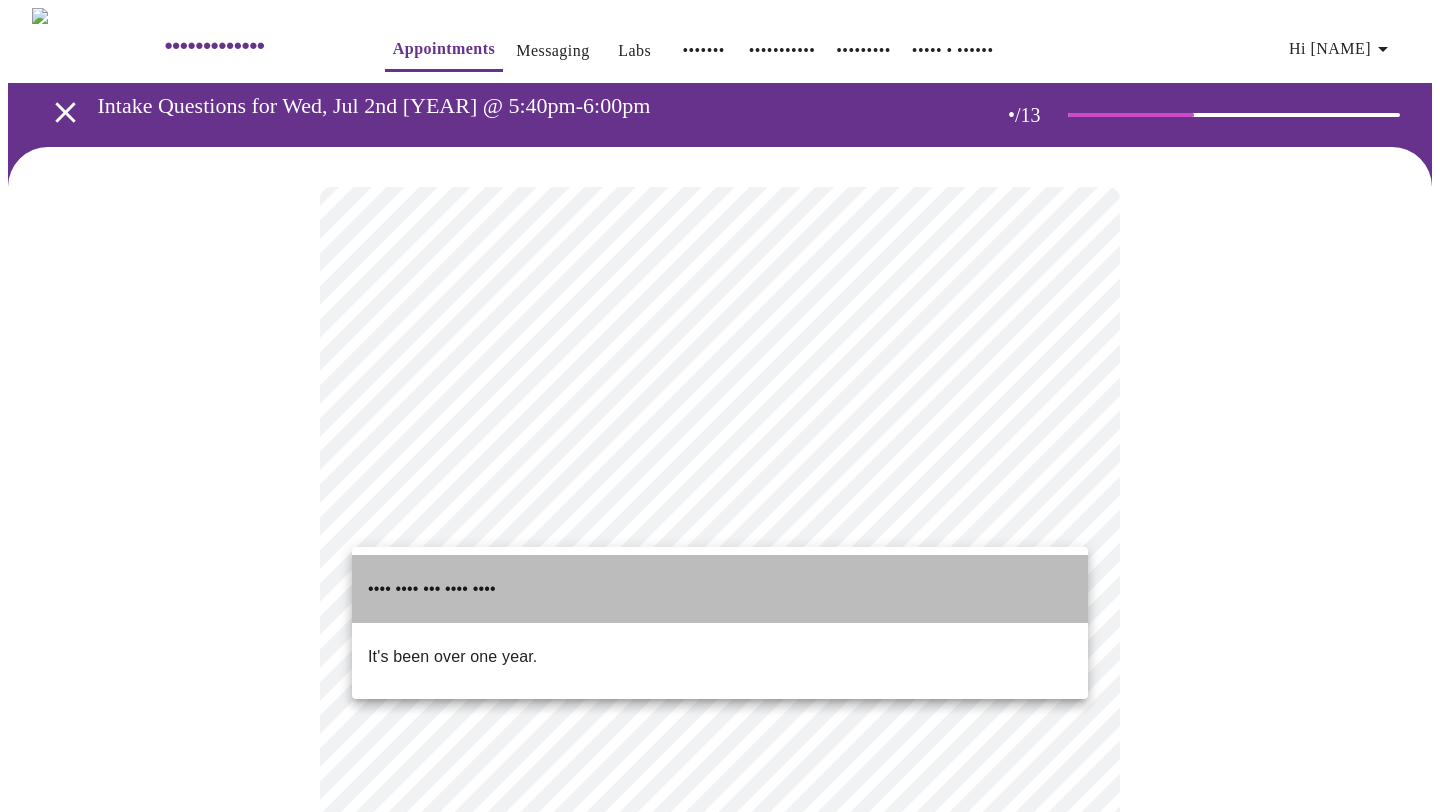 click on "•••• •••• ••• •••• ••••" at bounding box center [720, 589] 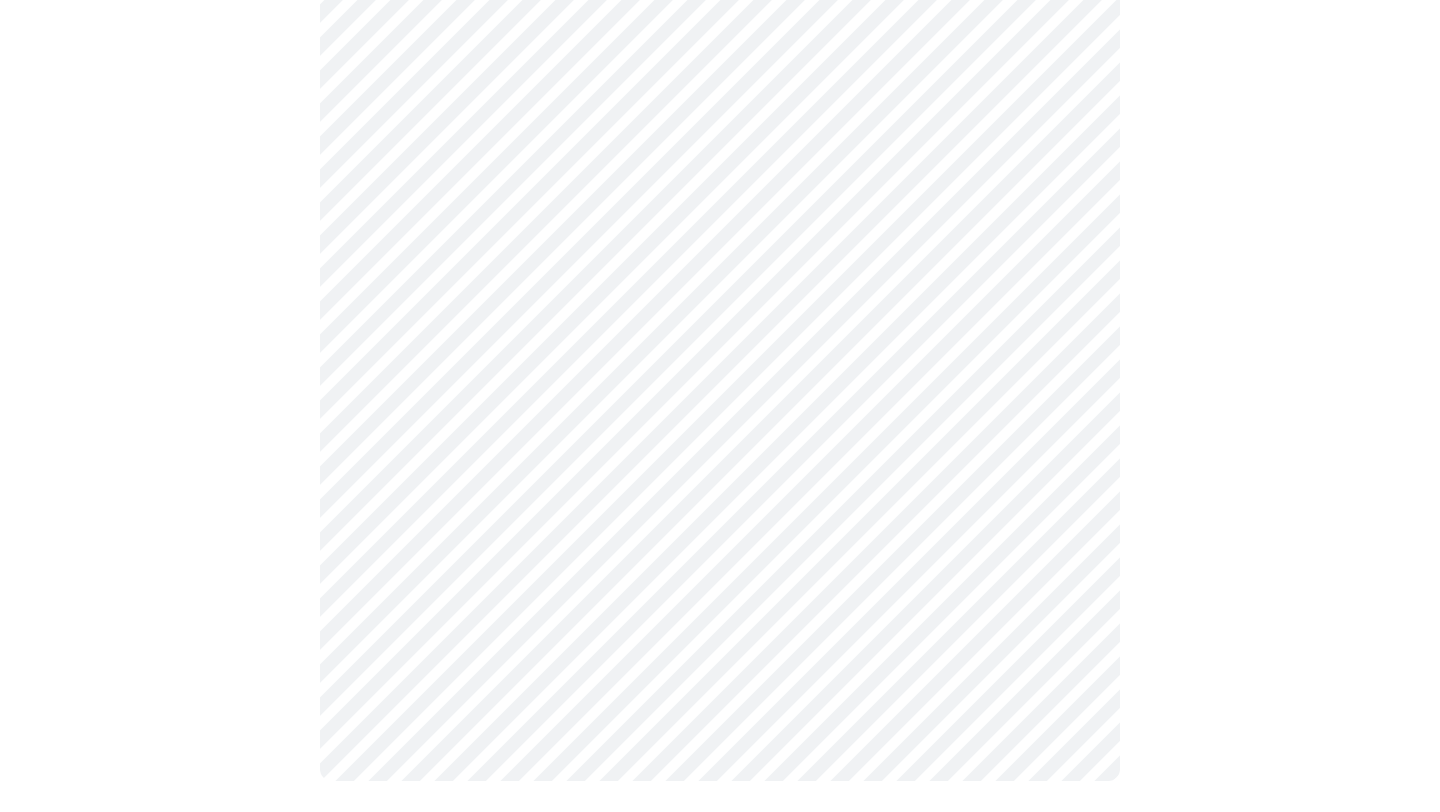 scroll, scrollTop: 0, scrollLeft: 0, axis: both 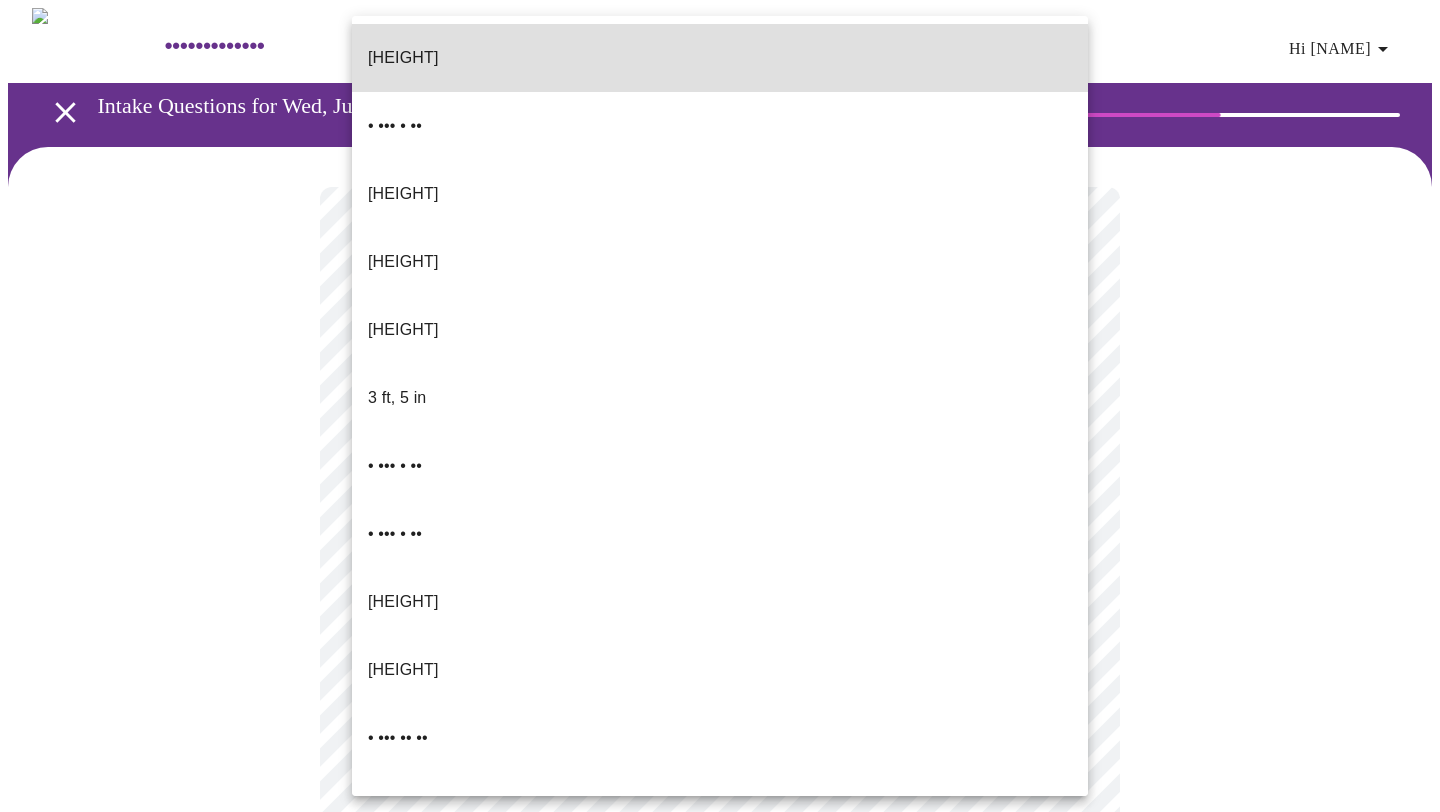 click on "••••••••••••• •••••••••••• ••••••••• •••• ••••••• ••••••••••• ••••••••• ••••• • •••••• •• •••••••    •••••• ••••••••• ••• •••• ••• ••• •••• • ••••••••••••• •  •  •• •••••••• ••••••• •••••••• ••• ••• • ••
• ••• • ••
• ••• • ••
• ••• • ••
• ••• • ••
• ••• • ••
• ••• • ••
• ••• • ••
• ••• • ••
• ••• • ••
• ••• •• ••
• ••• •• ••
• ••
• ••• • ••
• ••• • ••
• ••• • ••
• ••• • ••
• ••• • ••
• ••• • ••
• ••• • ••
• ••• • ••
• ••• • ••
• ••• •• ••
• ••• •• ••
• ••
• ••• • ••
• ••• • ••
• ••• • ••
• ••• • ••
• ••• • ••
• ••• • ••
• ••• • ••
• ••• • ••
• ••• • ••
• ••• •• ••
• ••• •• ••
• ••
• ••• • ••
• ••• • ••
• ••• • ••
• ••• • ••
• ••• • ••
• ••• • ••
• ••• • ••
• ••• • ••
• ••• • ••
• ••• •• ••
• ••• •• ••
• ••" at bounding box center (720, 542) 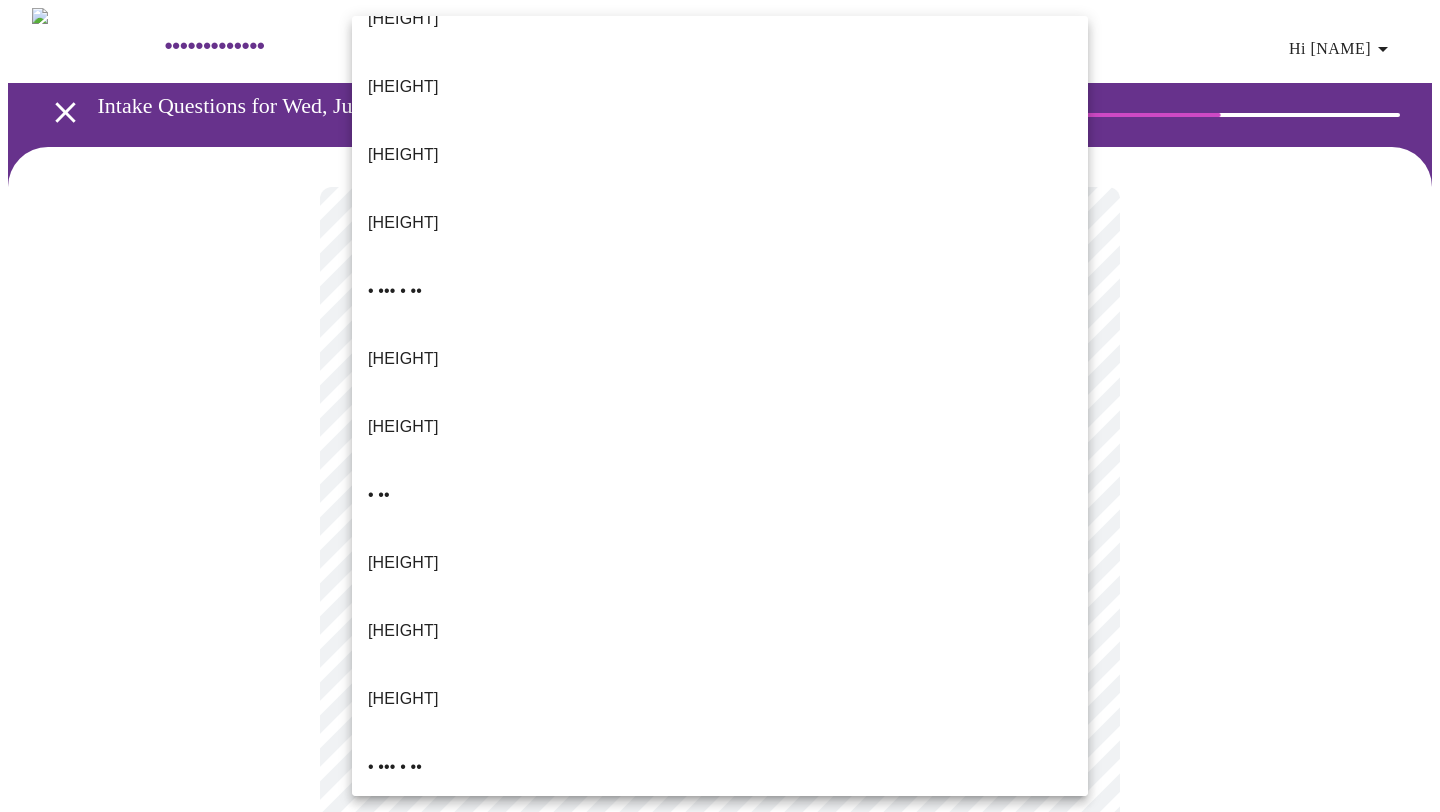scroll, scrollTop: 1198, scrollLeft: 0, axis: vertical 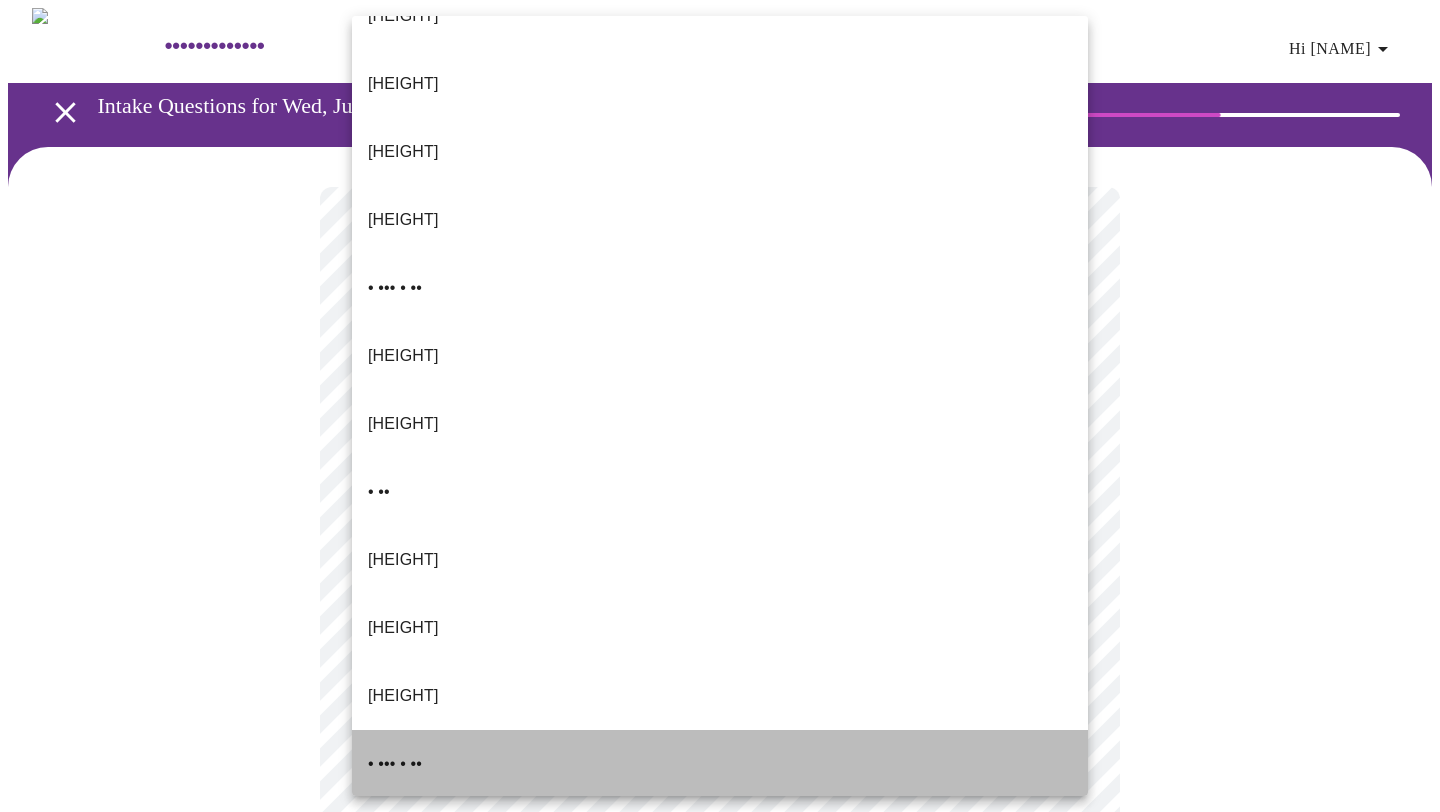 click on "• ••• • ••" at bounding box center (720, 764) 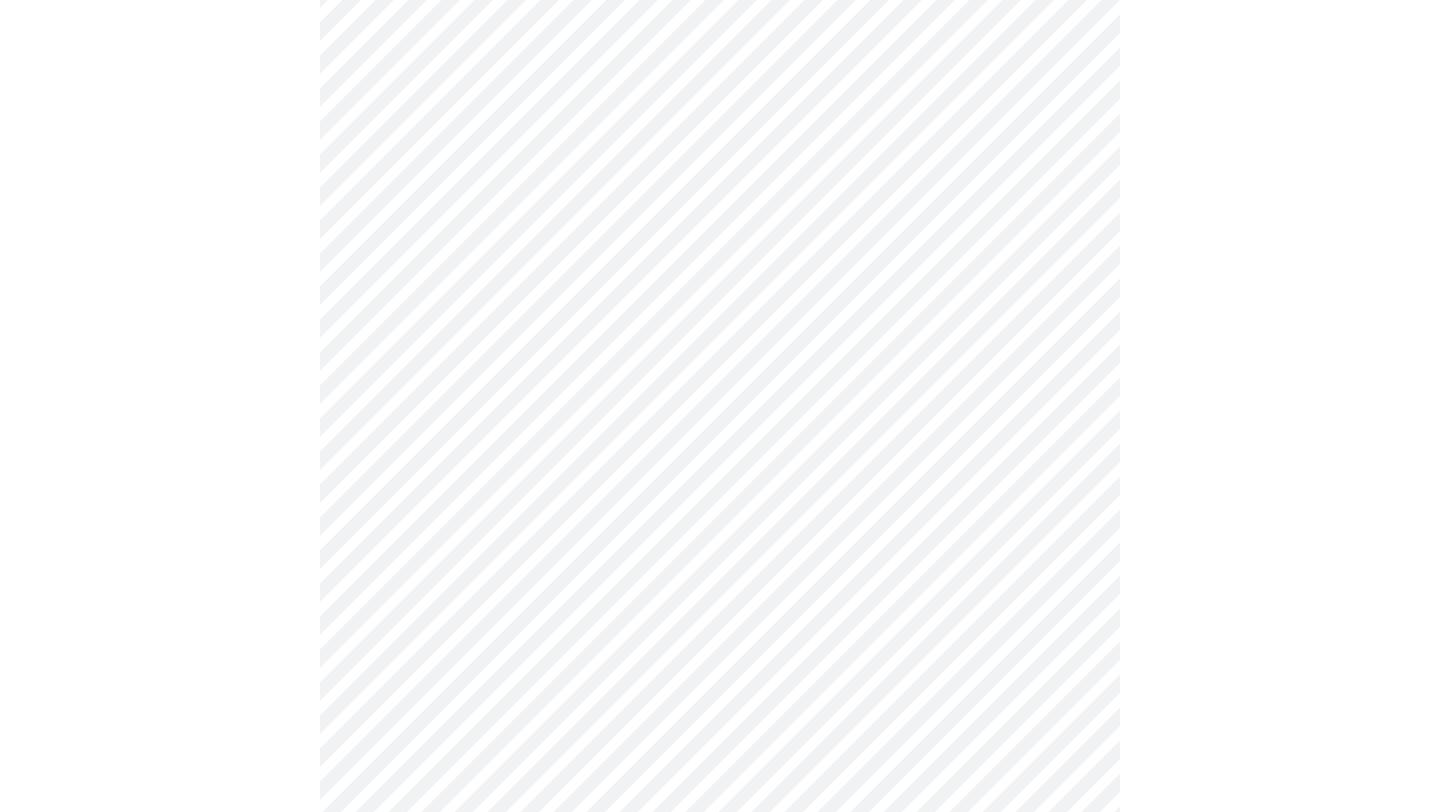 scroll, scrollTop: 1141, scrollLeft: 0, axis: vertical 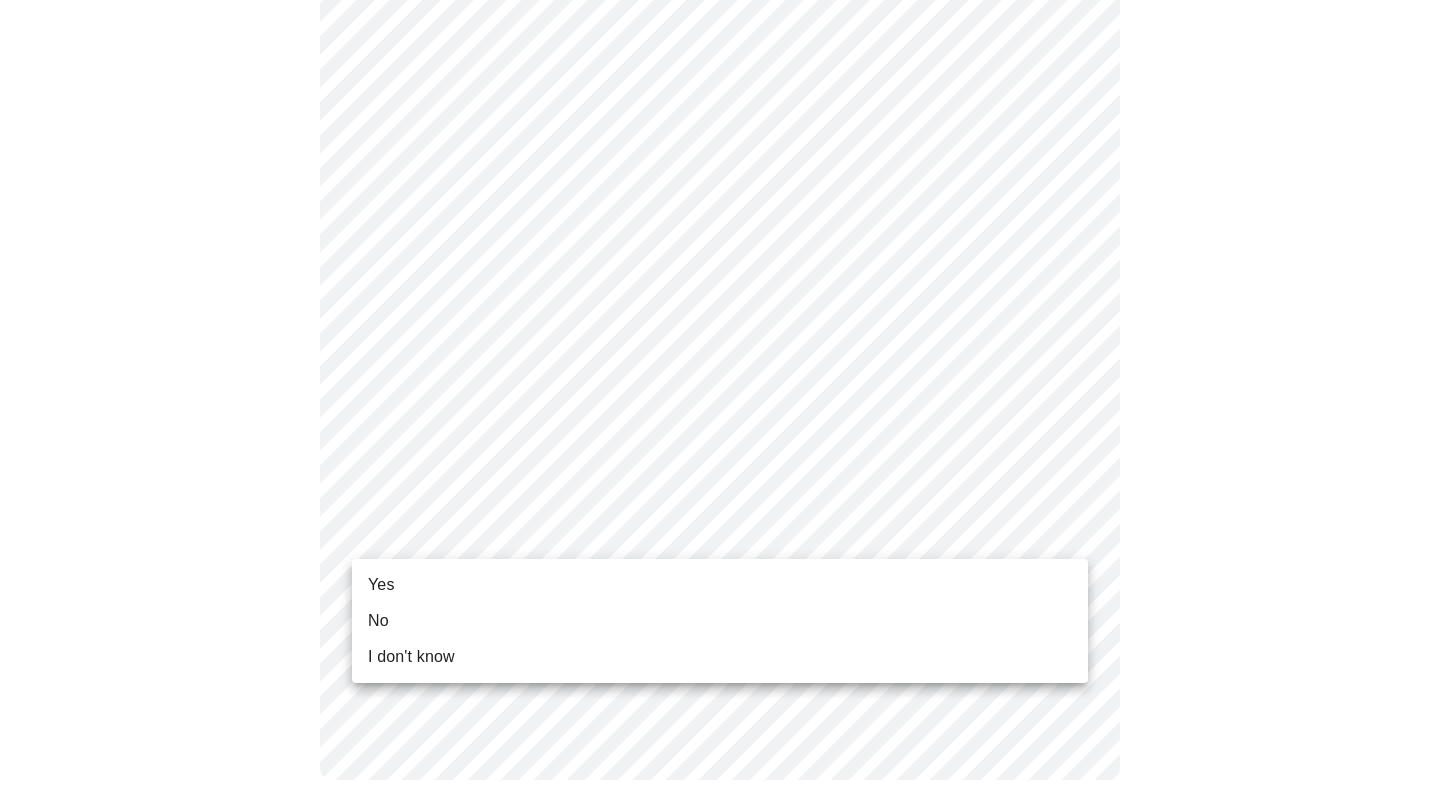 click on "Hi [NAME] Intake Questions for Wed, Jul 2nd [YEAR] @ 5:40pm-6:00pm 8 / 13 Settings Billing Invoices Log out Yes No I don't know" at bounding box center [720, -157] 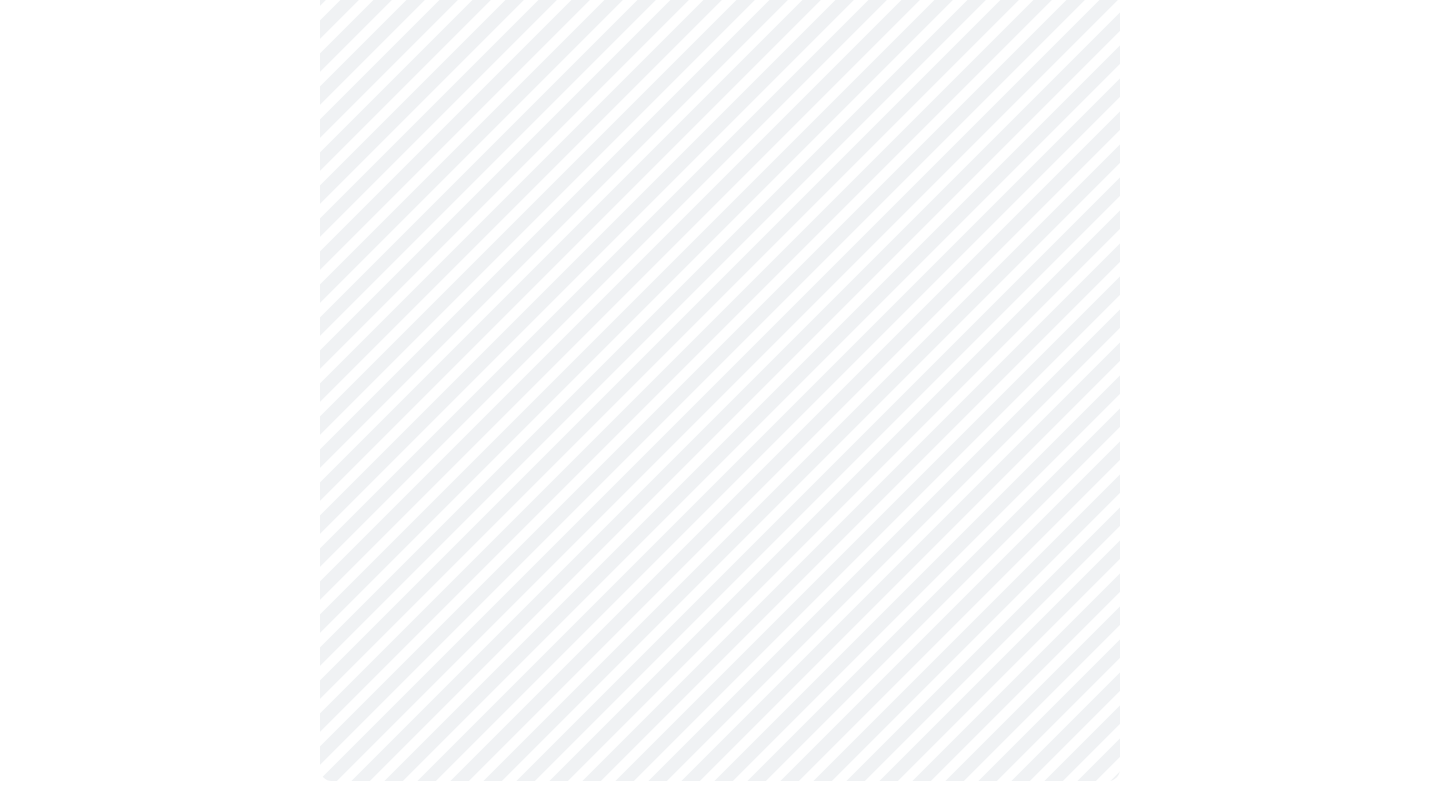 scroll, scrollTop: 0, scrollLeft: 0, axis: both 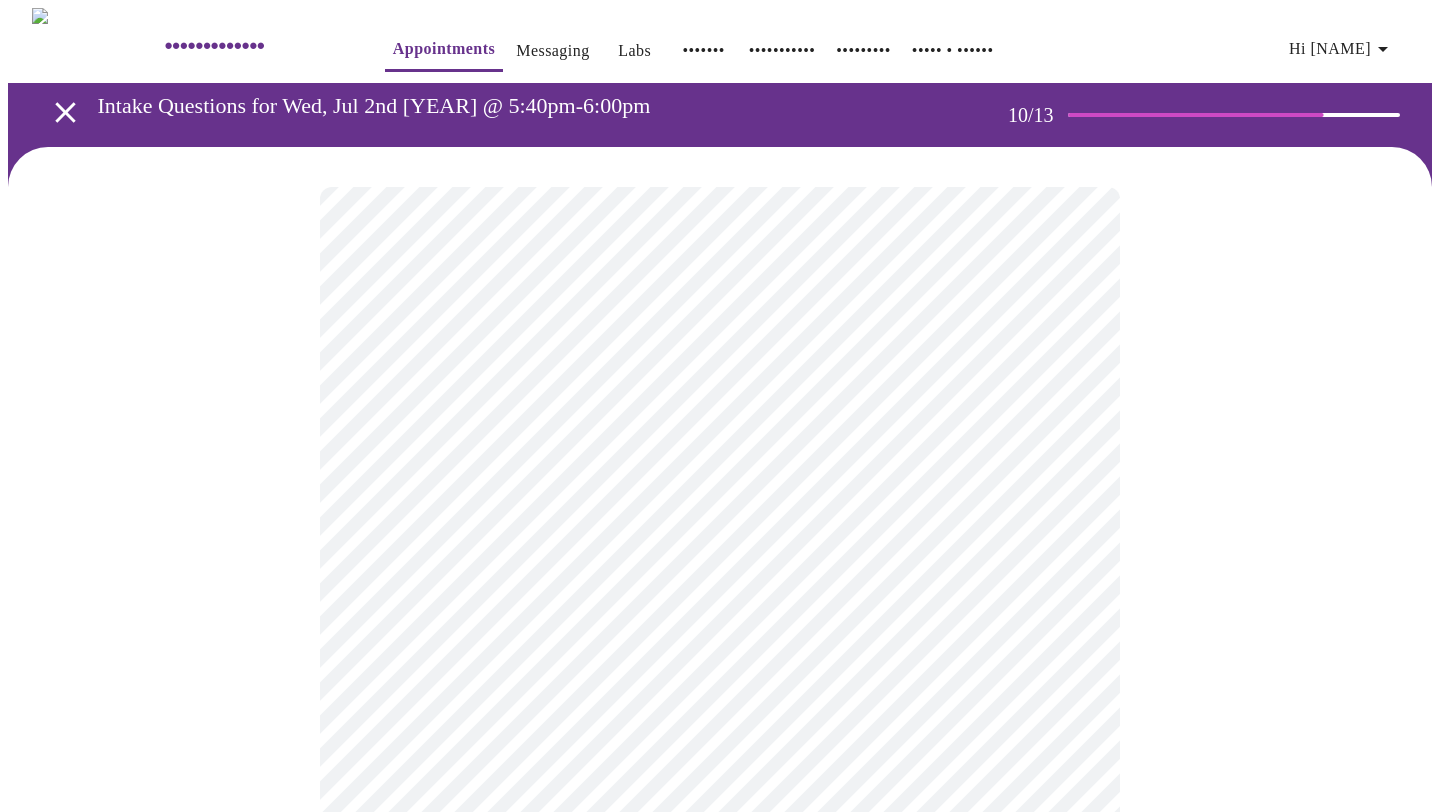 click on "••••••••••••• •••••••••••• ••••••••• •••• ••••••• ••••••••••• ••••••••• ••••• • •••••• •• •••••••    •••••• ••••••••• ••• •••• ••• ••• •••• • ••••••••••••• ••  •  •• •••••••• ••••••• •••••••• ••• •••" at bounding box center (720, 1332) 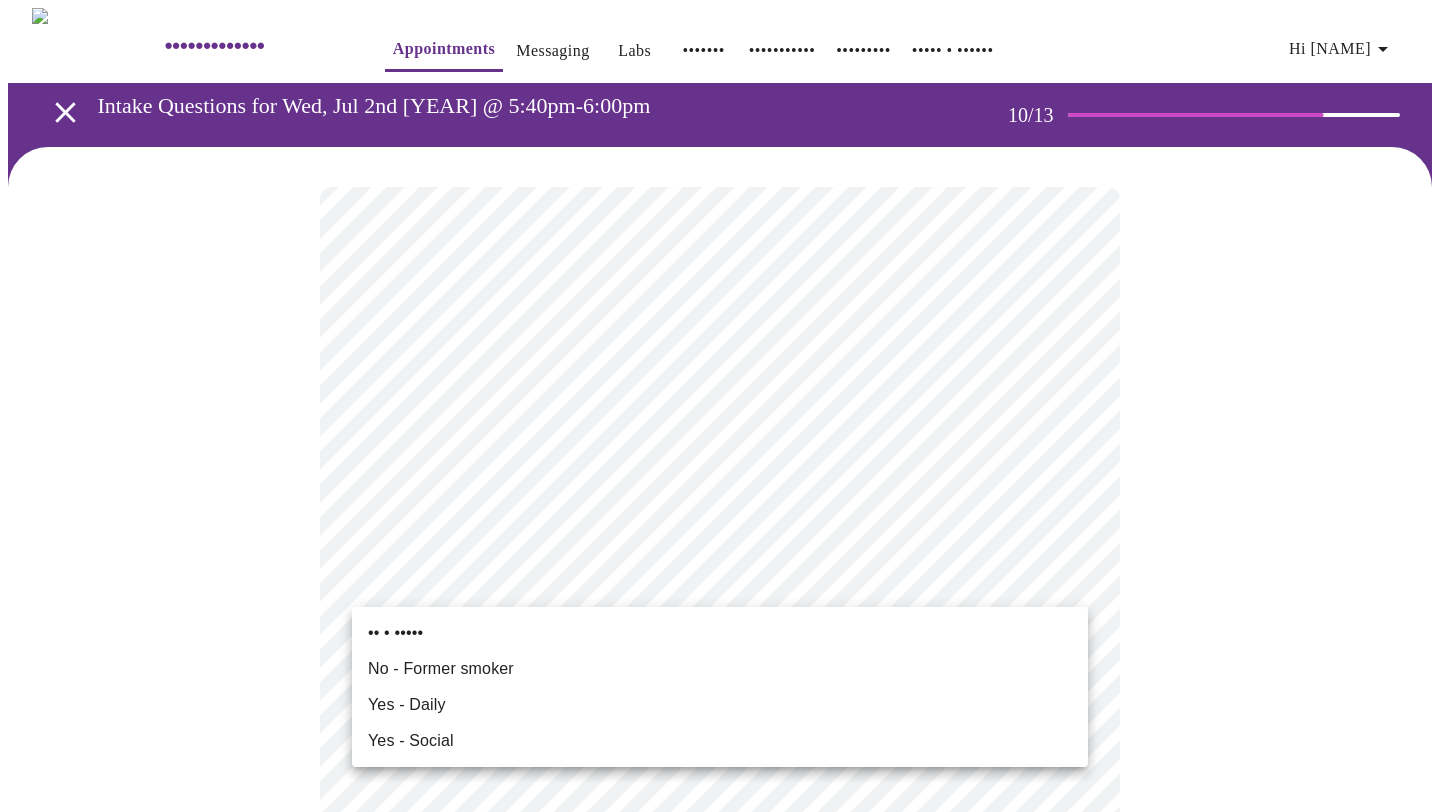 click on "•• • •••••" at bounding box center (720, 633) 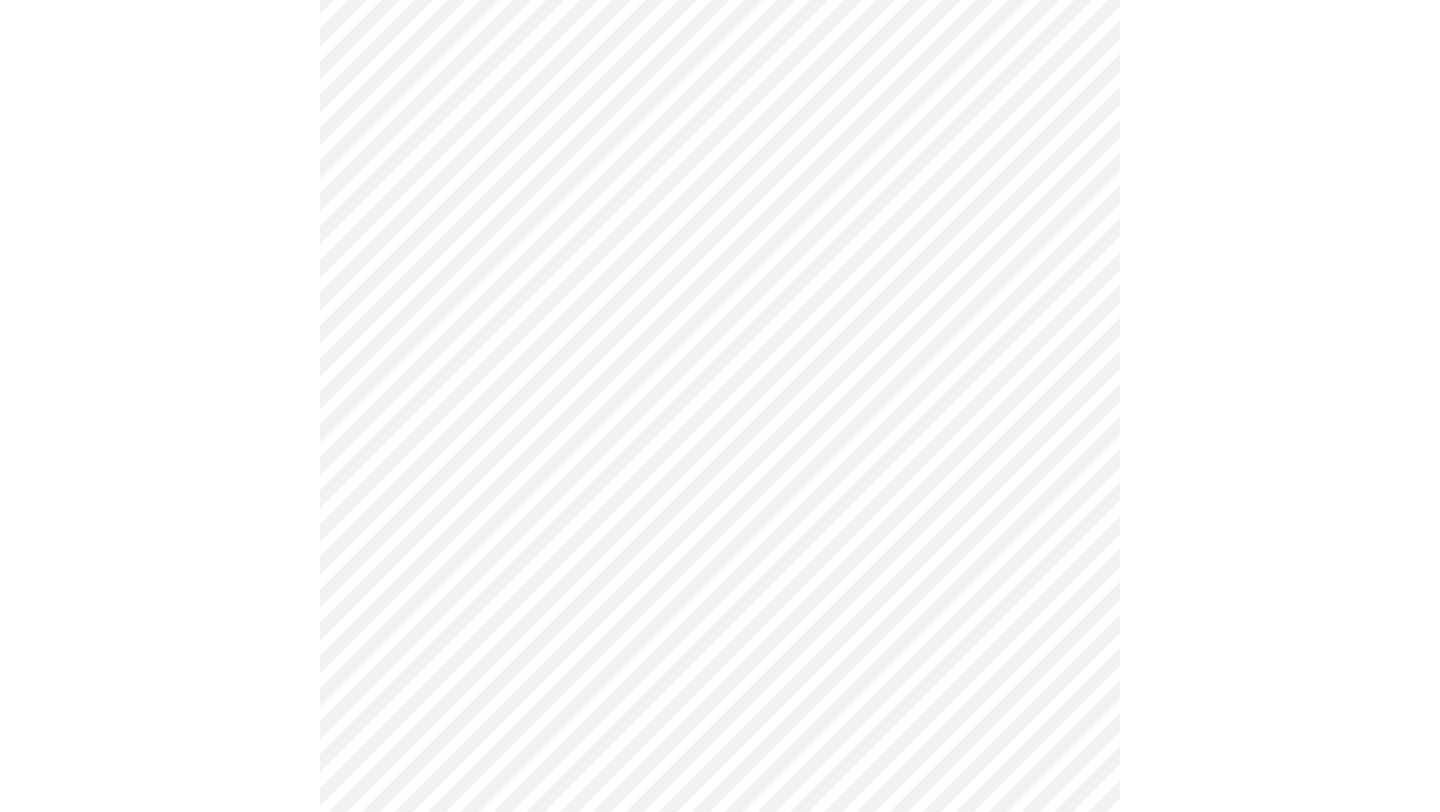 scroll, scrollTop: 1773, scrollLeft: 0, axis: vertical 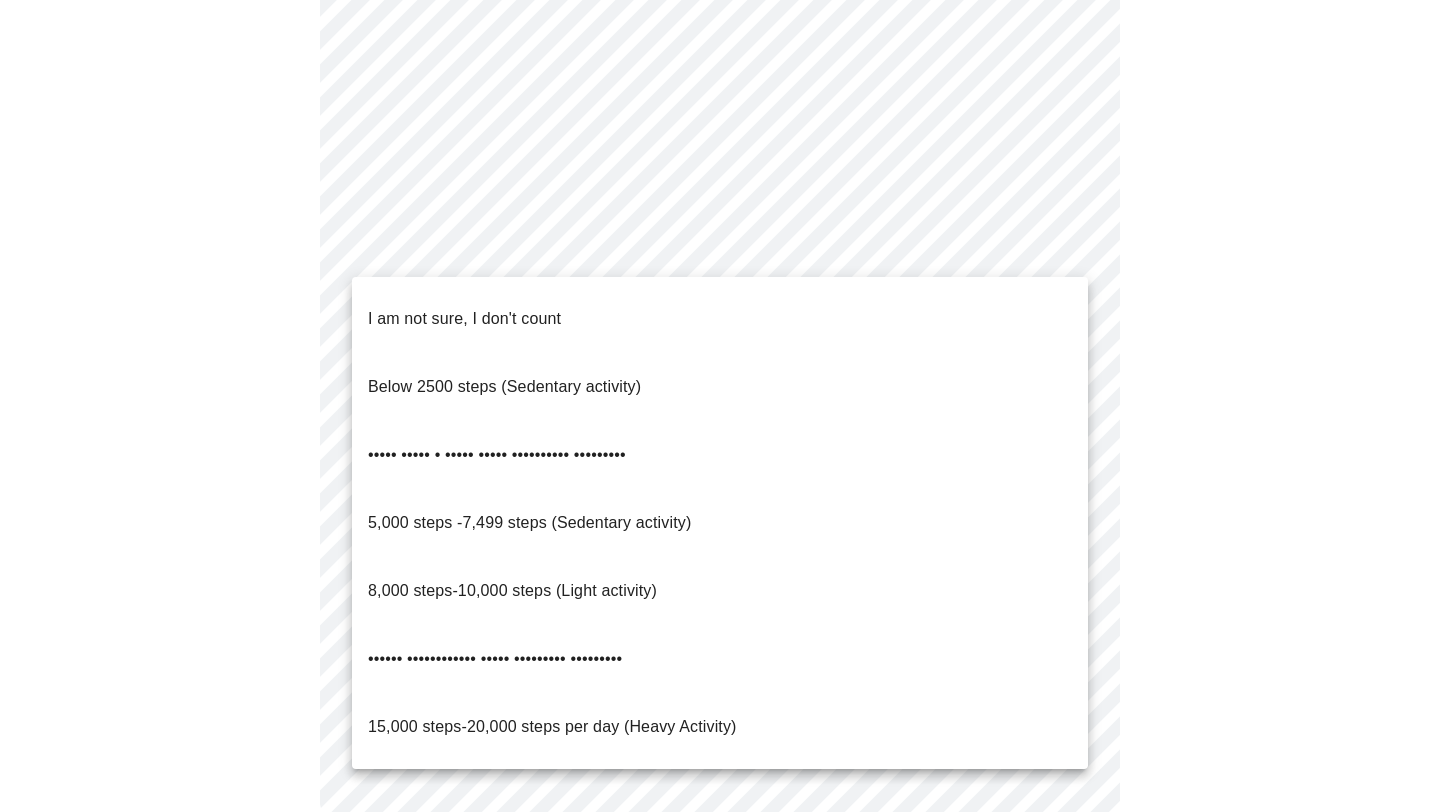 click on "Hi [NAME] Intake Questions for Wed, Jul 2nd [YEAR] @ 5:40pm-6:00pm 10 / 13 Settings Billing Invoices Log out I am not sure, I don't count
Below 2500 steps (Sedentary activity)
2,500 steps - 4,999 steps (Sedentary activity)
5,000 steps -7,499 steps (Sedentary activity)
8,000 steps-10,000 steps (Light activity)
10,000 steps-15,000 steps (Moderate activity)
15,000 steps-20,000 steps per day (Heavy Activity)" at bounding box center (720, -455) 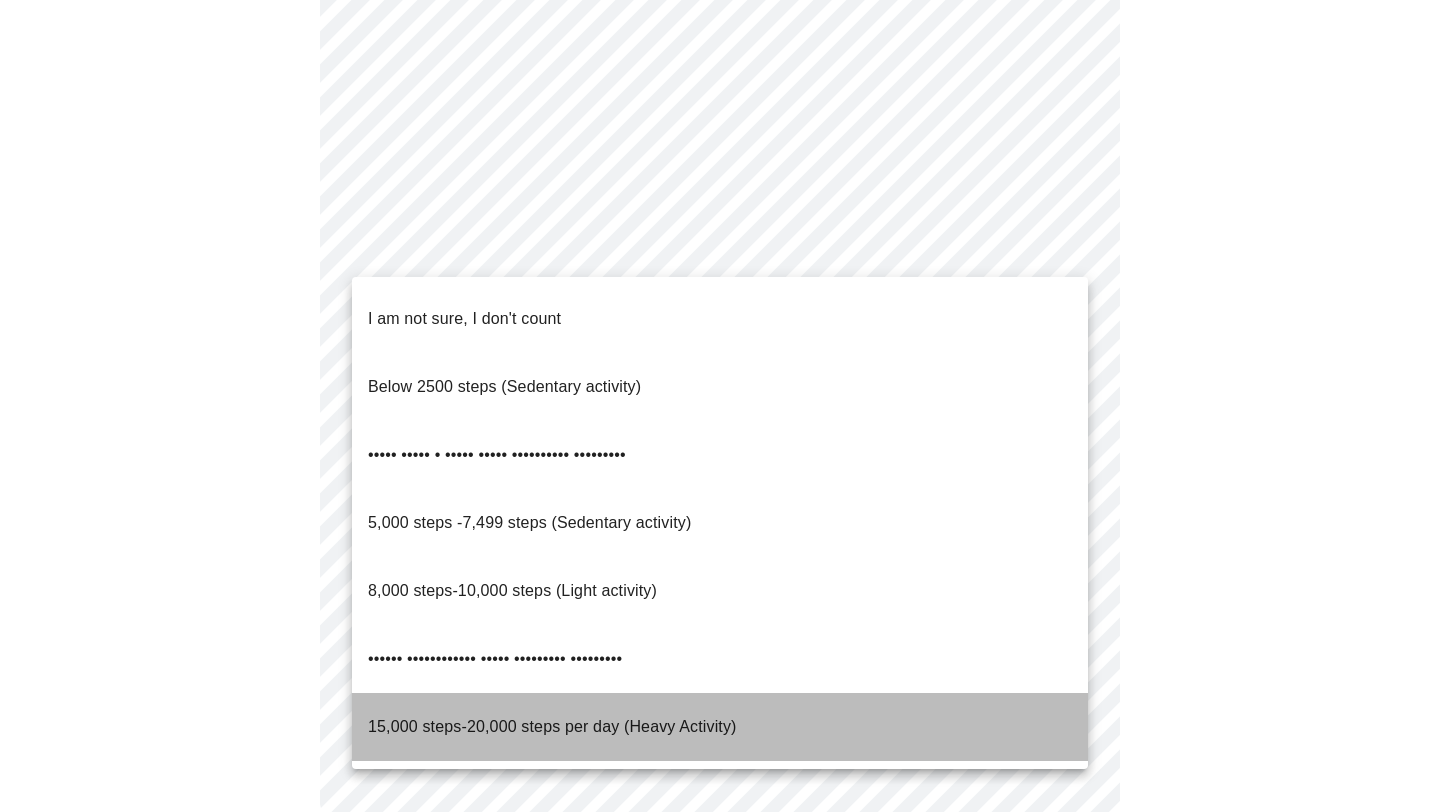 click on "15,000 steps-20,000 steps per day (Heavy Activity)" at bounding box center (464, 319) 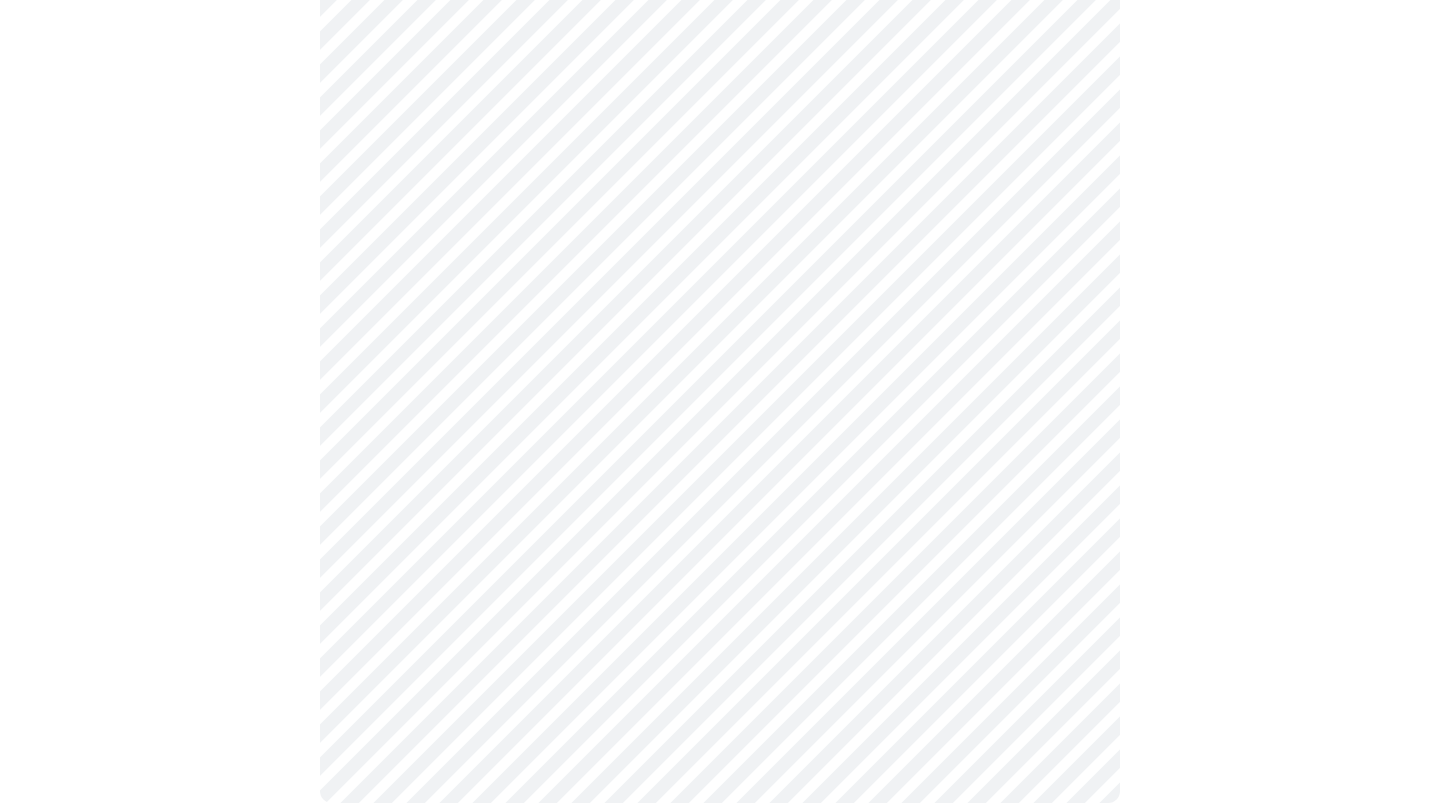 click on "••••••••••••• •••••••••••• ••••••••• •••• ••••••• ••••••••••• ••••••••• ••••• • •••••• •• •••••••    •••••• ••••••••• ••• •••• ••• ••• •••• • ••••••••••••• ••  •  •• •••••••• ••••••• •••••••• ••• •••" at bounding box center [720, -461] 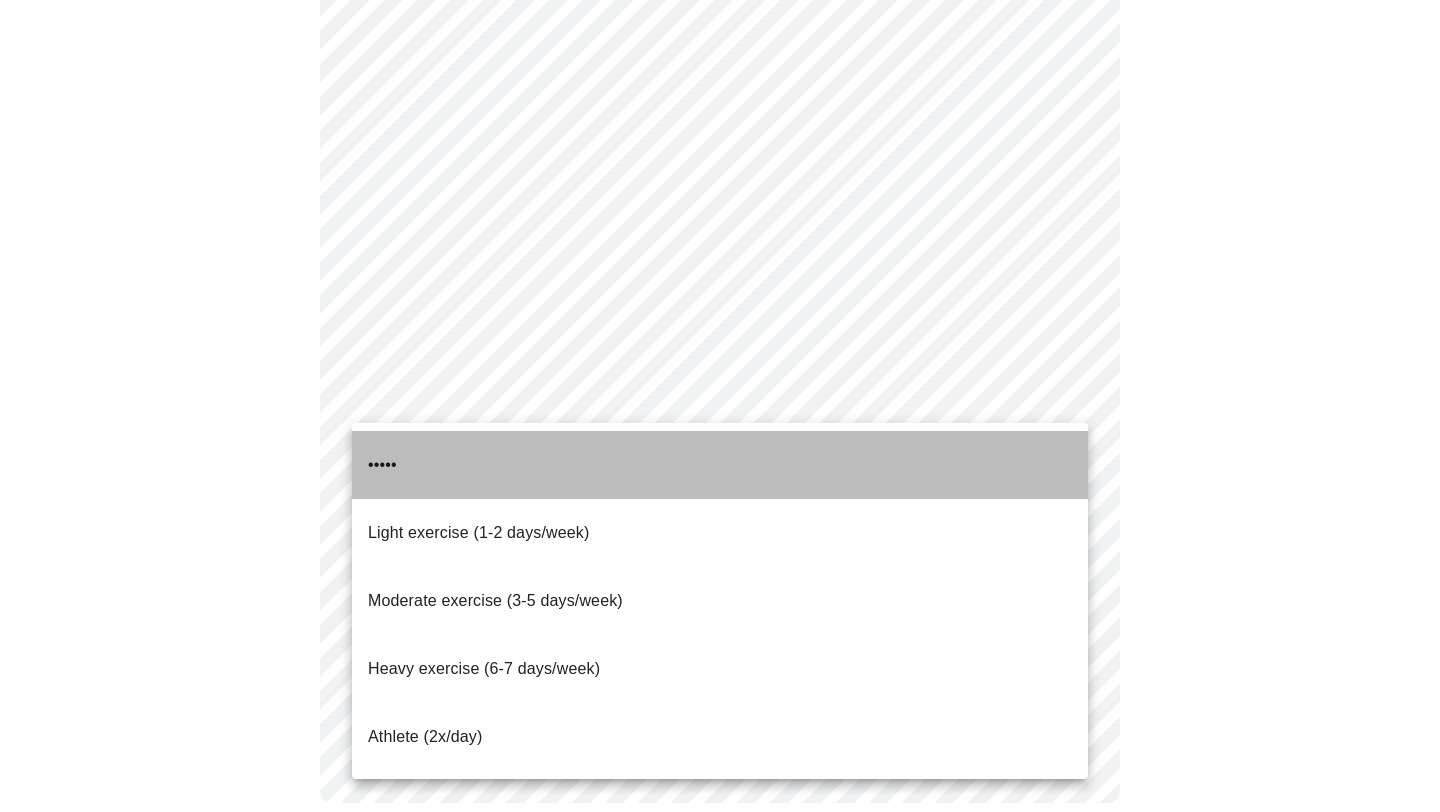 click on "•••••" at bounding box center (720, 465) 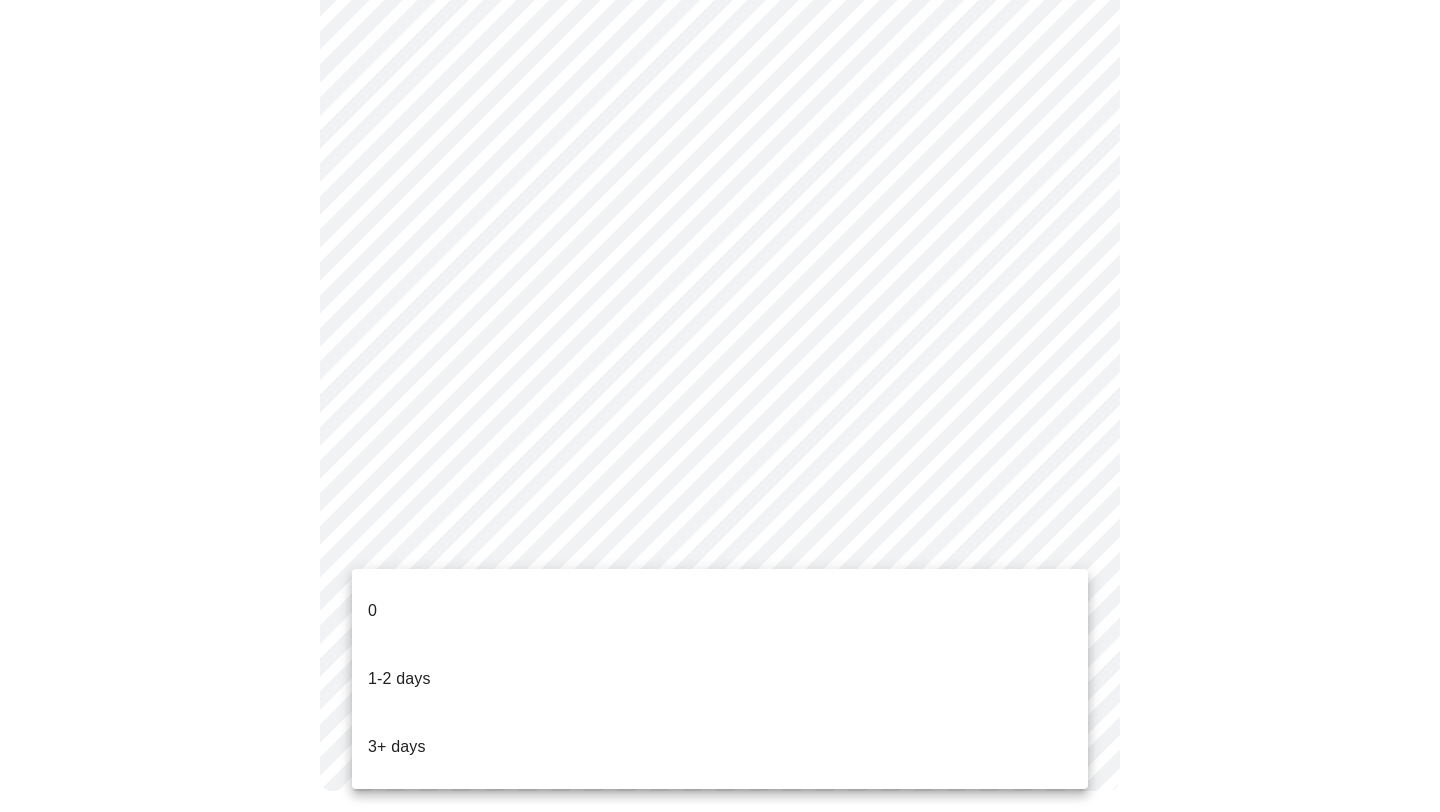 click on "••••••••••••• •••••••••••• ••••••••• •••• ••••••• ••••••••••• ••••••••• ••••• • •••••• •• •••••••    •••••• ••••••••• ••• •••• ••• ••• •••• • ••••••••••••• ••  •  •• •••••••• ••••••• •••••••• ••• ••• •
••• ••••
•• ••••" at bounding box center [720, -467] 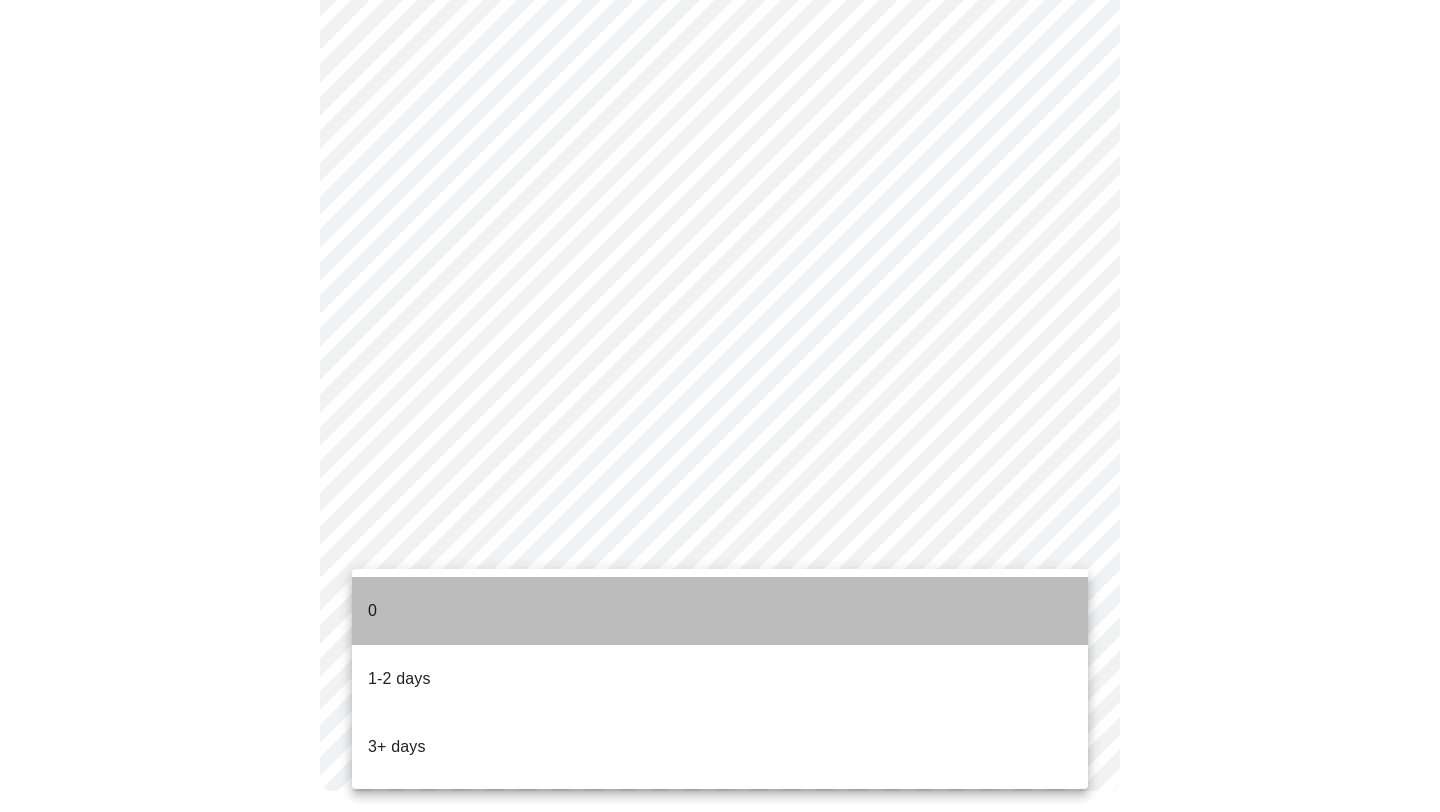 click on "0" at bounding box center (720, 611) 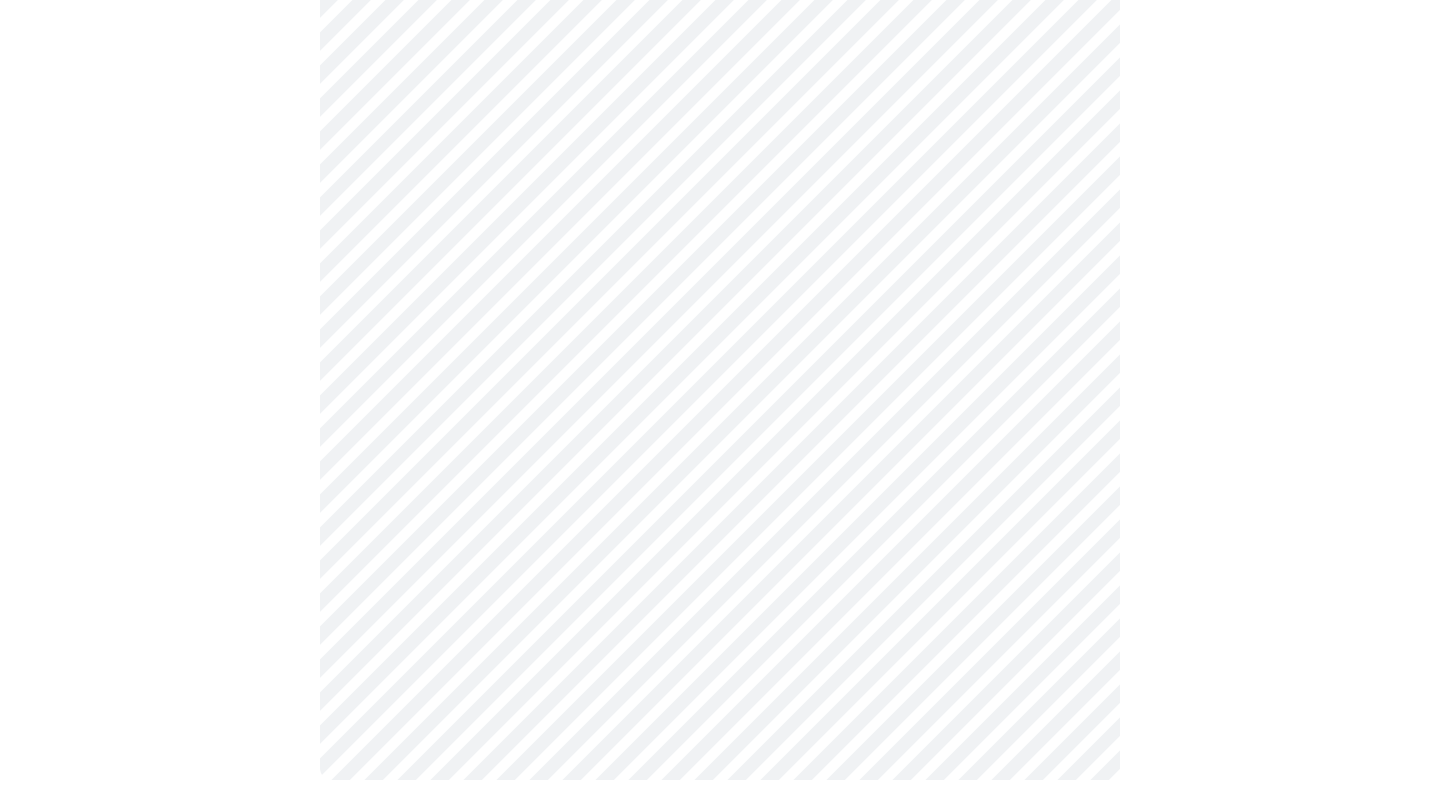 scroll, scrollTop: 0, scrollLeft: 0, axis: both 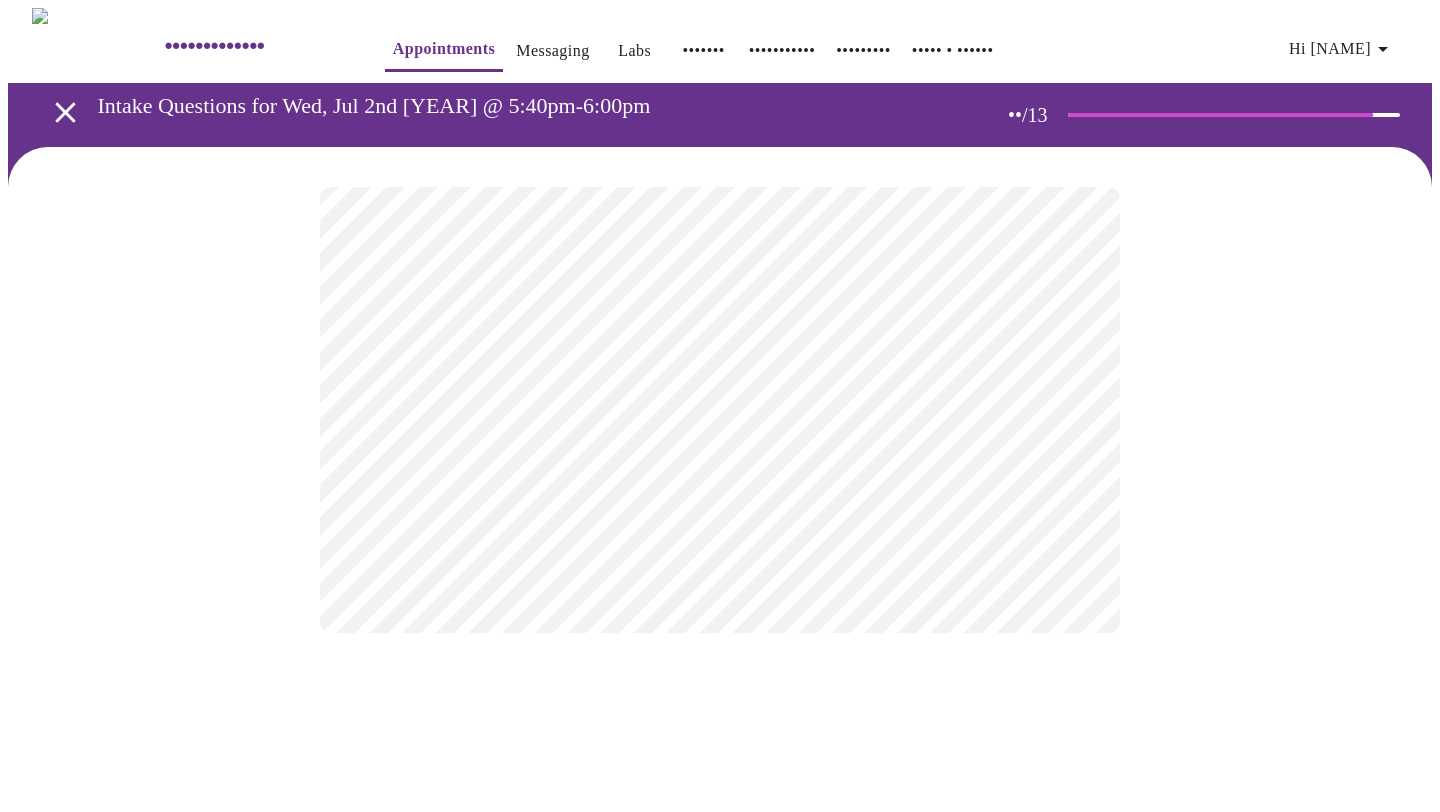 click on "Hi [NAME] Intake Questions for Wed, Jul 2nd [YEAR] @ 5:40pm-6:00pm 12 / 13 Settings Billing Invoices Log out" at bounding box center (720, 340) 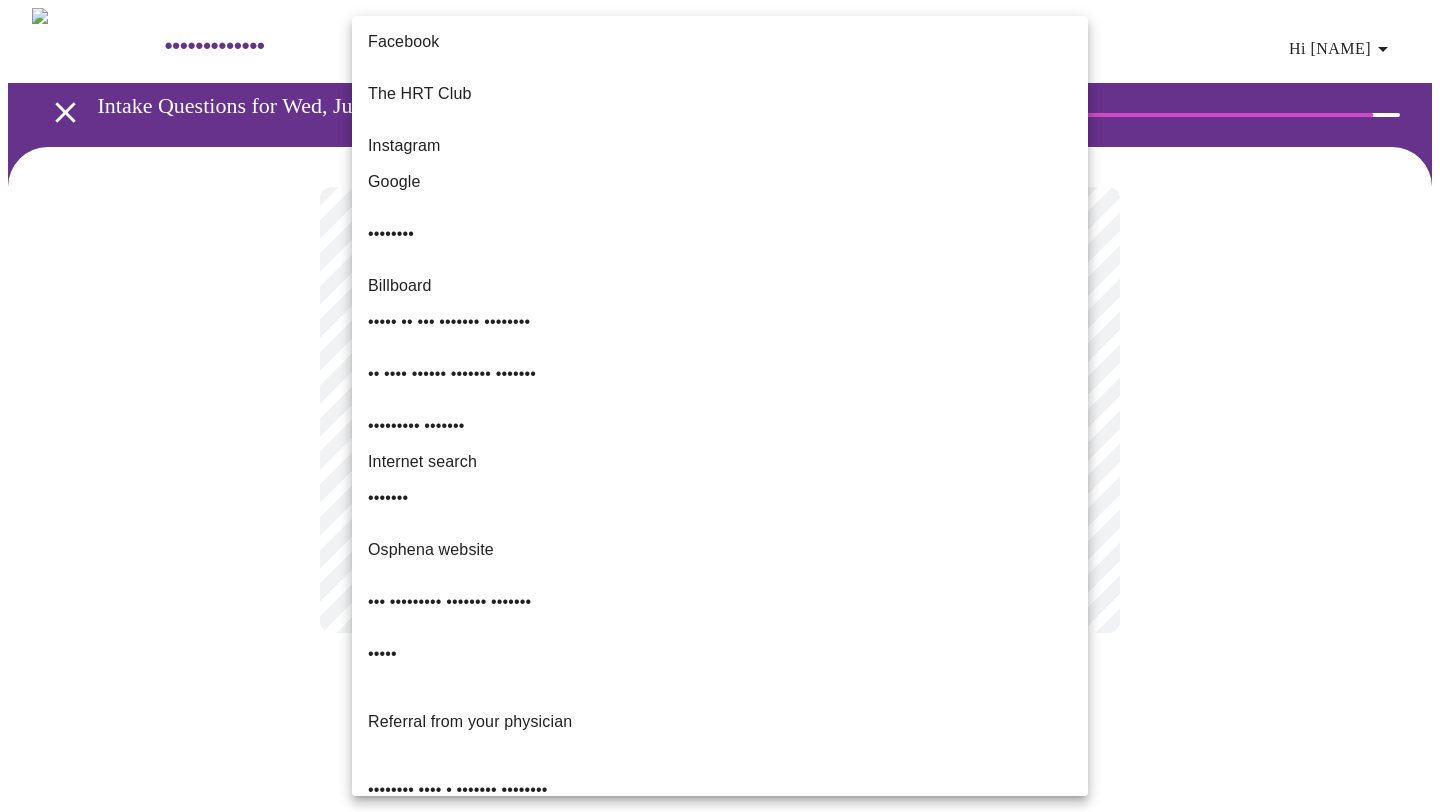 click on "Instagram" at bounding box center [720, 146] 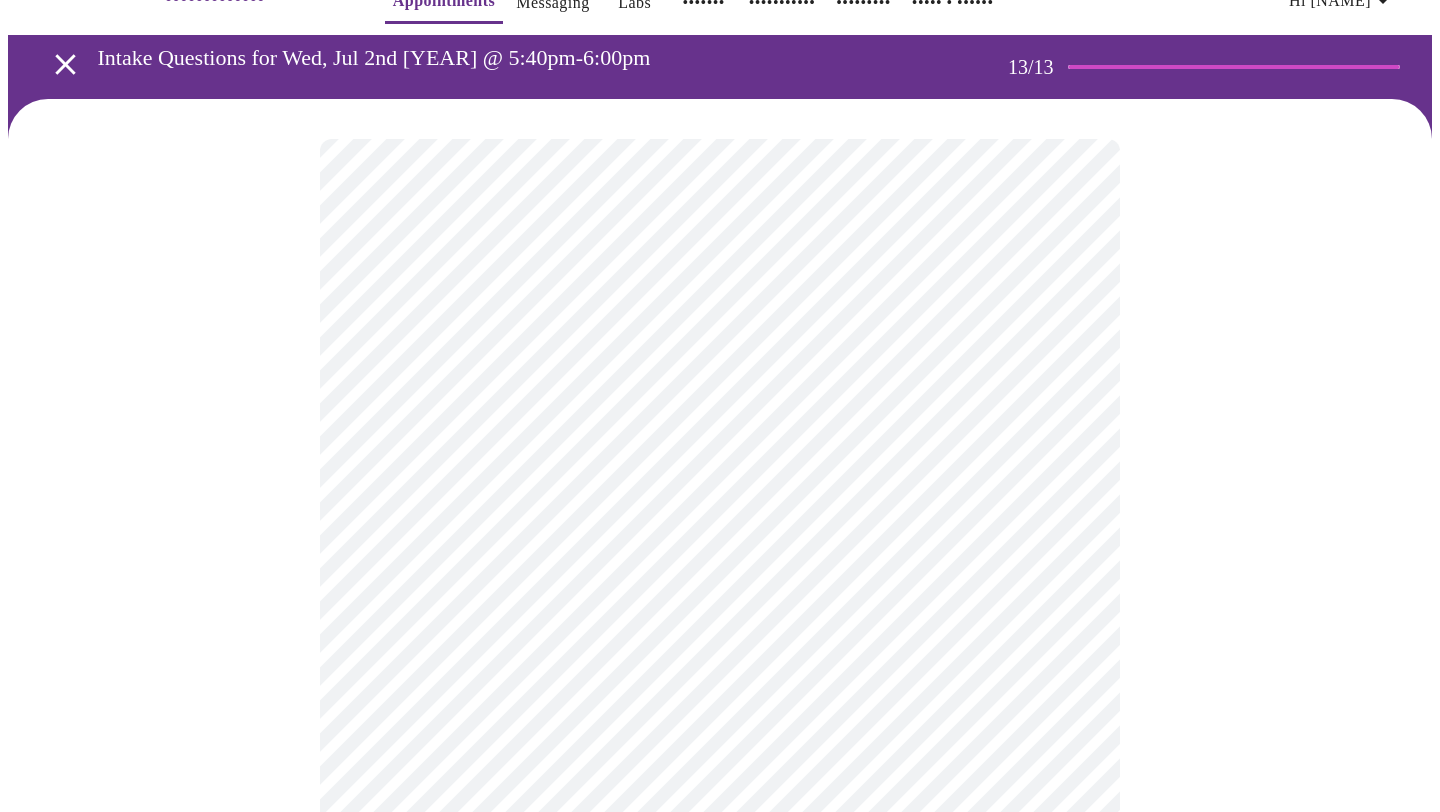 scroll, scrollTop: 58, scrollLeft: 0, axis: vertical 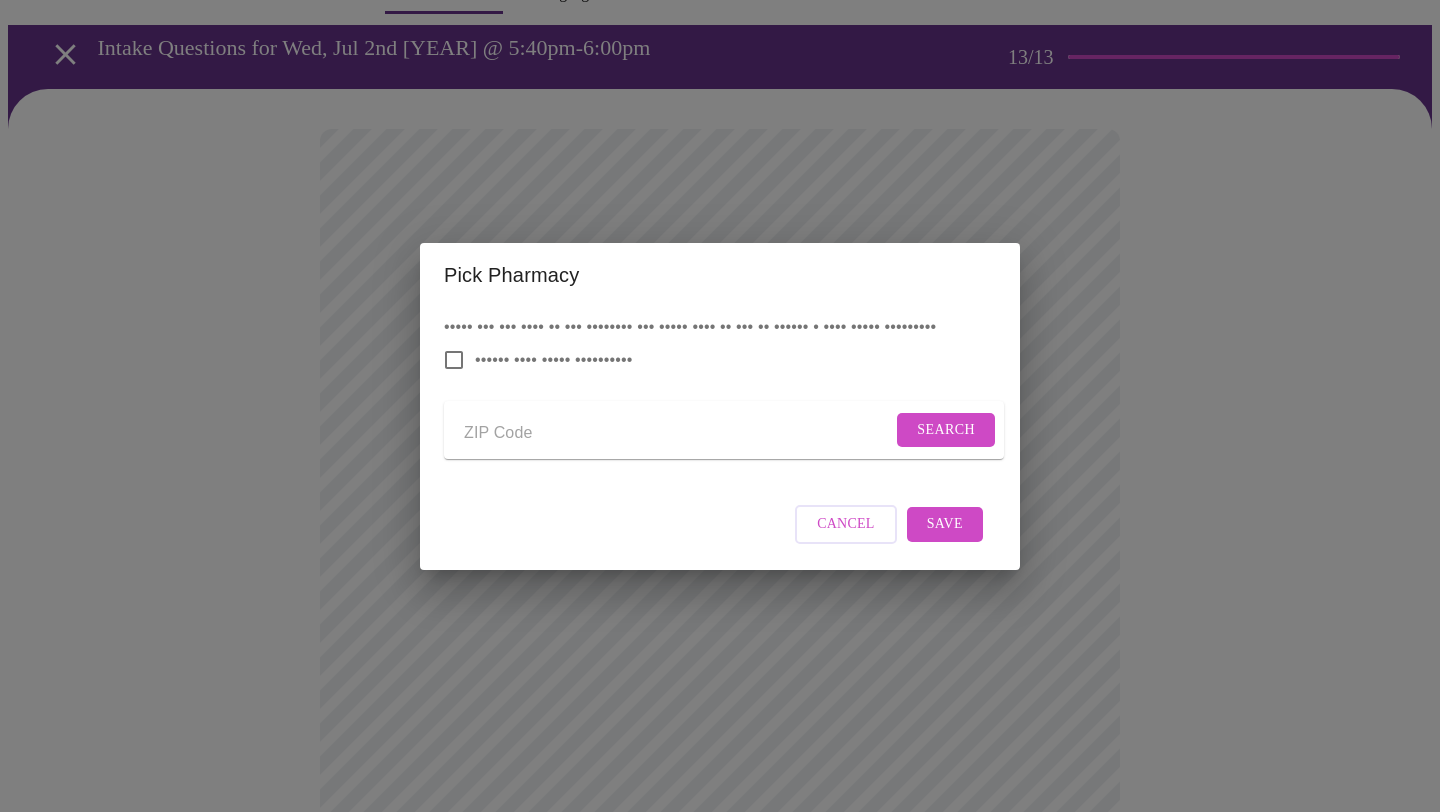 click on "Search" at bounding box center [724, 430] 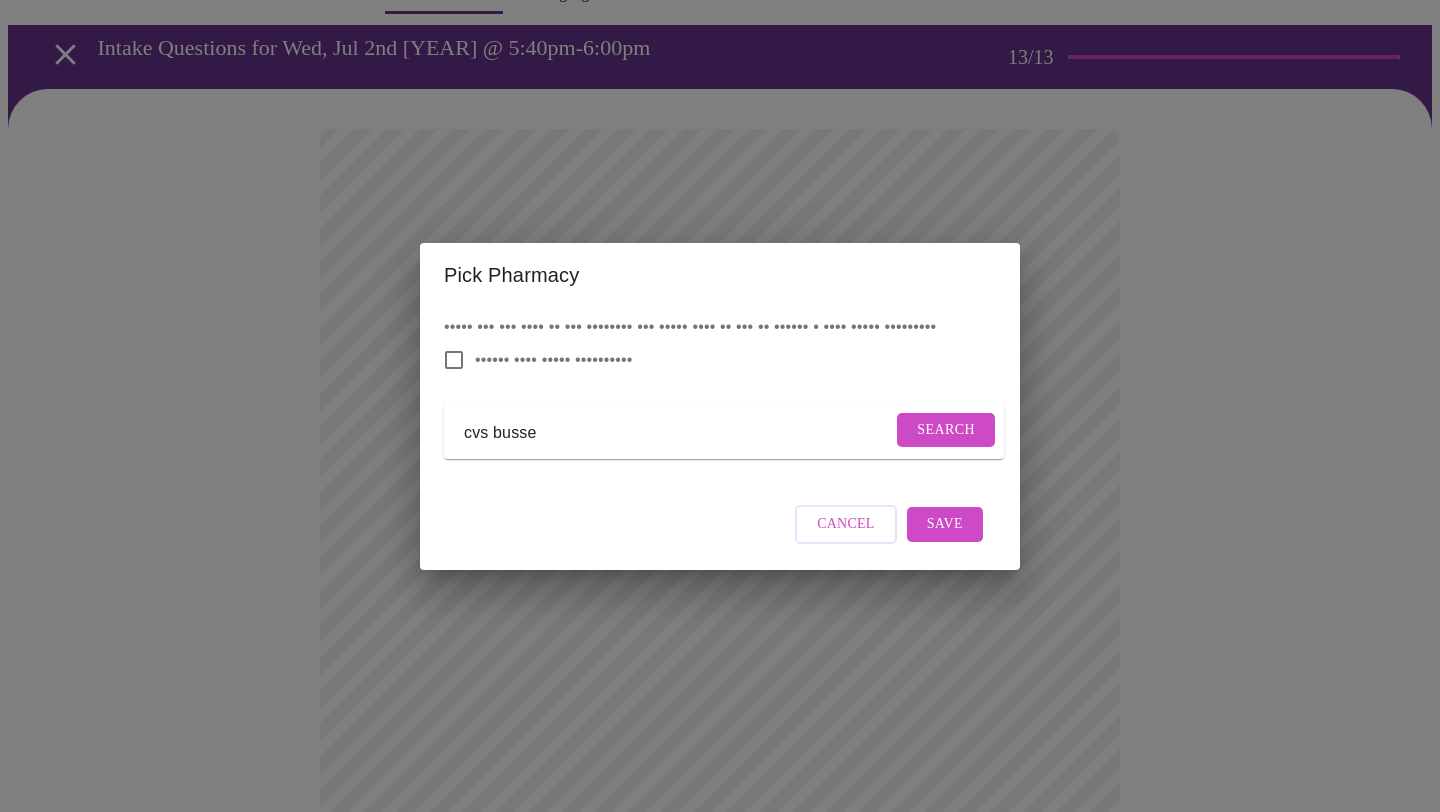 type on "cvs busse" 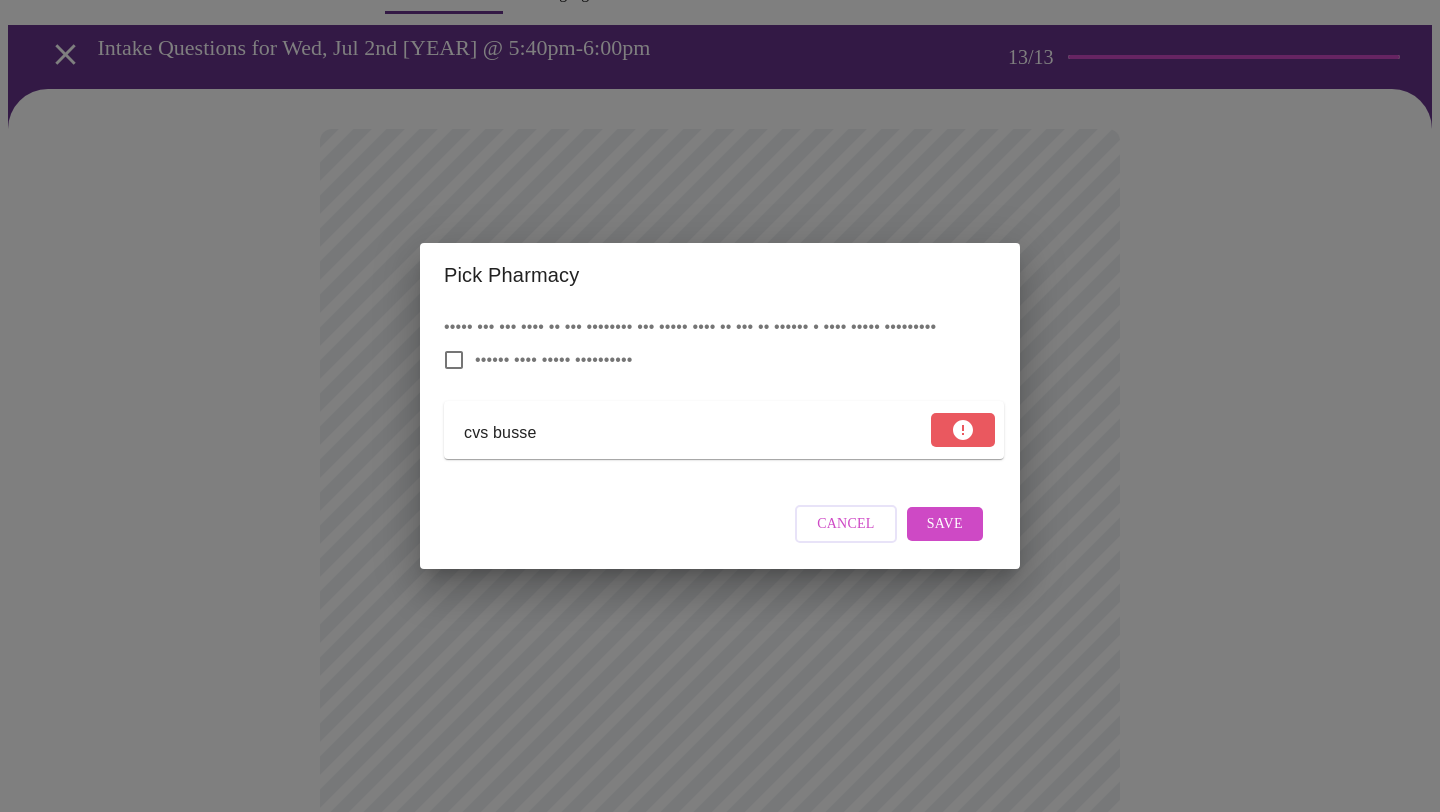 click on "Cancel Save" at bounding box center [720, 524] 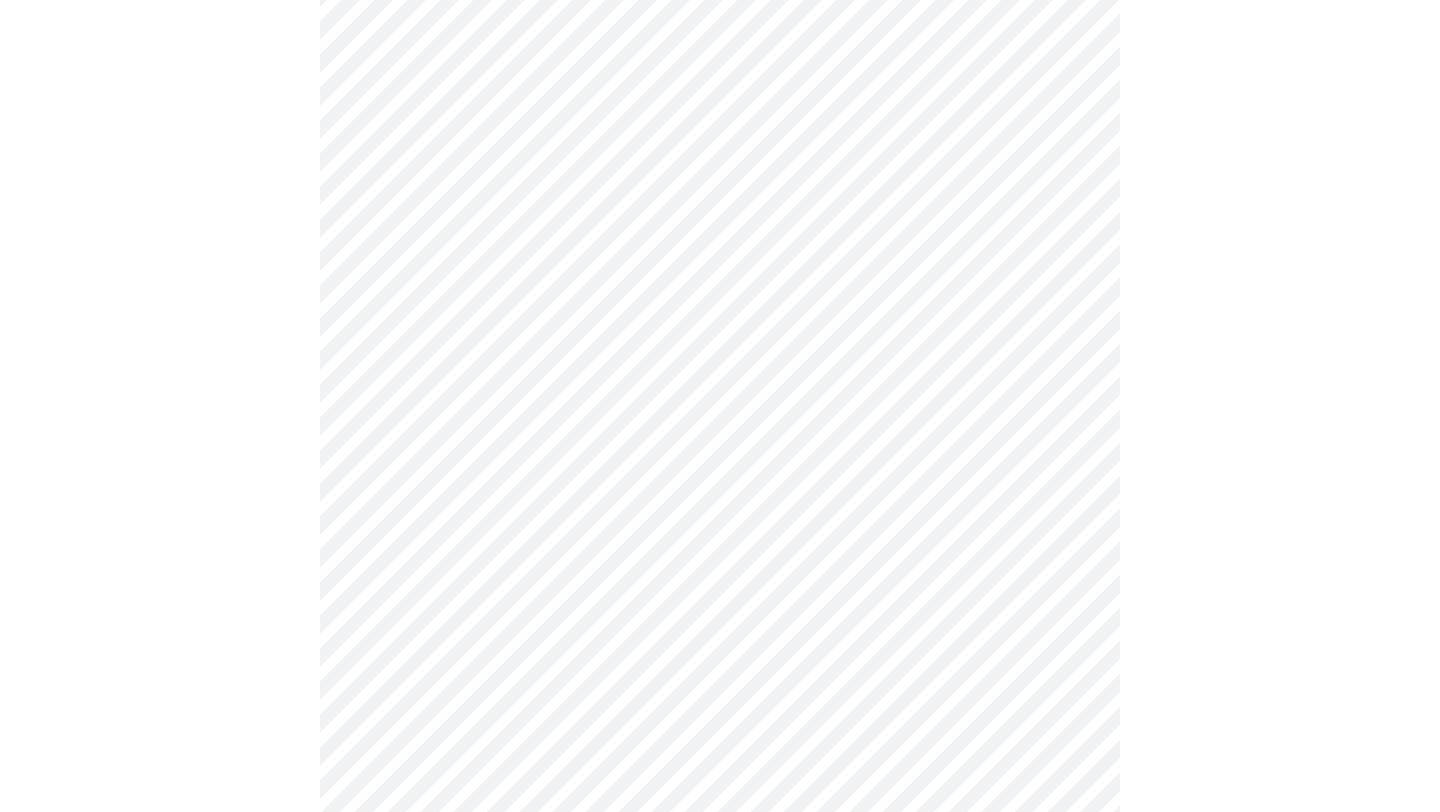 scroll, scrollTop: 0, scrollLeft: 0, axis: both 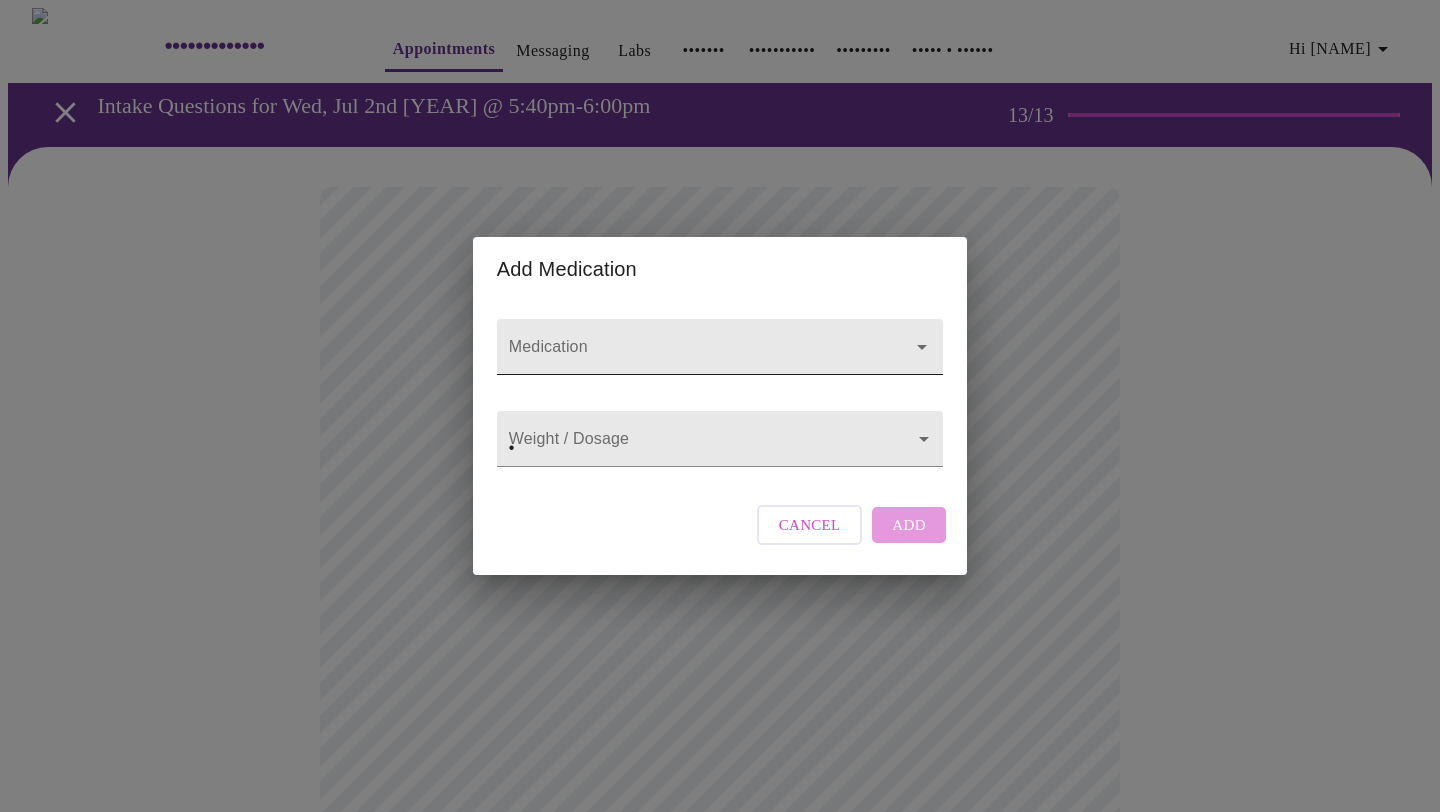 click on "Medication" at bounding box center (691, 356) 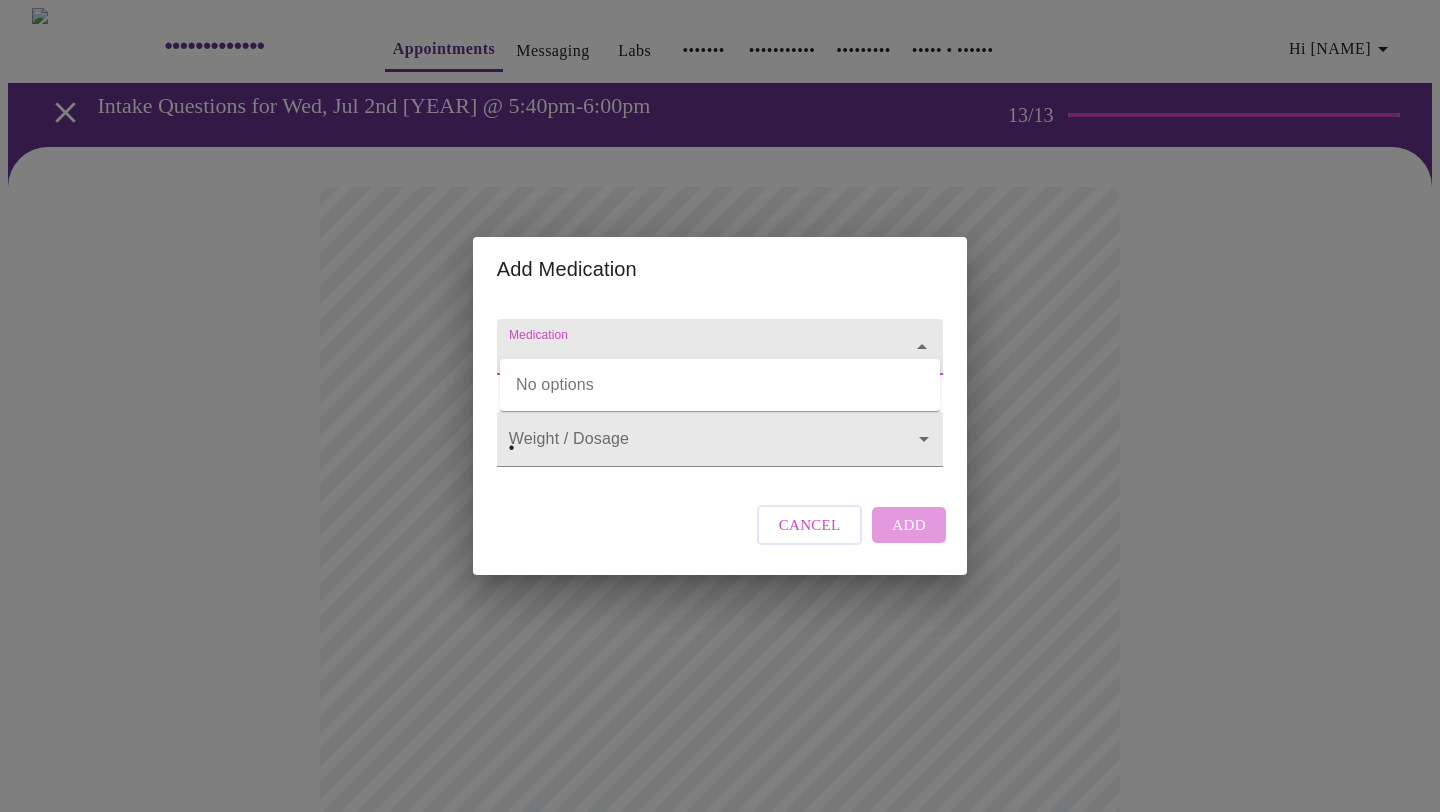 click on "Cancel" at bounding box center [810, 525] 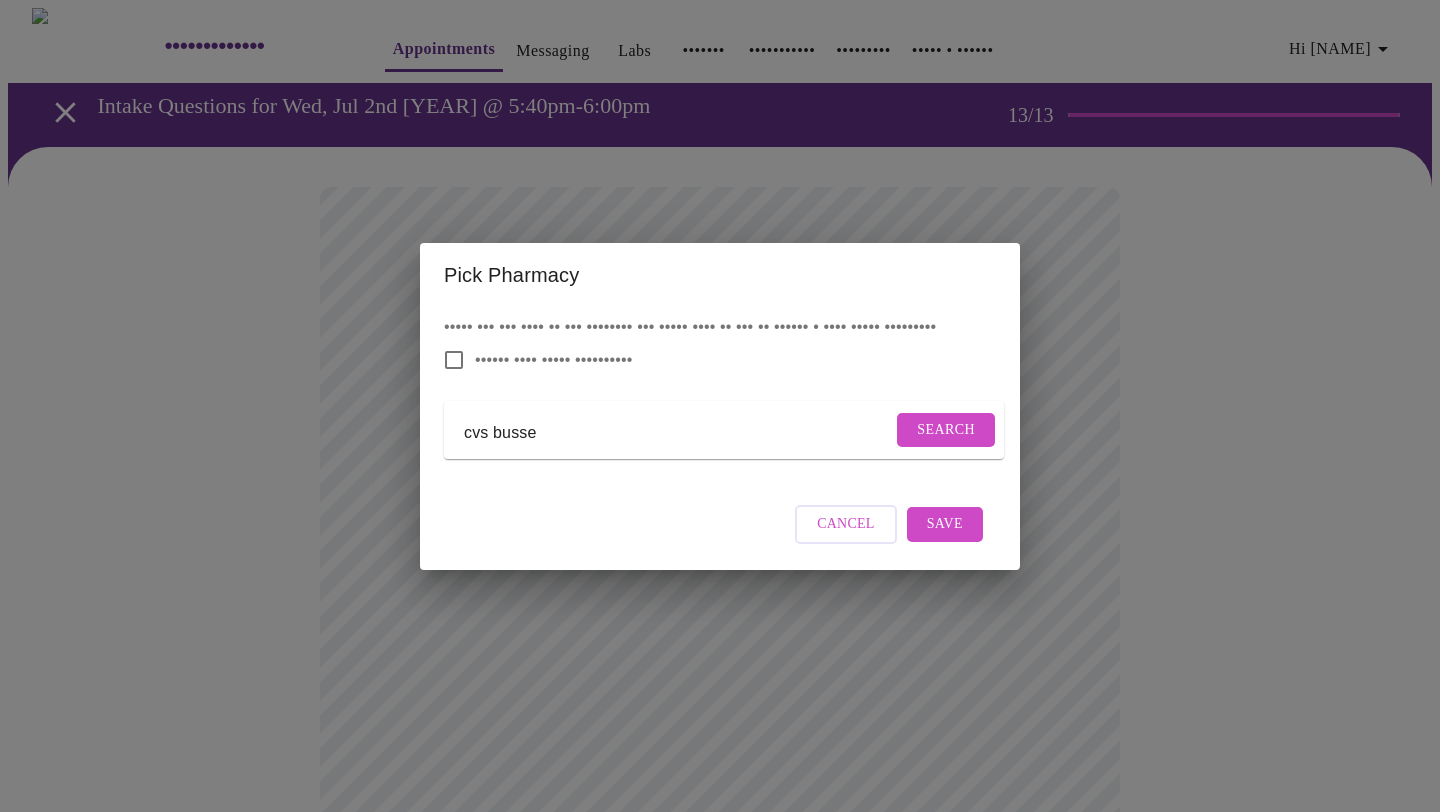 click on "cvs busse Search" at bounding box center (724, 430) 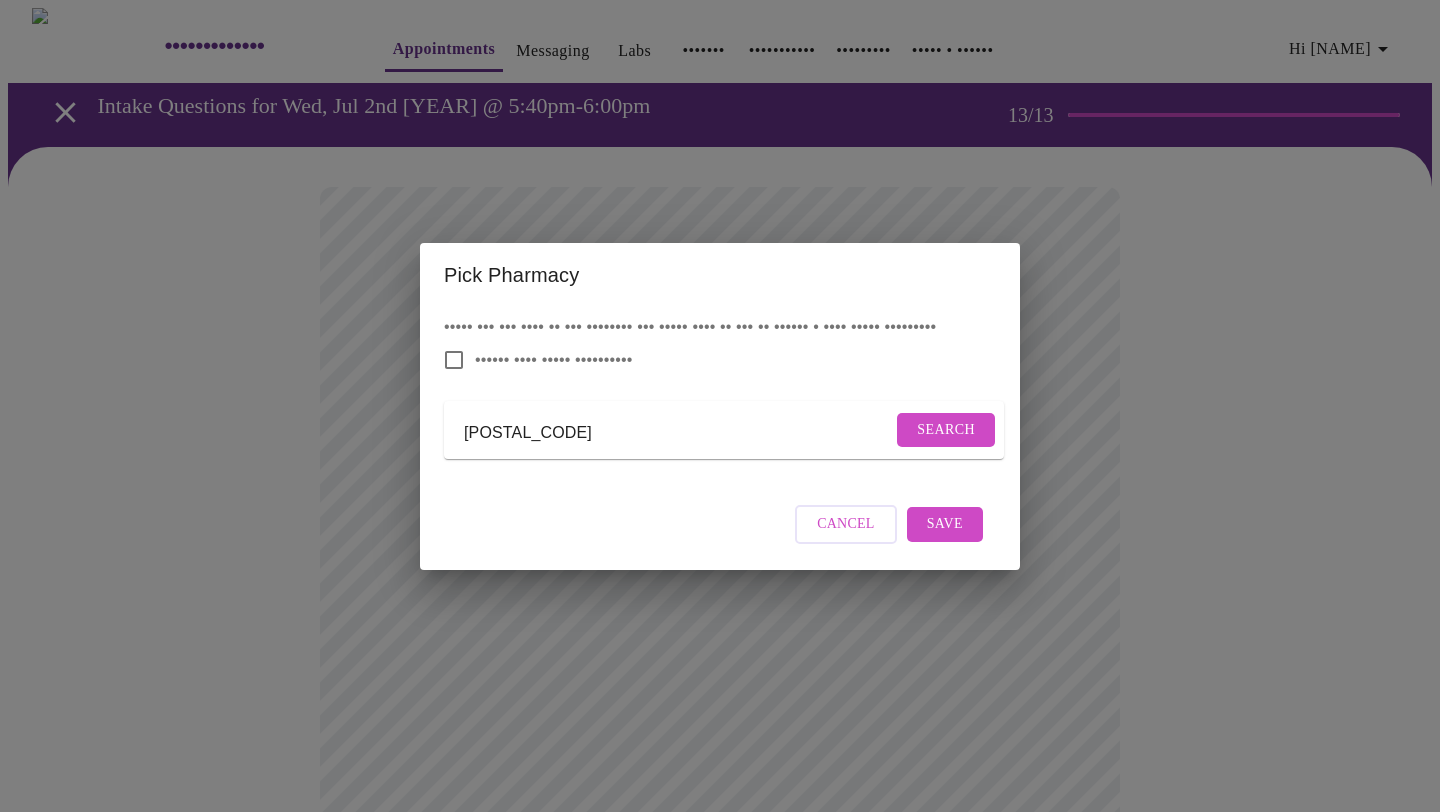 type on "[POSTAL_CODE]" 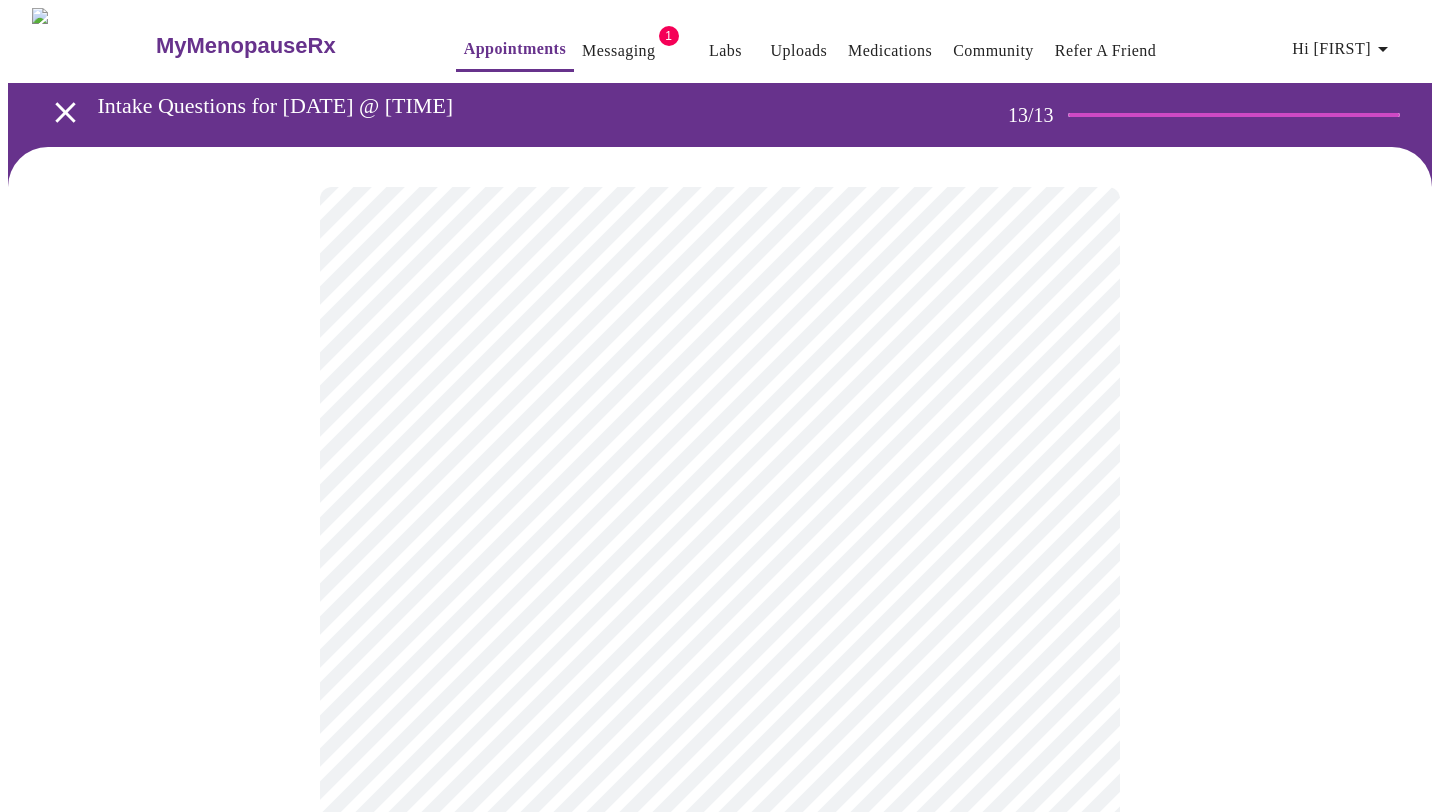 scroll, scrollTop: 9, scrollLeft: 0, axis: vertical 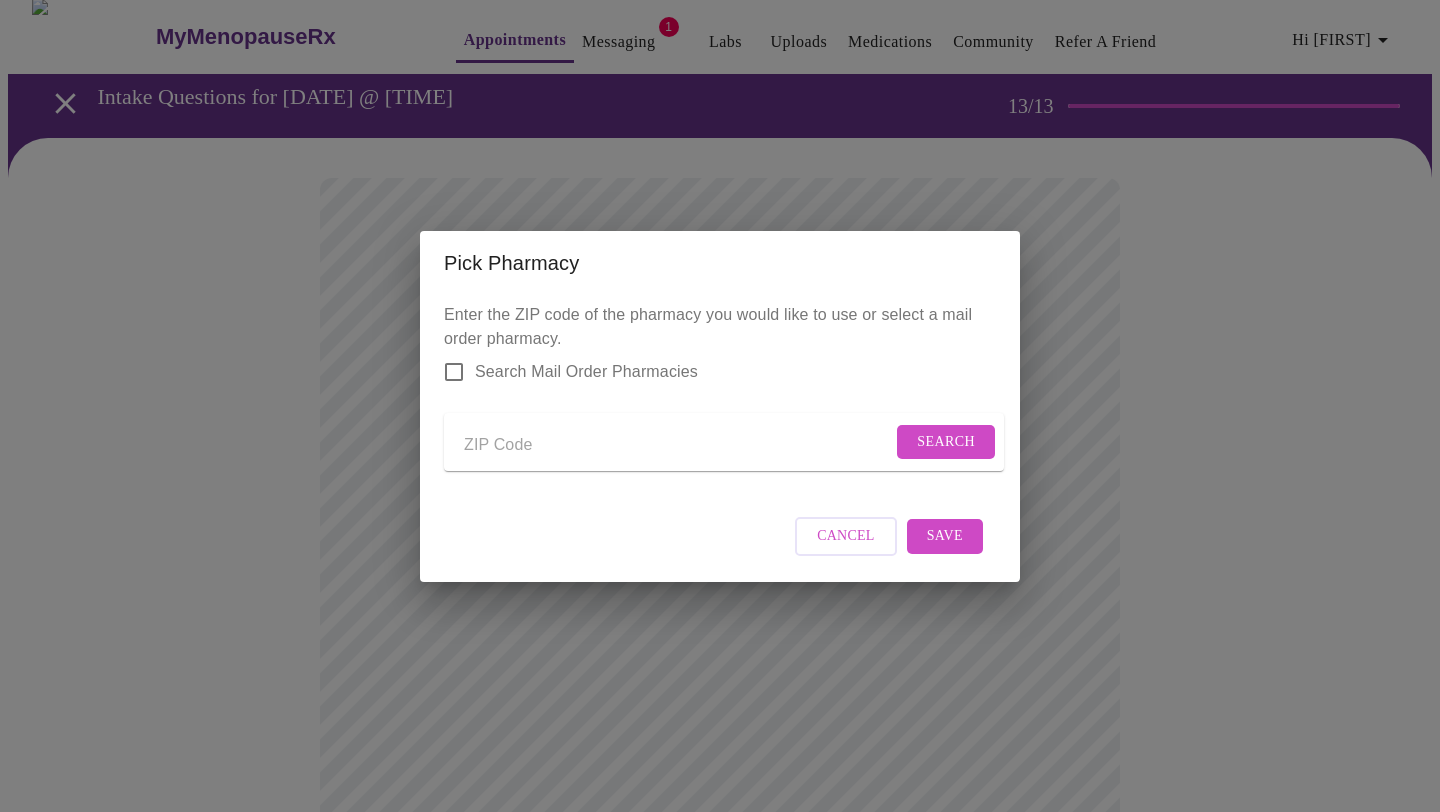 click on "Search Mail Order Pharmacies" at bounding box center (586, 372) 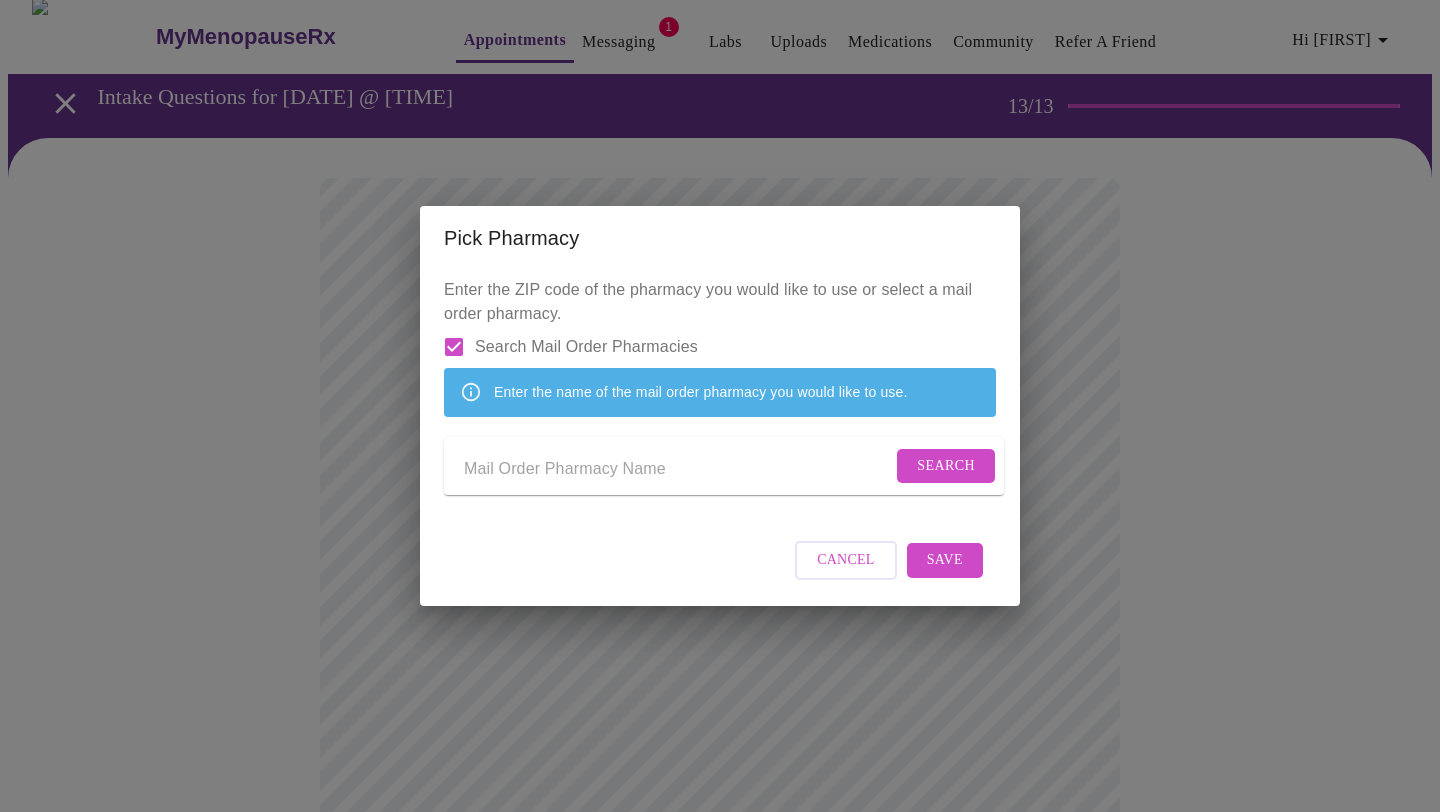 click at bounding box center (678, 470) 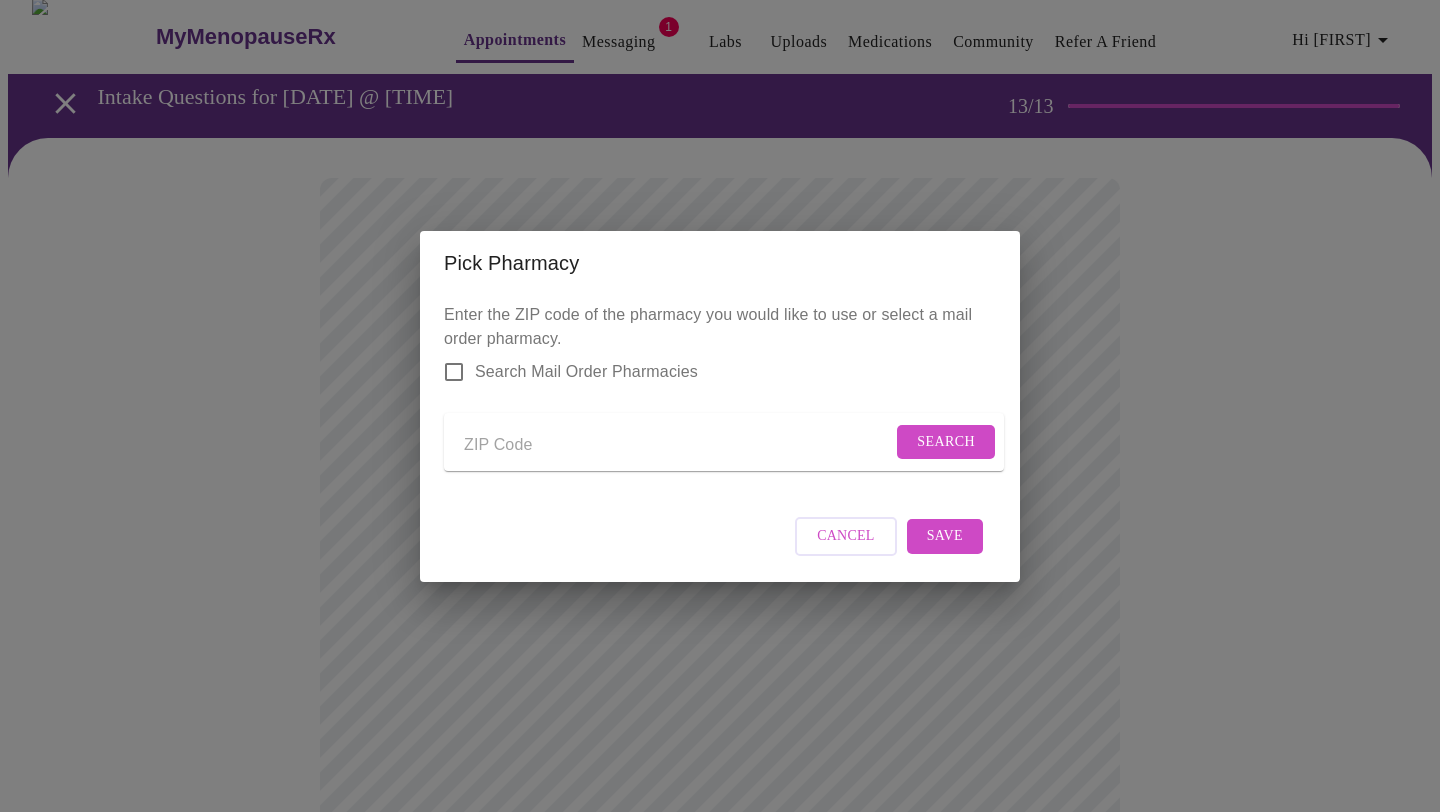 click at bounding box center (678, 446) 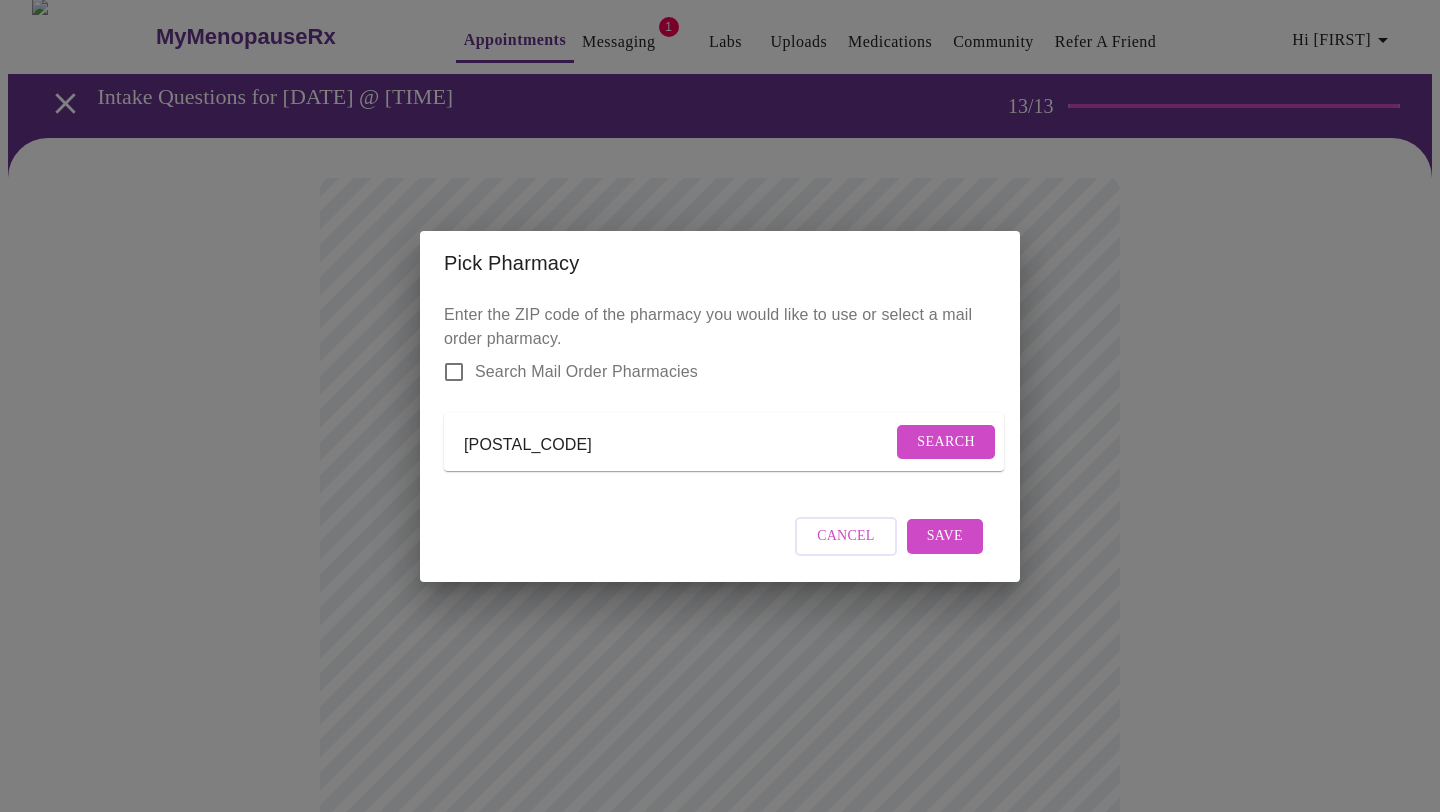 type on "[POSTAL_CODE]" 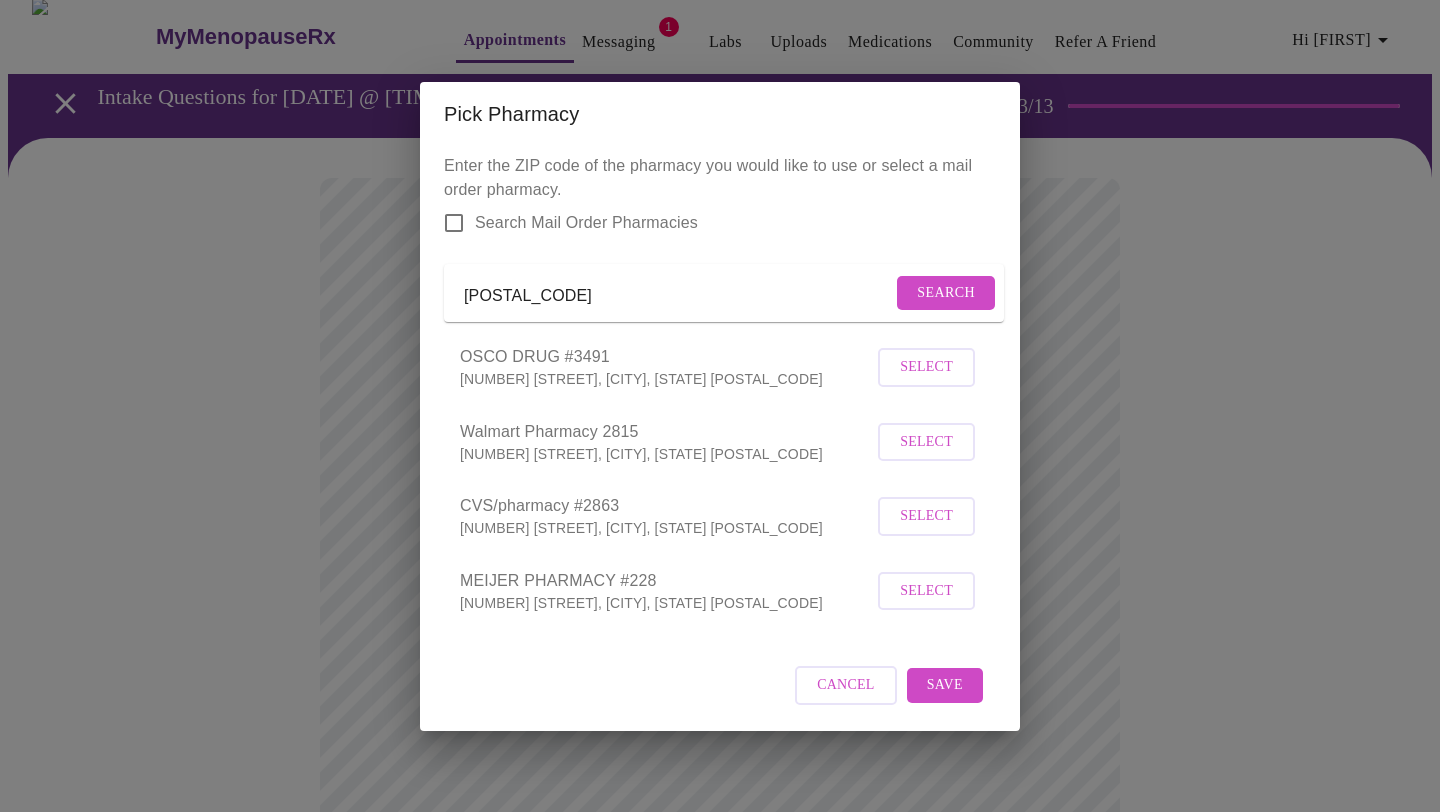 click on "Select" at bounding box center [926, 367] 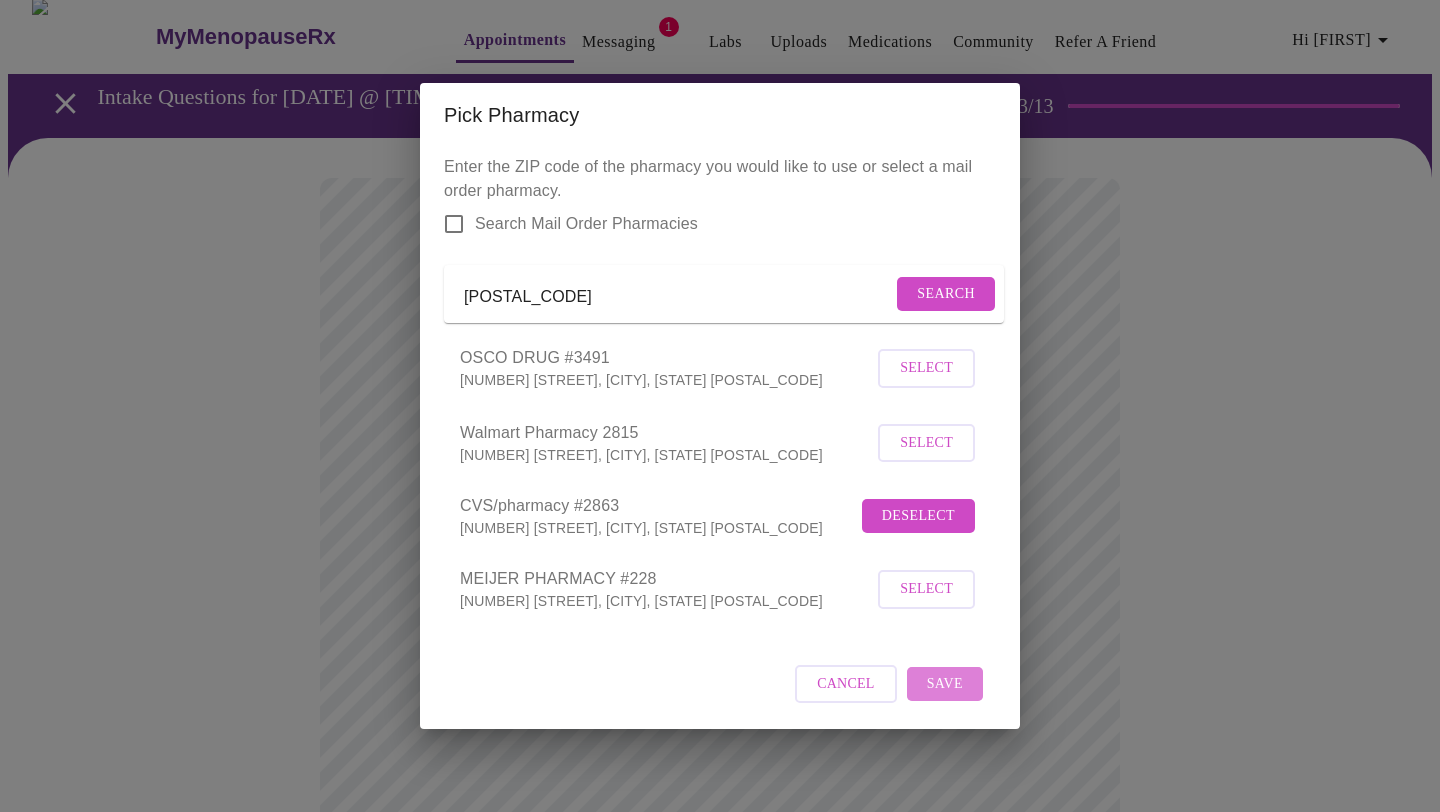 click on "Save" at bounding box center [846, 684] 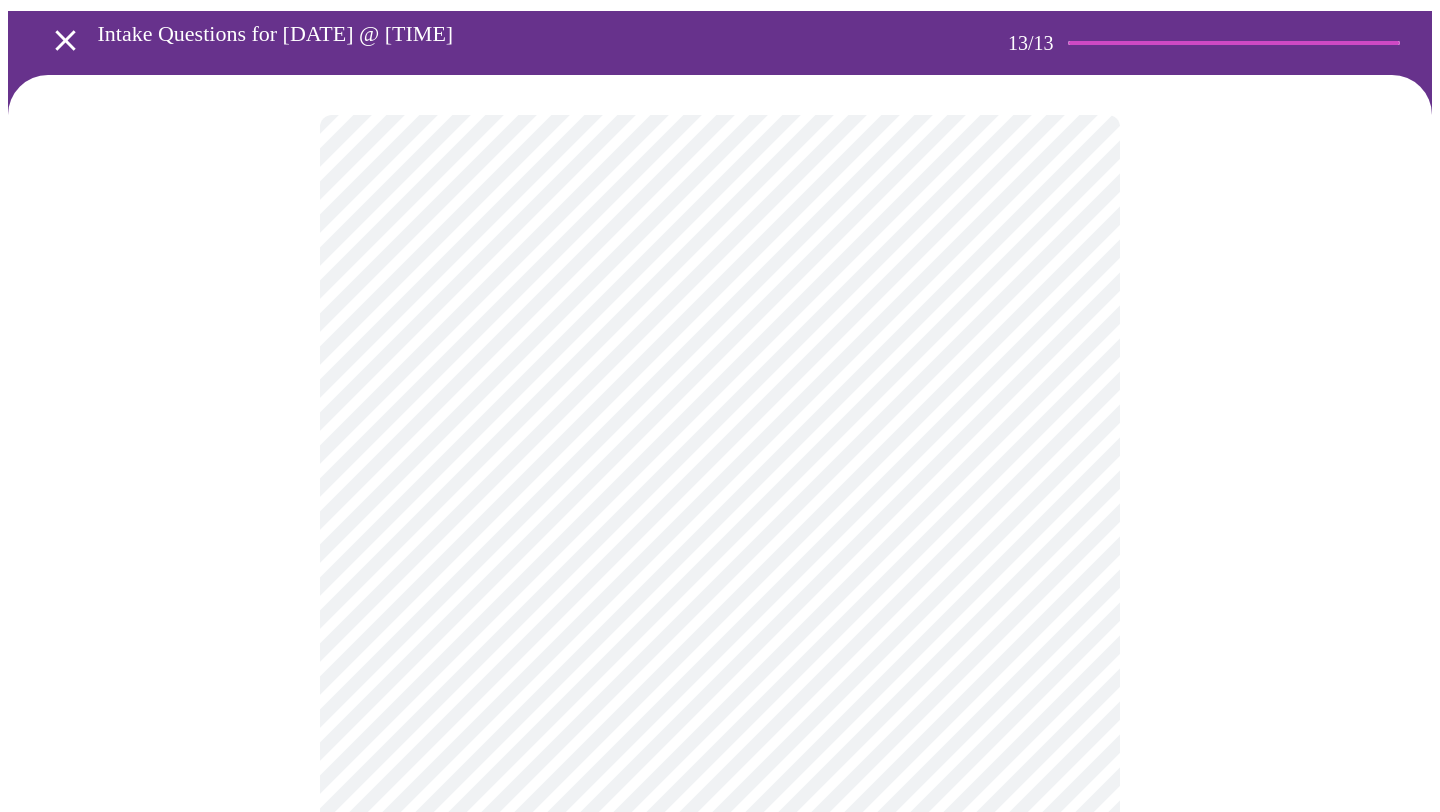 scroll, scrollTop: 188, scrollLeft: 0, axis: vertical 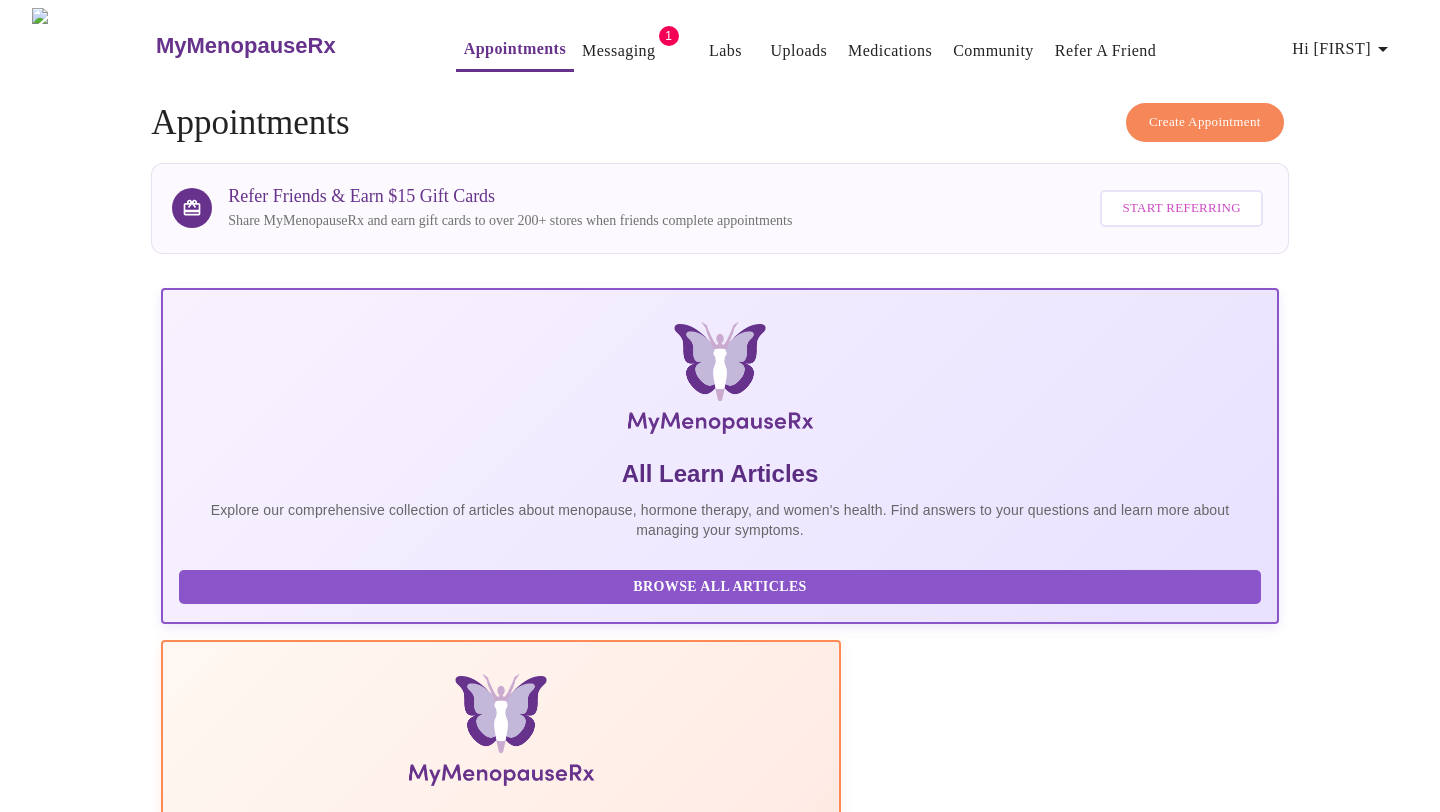 click on "MyMenopauseRx Appointments Messaging 1 Labs Uploads Medications Community Refer a Friend Hi [FIRST]" at bounding box center (720, 45) 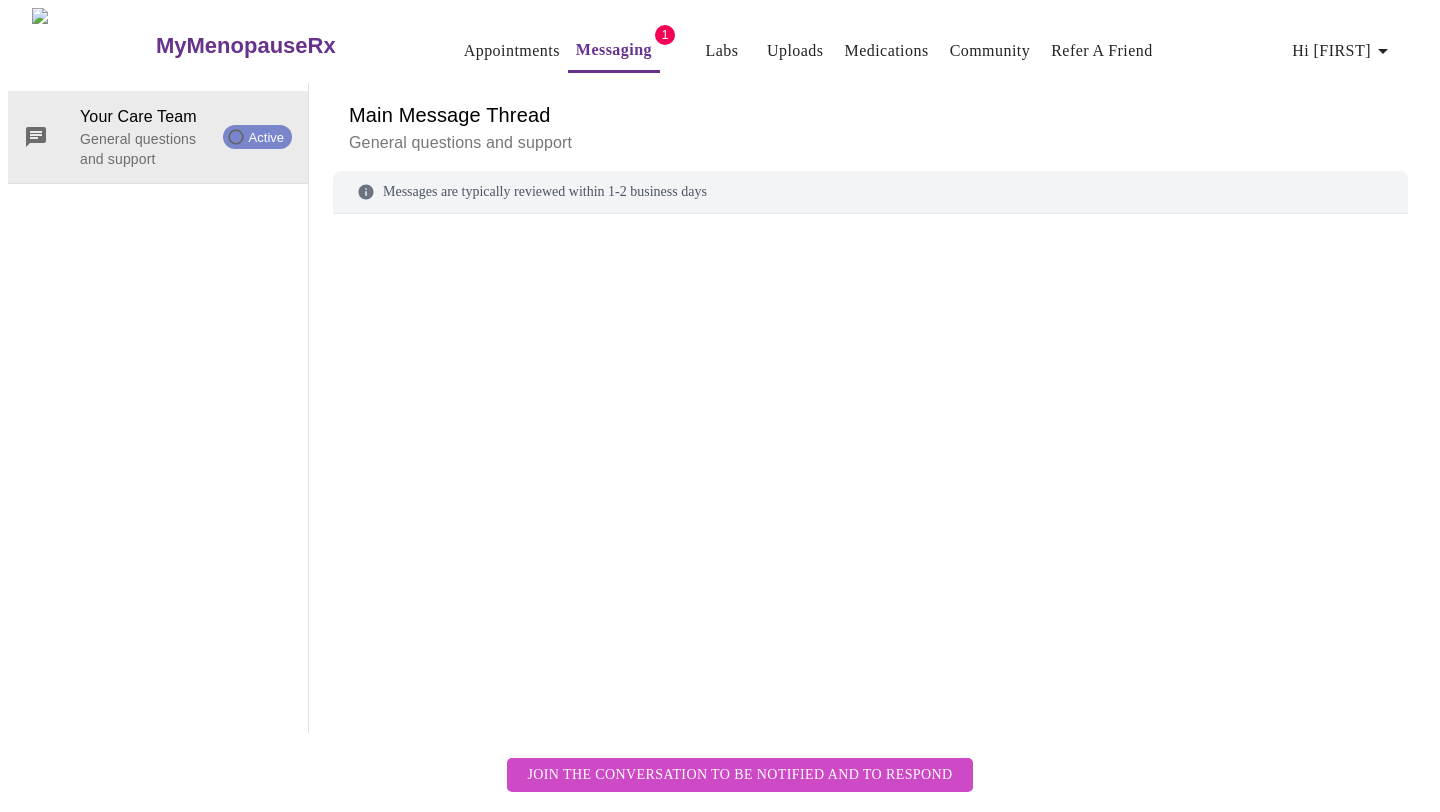 scroll, scrollTop: 75, scrollLeft: 0, axis: vertical 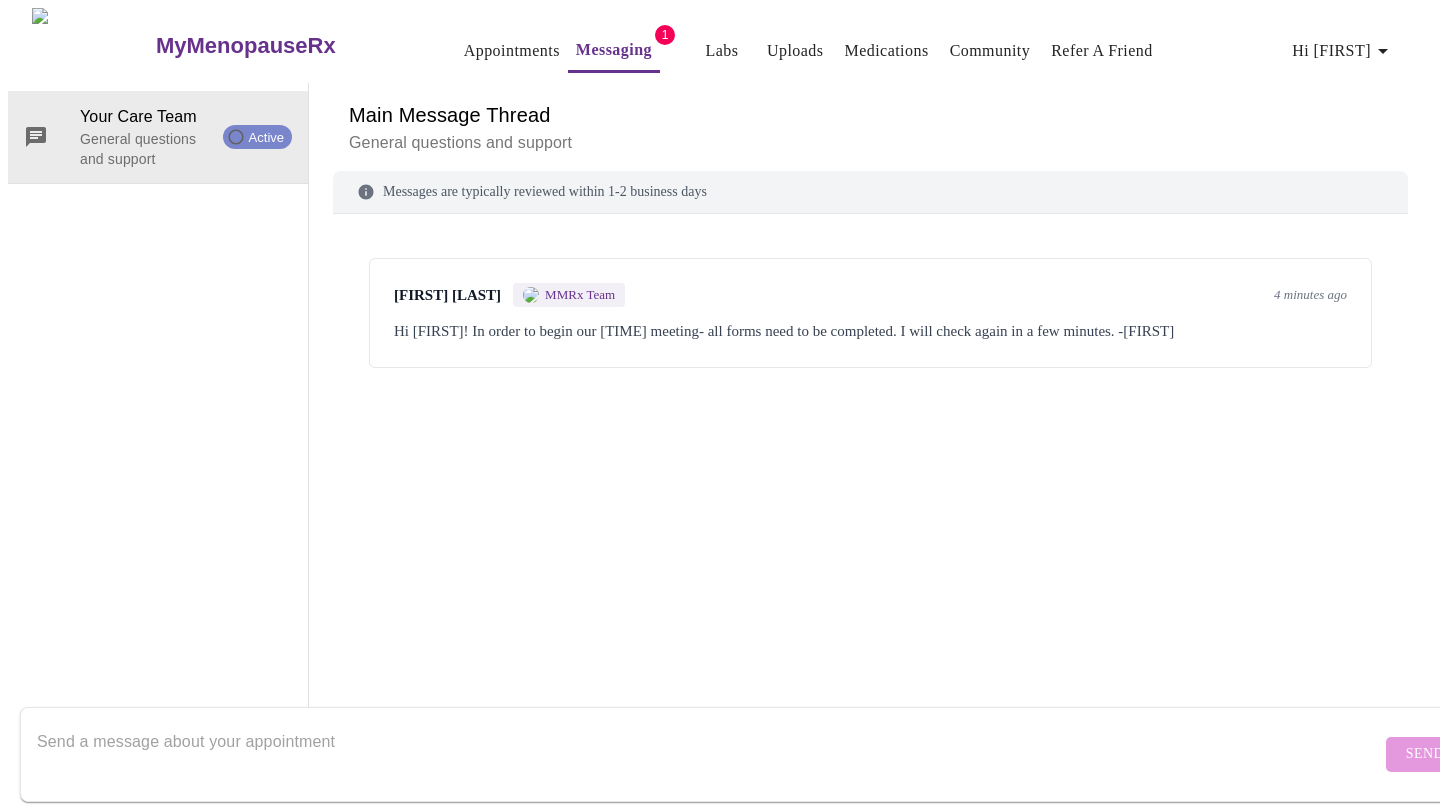 click on "[FIRST] [LAST], [CREDENTIALS] [TIME] ago Hi [FIRST]! In order to begin our [TIME] meeting- all forms need to be completed. I will check again in a few minutes. -[FIRST]" at bounding box center [870, 313] 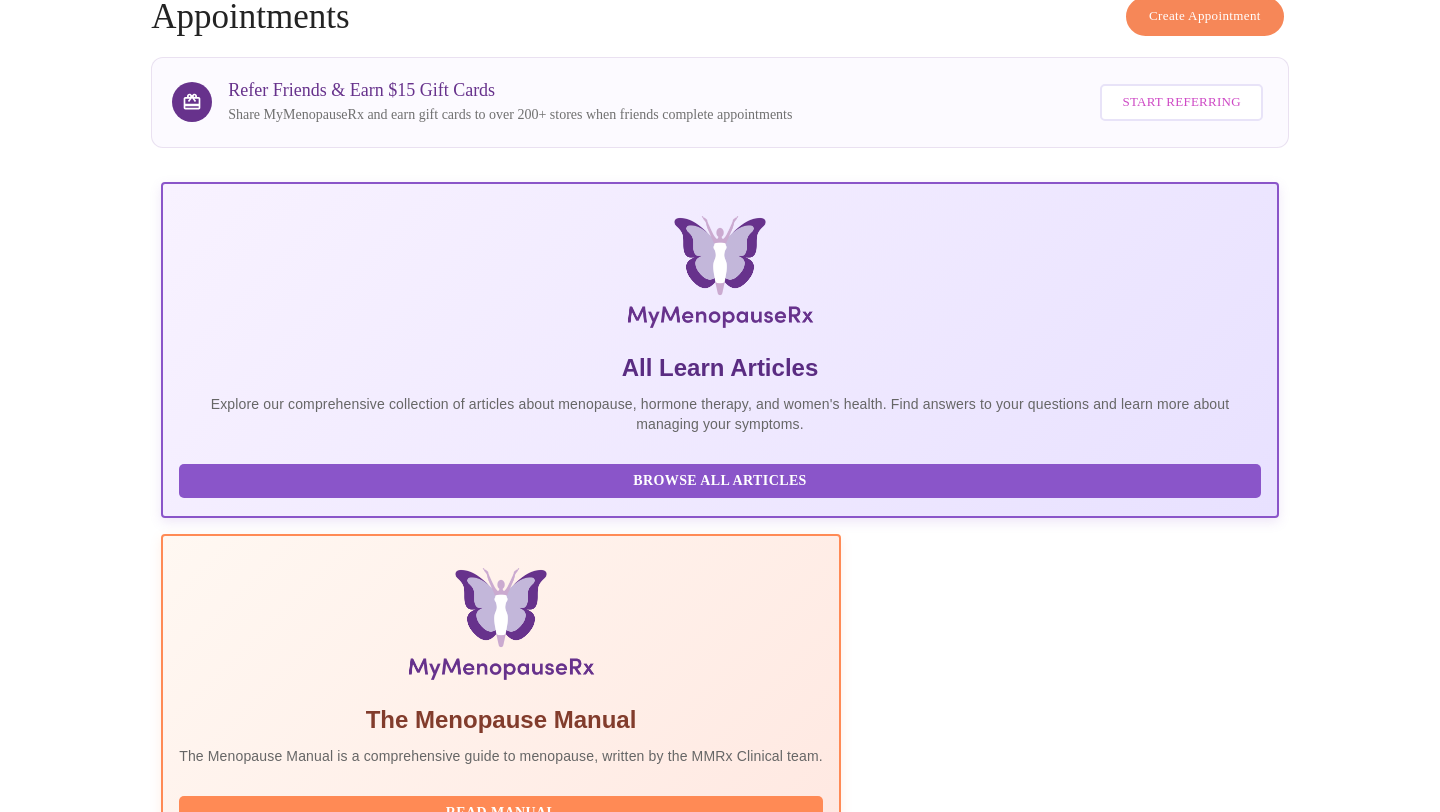 scroll, scrollTop: 282, scrollLeft: 0, axis: vertical 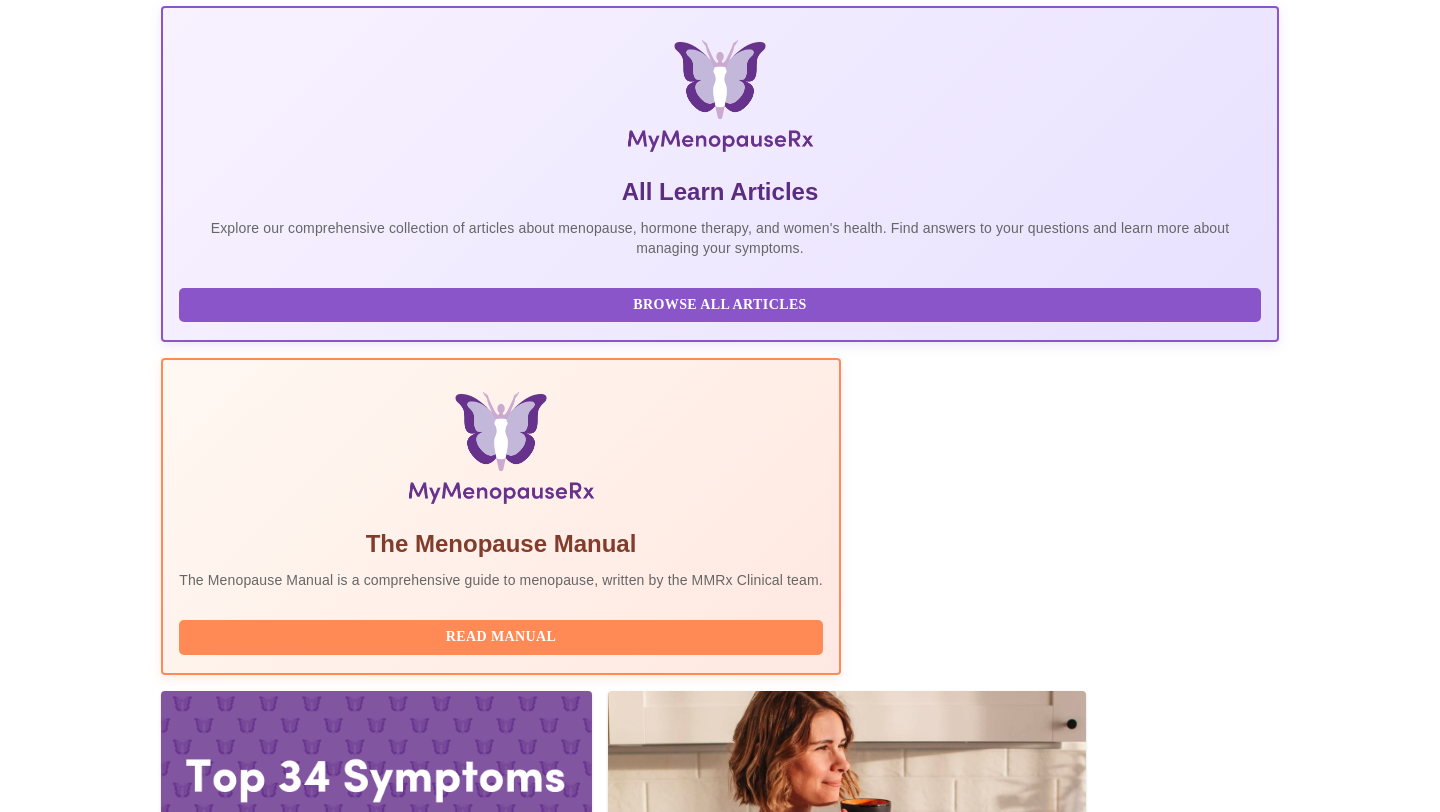 click on "Join Waiting Room" at bounding box center (1173, 2269) 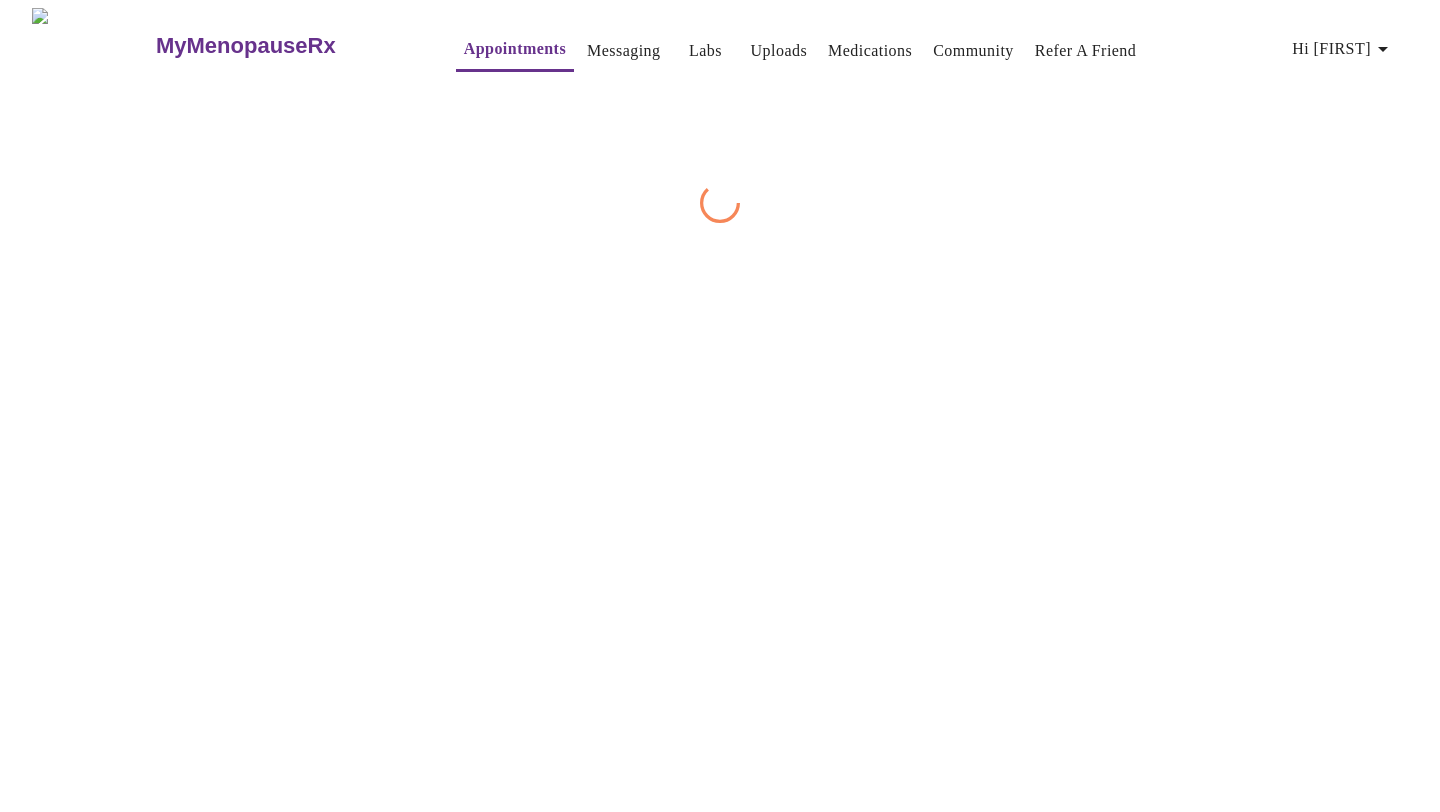 scroll, scrollTop: 0, scrollLeft: 0, axis: both 